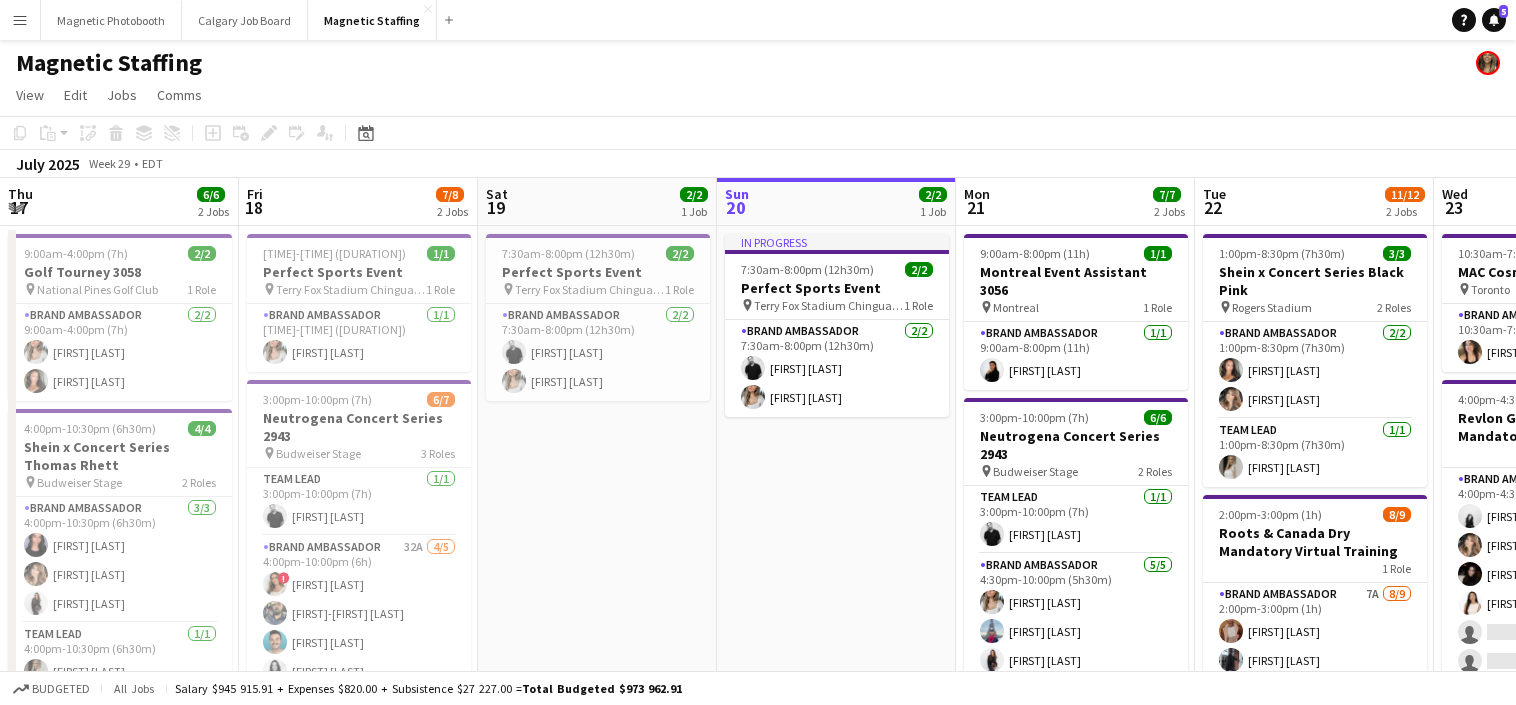 scroll, scrollTop: 0, scrollLeft: 0, axis: both 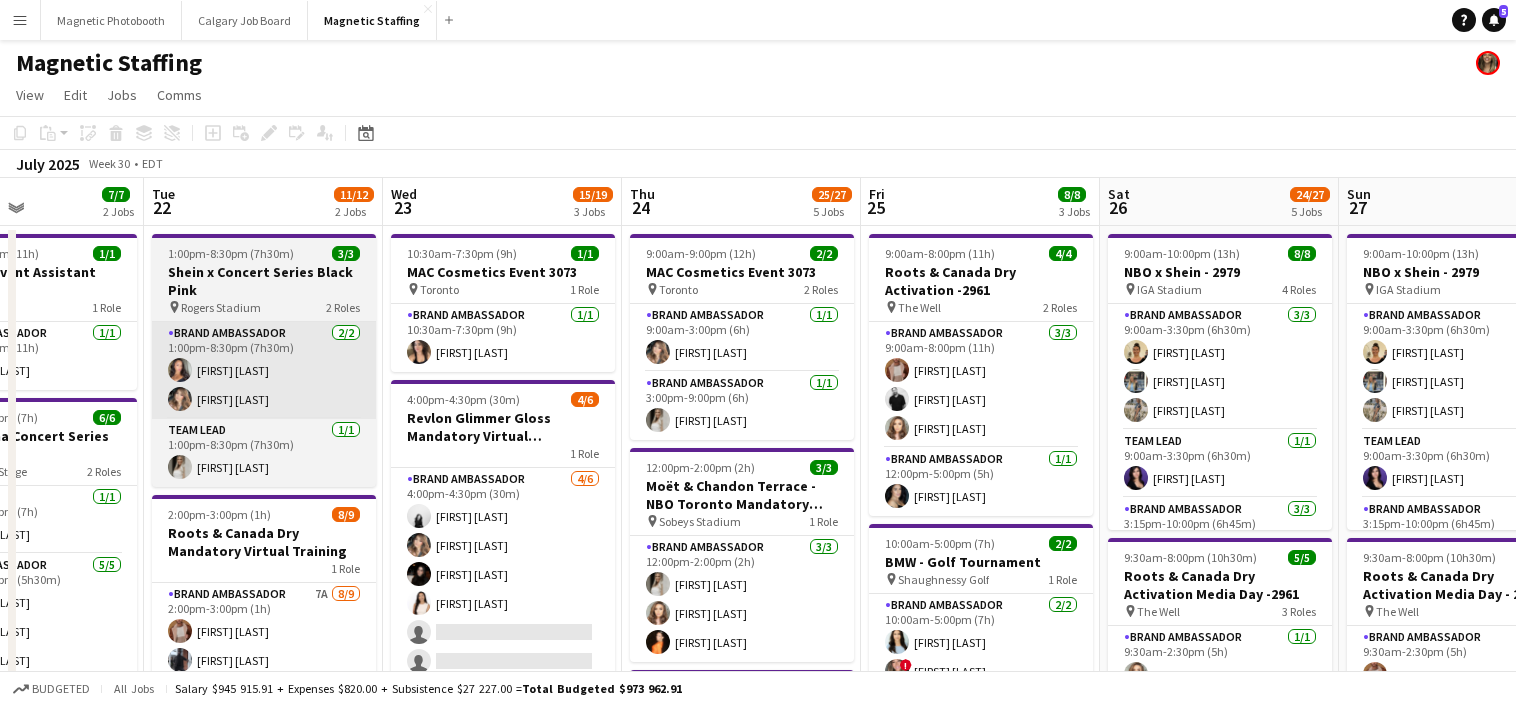 drag, startPoint x: 780, startPoint y: 396, endPoint x: 234, endPoint y: 409, distance: 546.1547 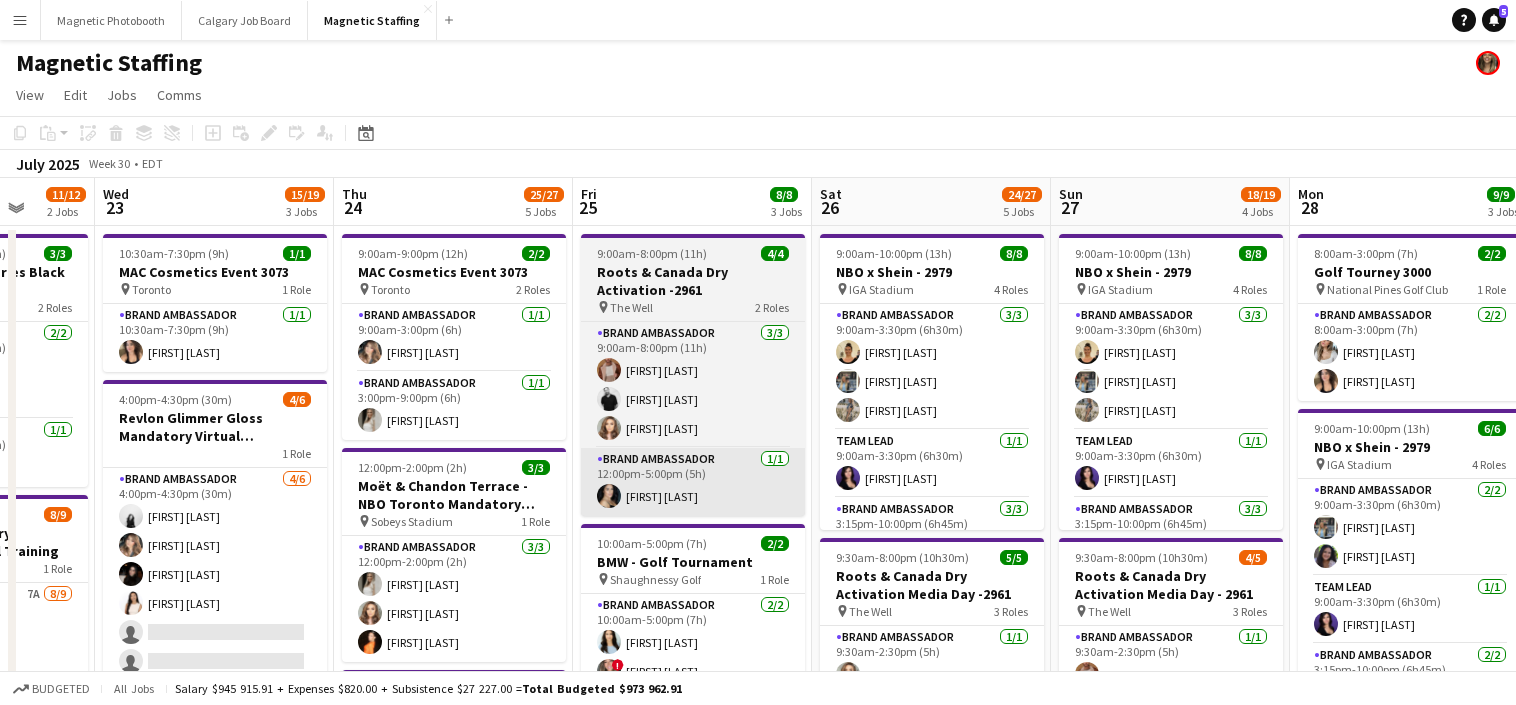 scroll, scrollTop: 0, scrollLeft: 531, axis: horizontal 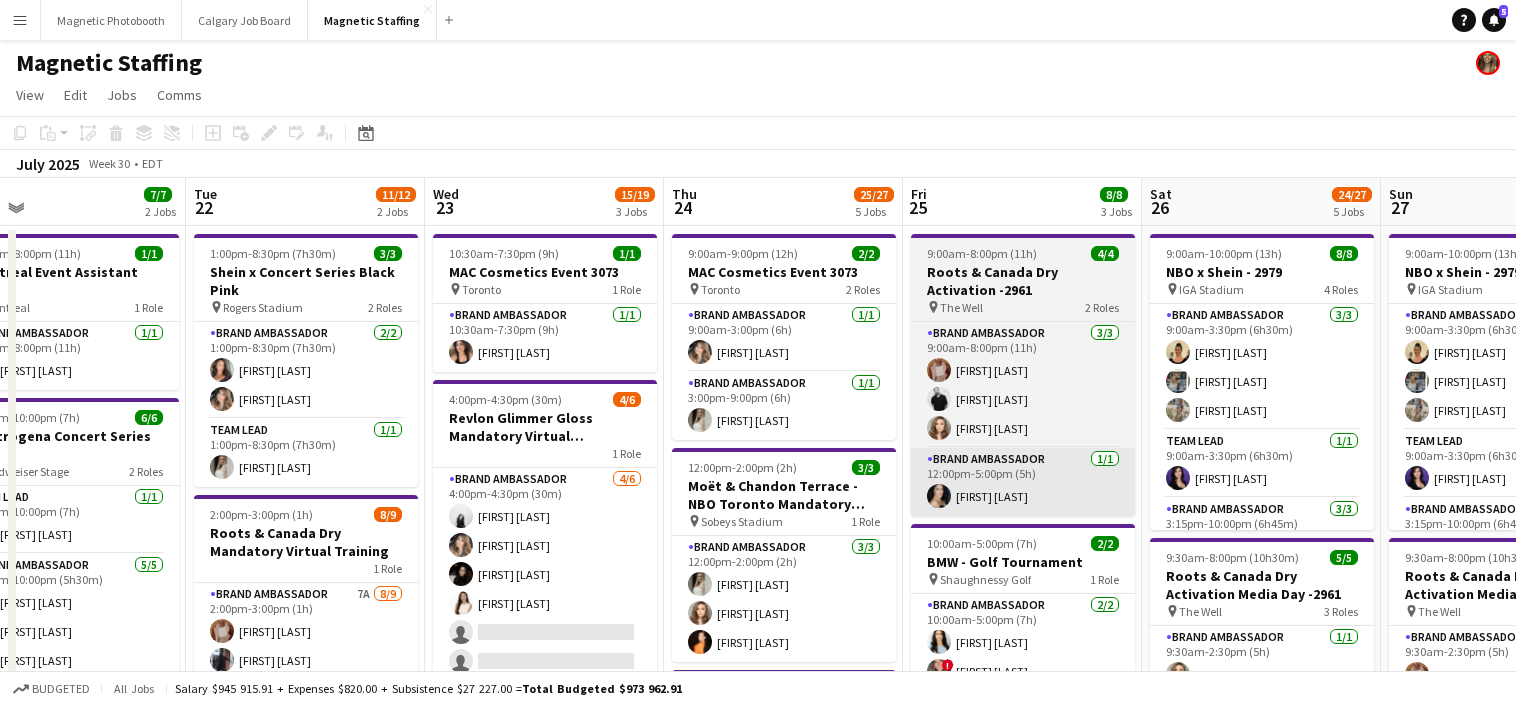 drag, startPoint x: 818, startPoint y: 502, endPoint x: 593, endPoint y: 502, distance: 225 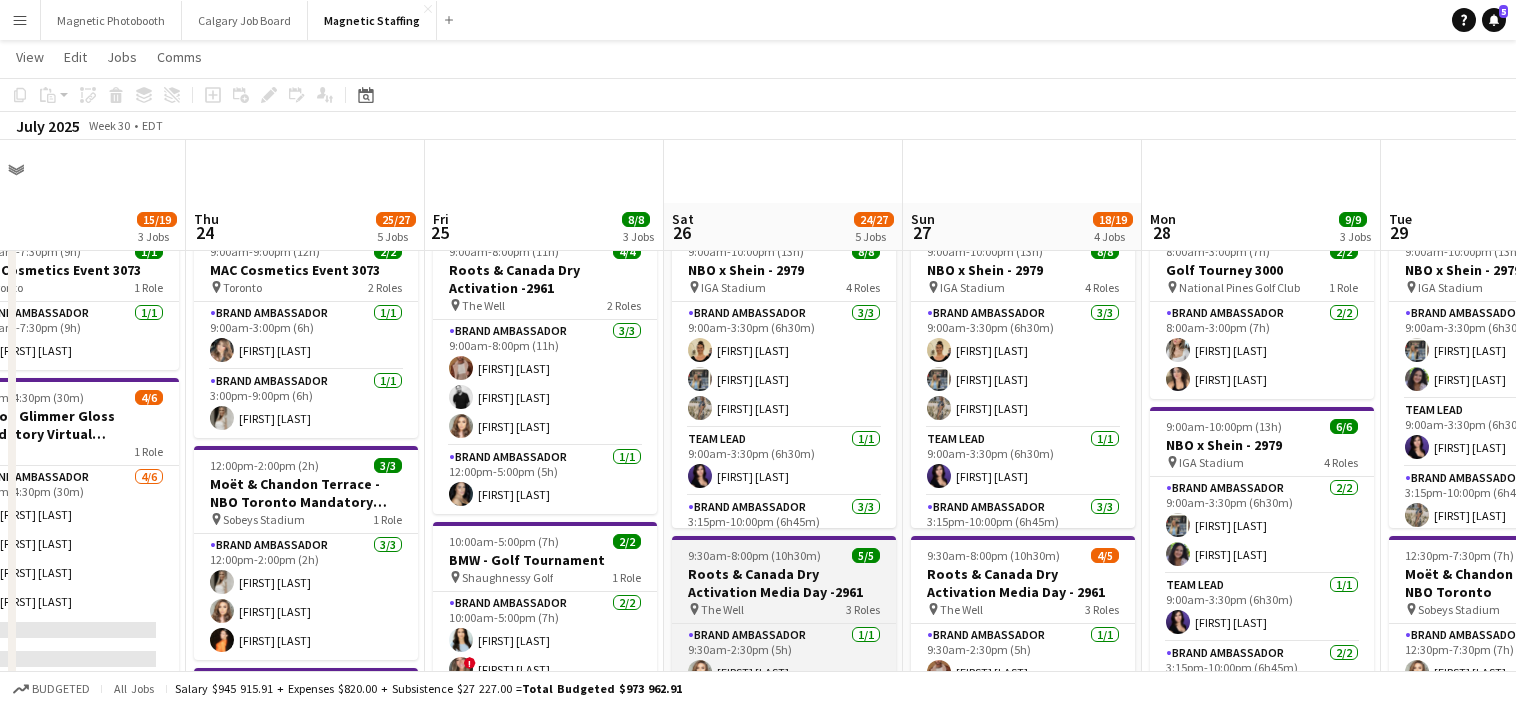 scroll, scrollTop: 211, scrollLeft: 0, axis: vertical 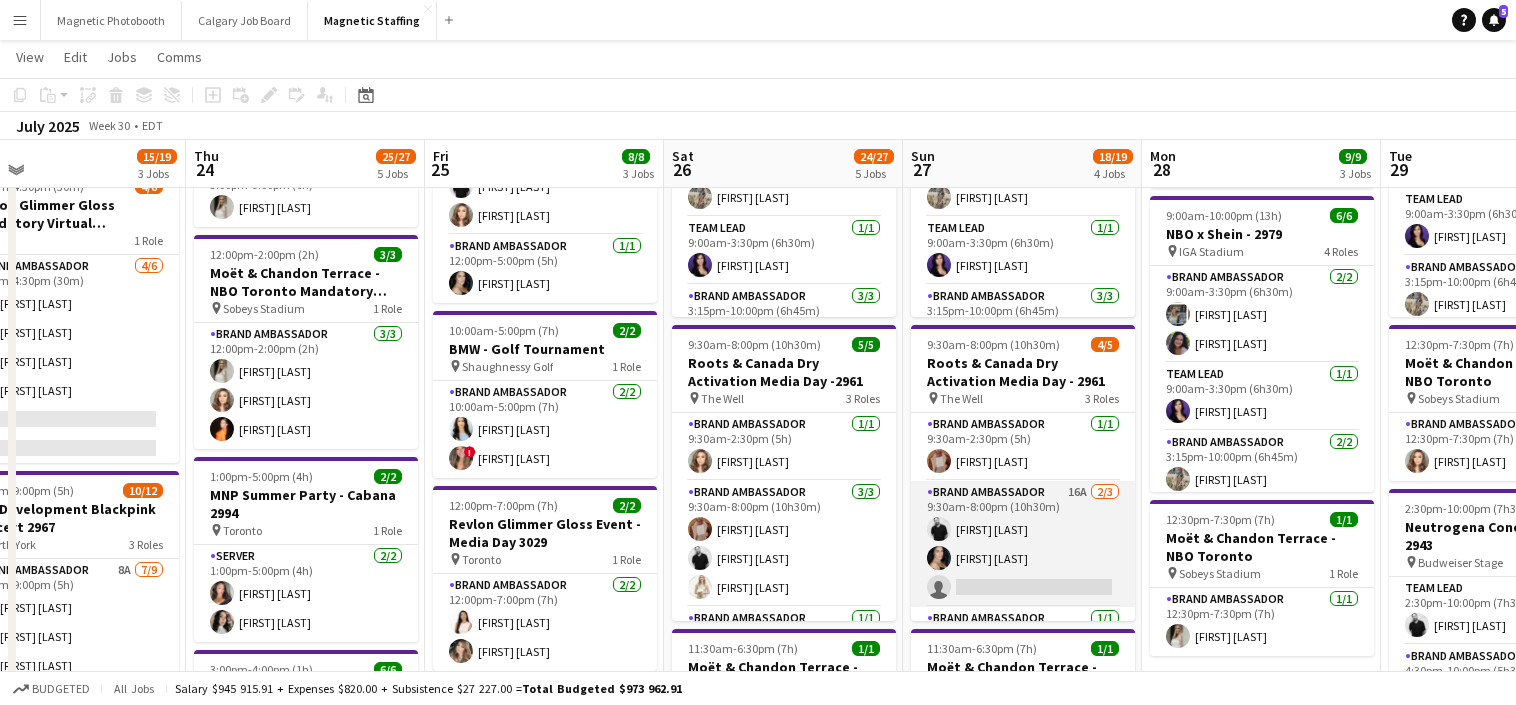 click on "Brand Ambassador   16A   2/3   9:30am-8:00pm (10h30m)
[FIRST] [LAST] [FIRST] [LAST]
single-neutral-actions" at bounding box center (1023, 544) 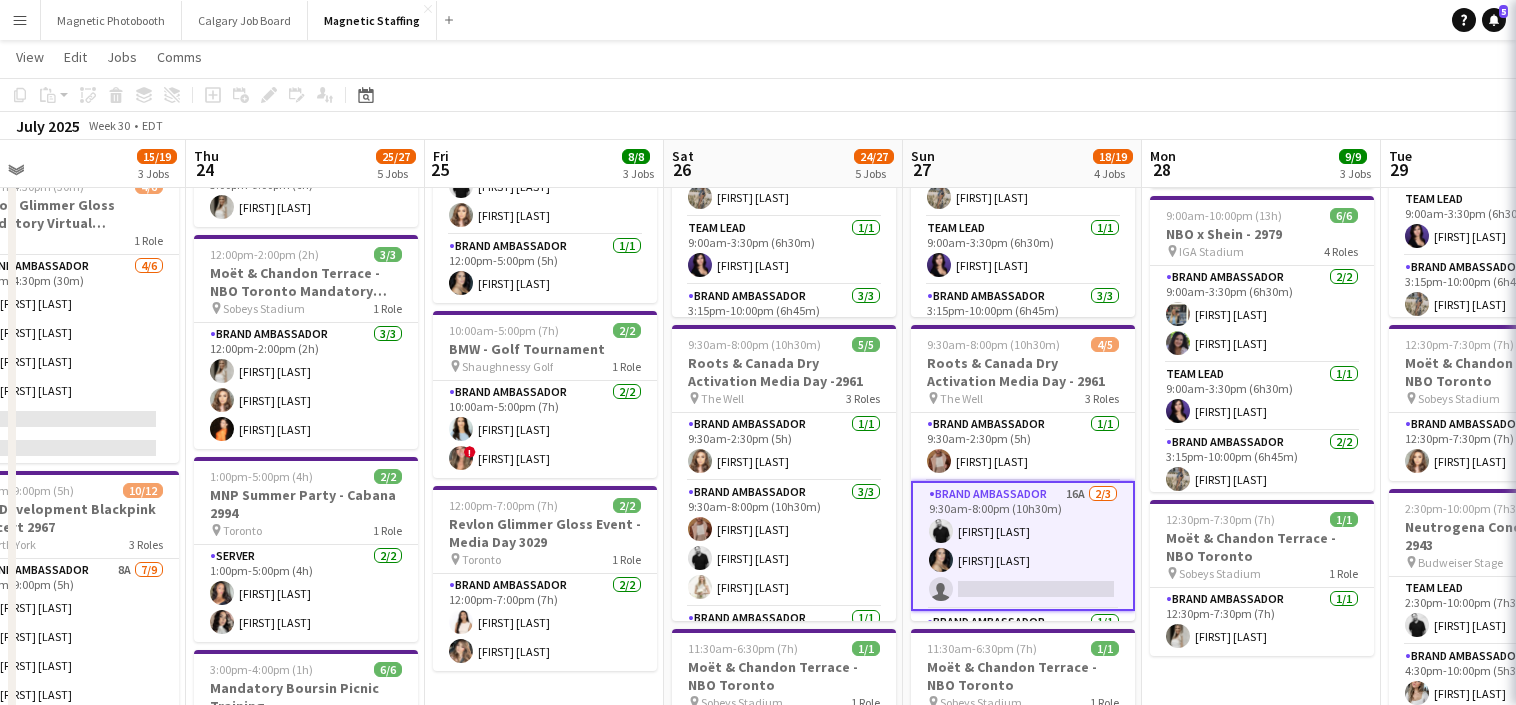 scroll, scrollTop: 0, scrollLeft: 533, axis: horizontal 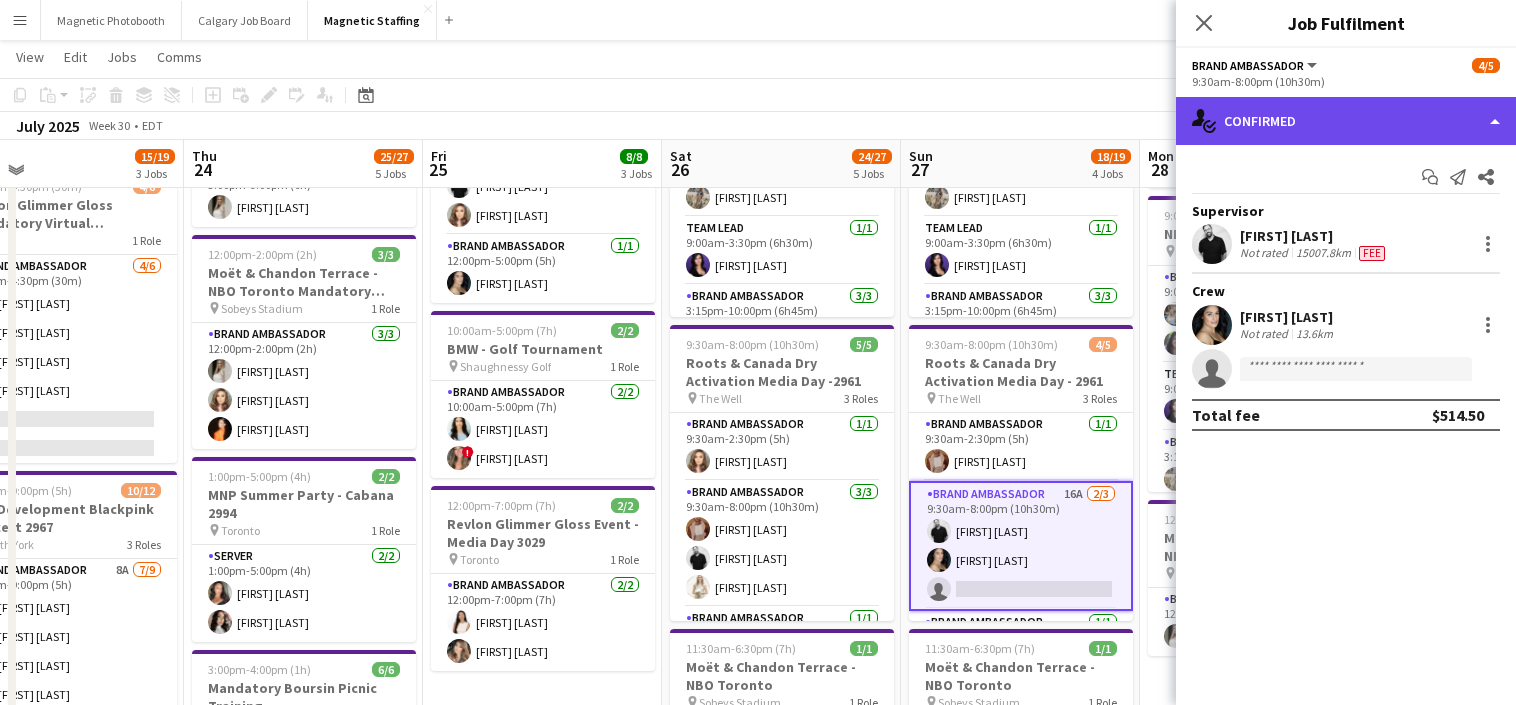 click on "single-neutral-actions-check-2
Confirmed" 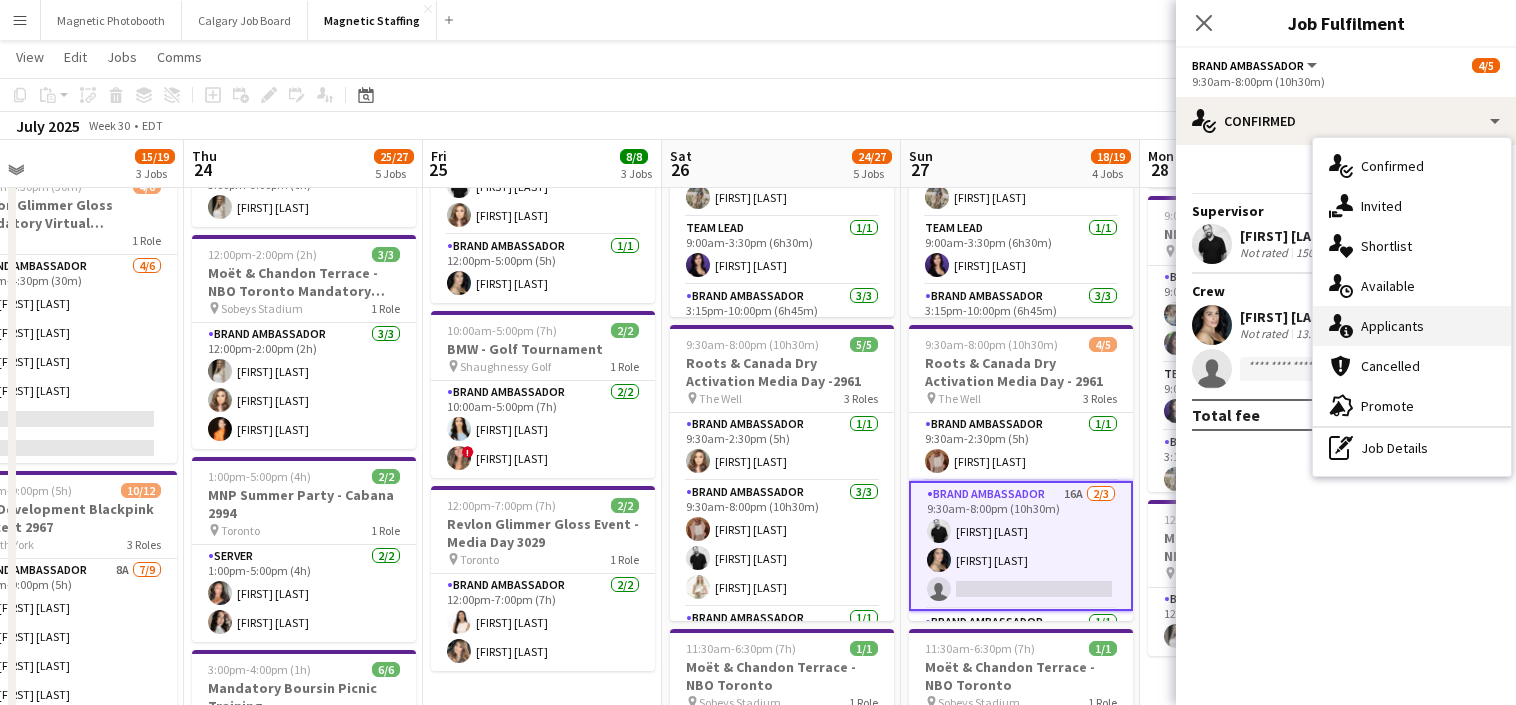 click on "single-neutral-actions-information
Applicants" at bounding box center (1412, 326) 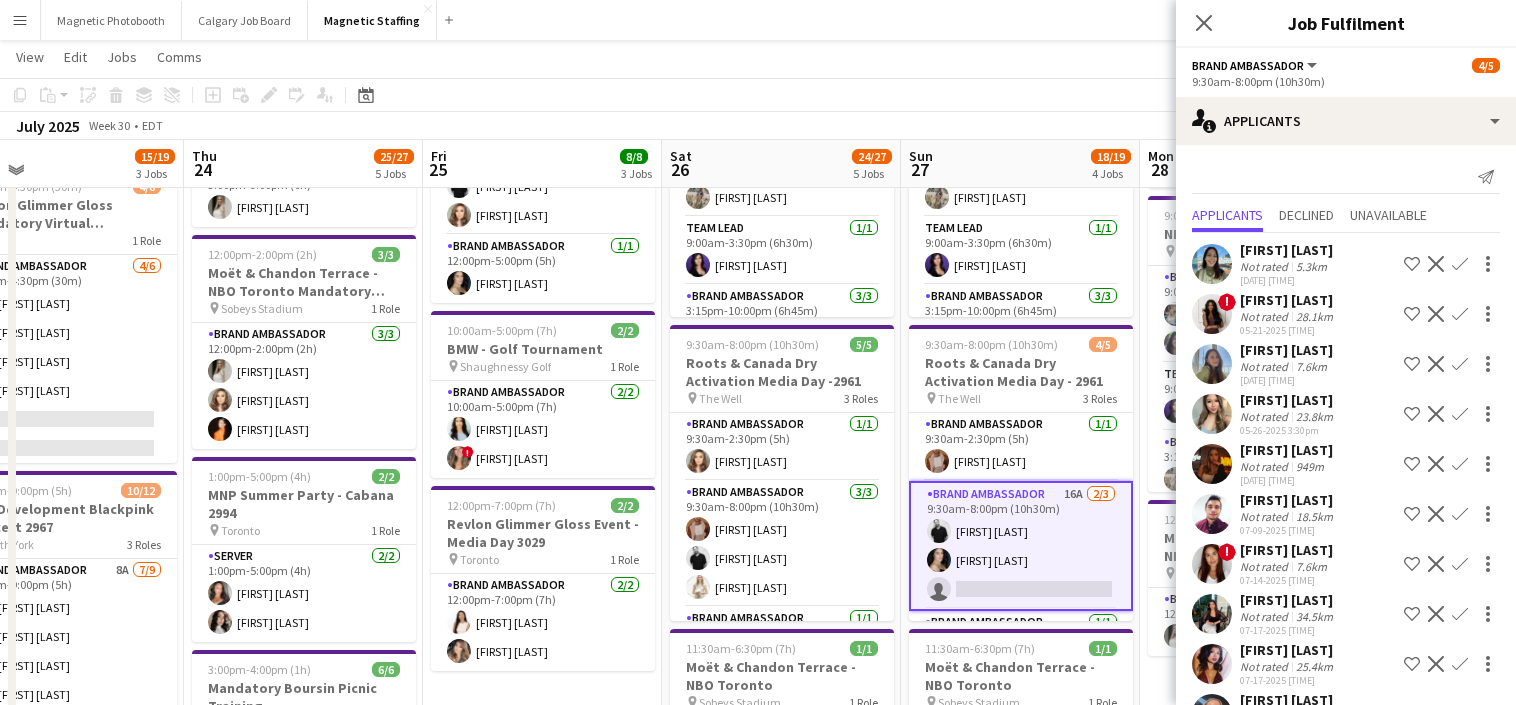 scroll, scrollTop: 202, scrollLeft: 0, axis: vertical 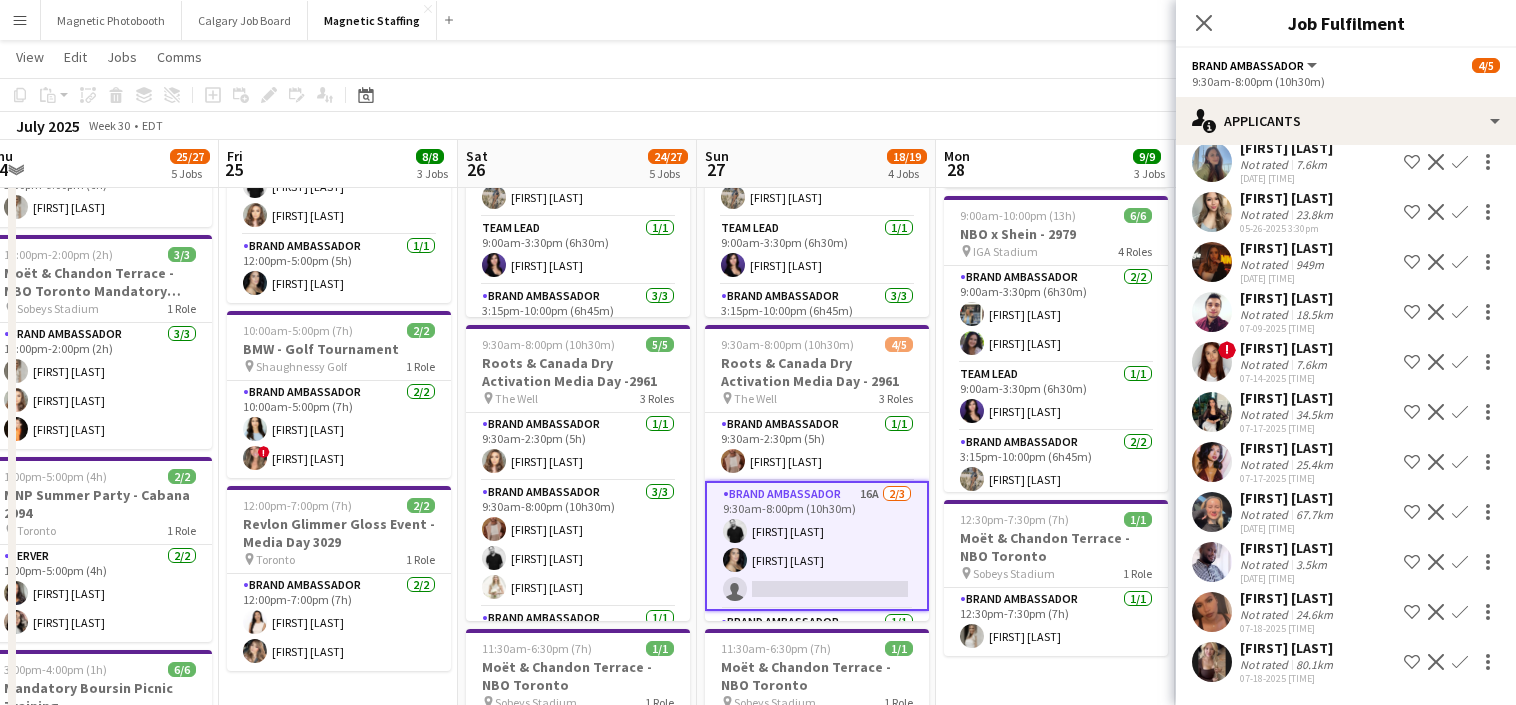 drag, startPoint x: 941, startPoint y: 350, endPoint x: 72, endPoint y: 415, distance: 871.42755 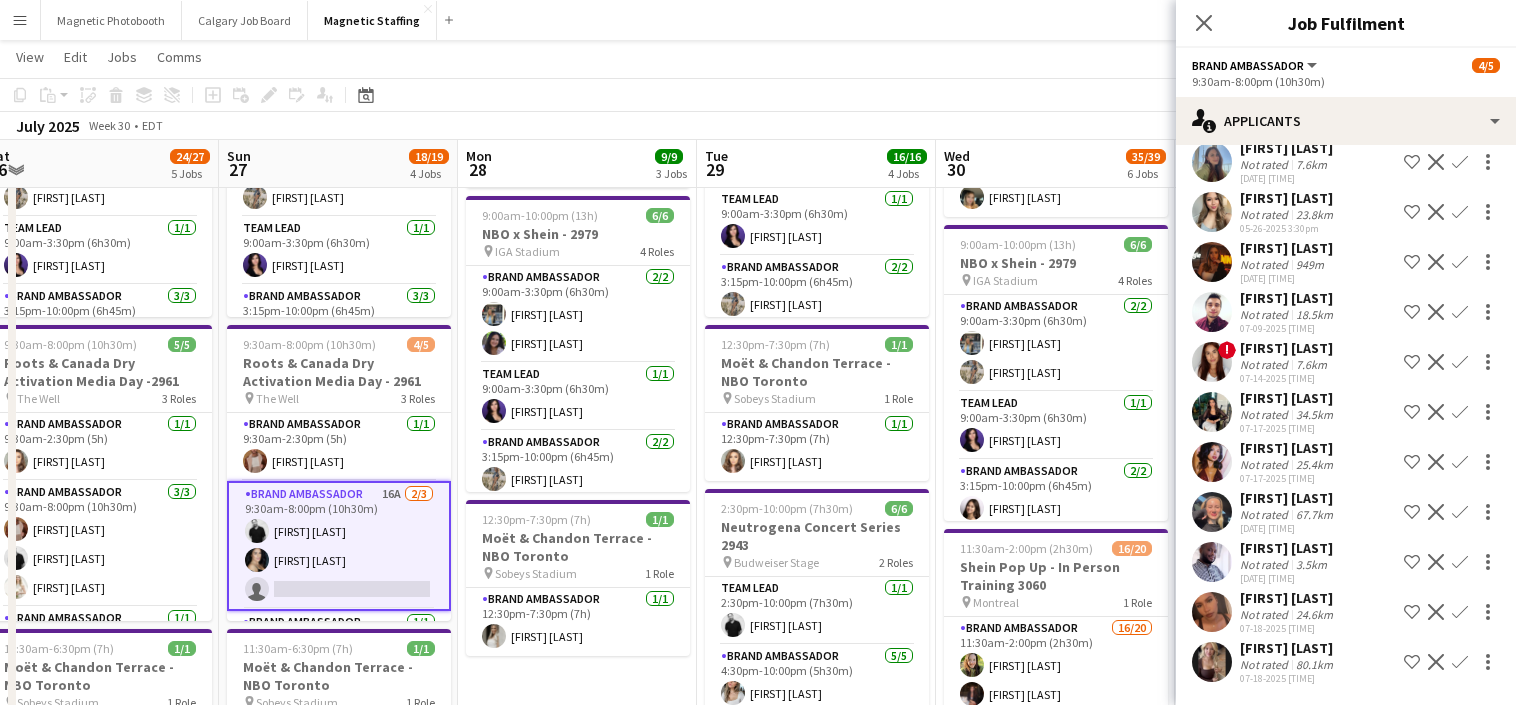scroll, scrollTop: 0, scrollLeft: 906, axis: horizontal 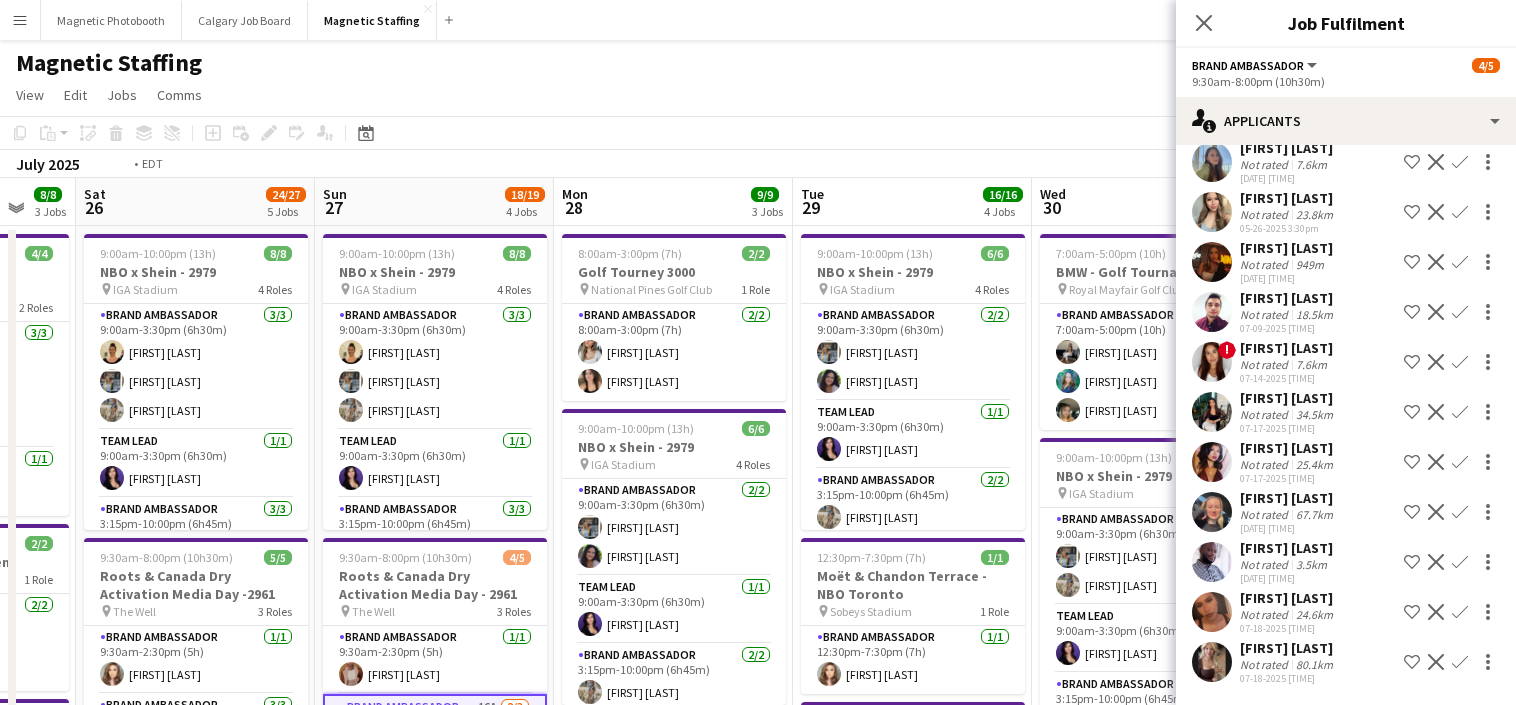drag, startPoint x: 811, startPoint y: 470, endPoint x: 52, endPoint y: 481, distance: 759.0797 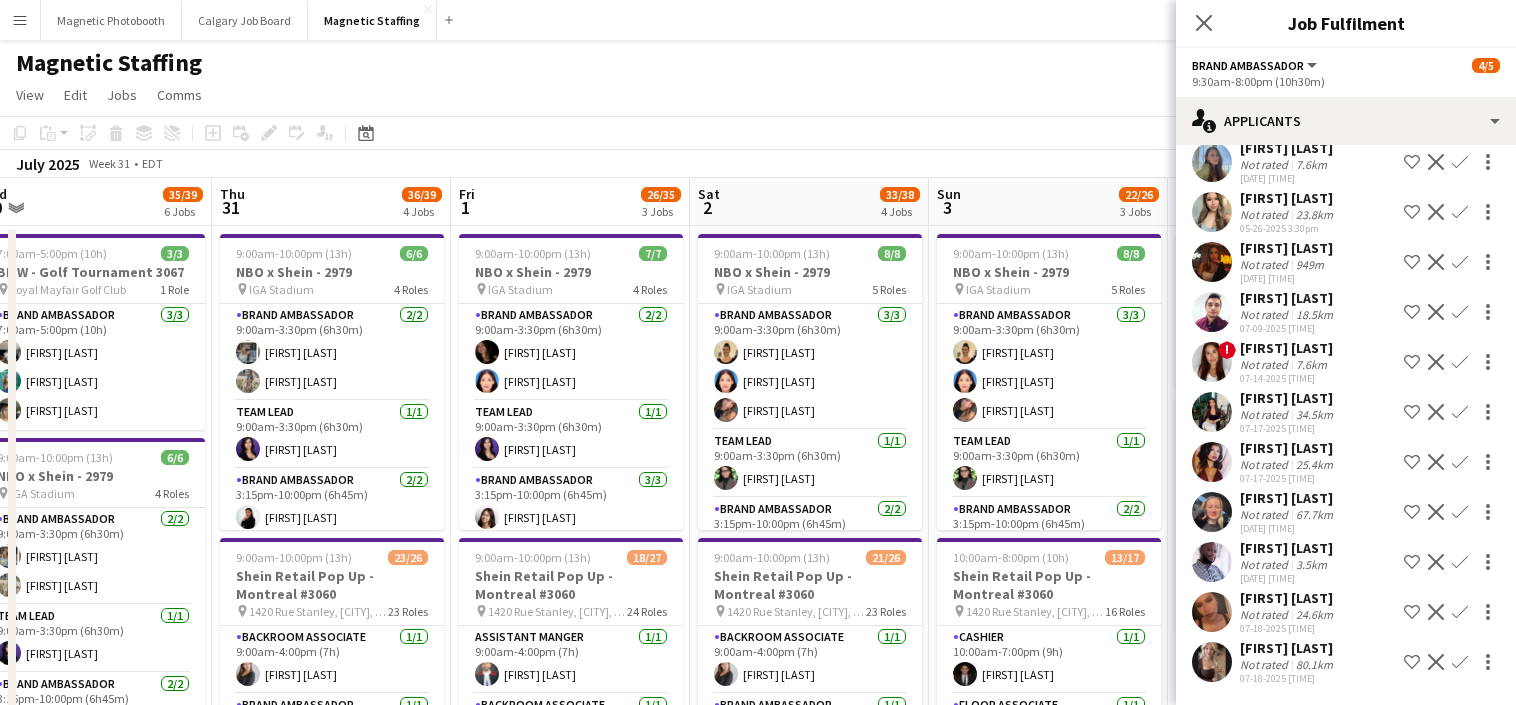 scroll, scrollTop: 0, scrollLeft: 503, axis: horizontal 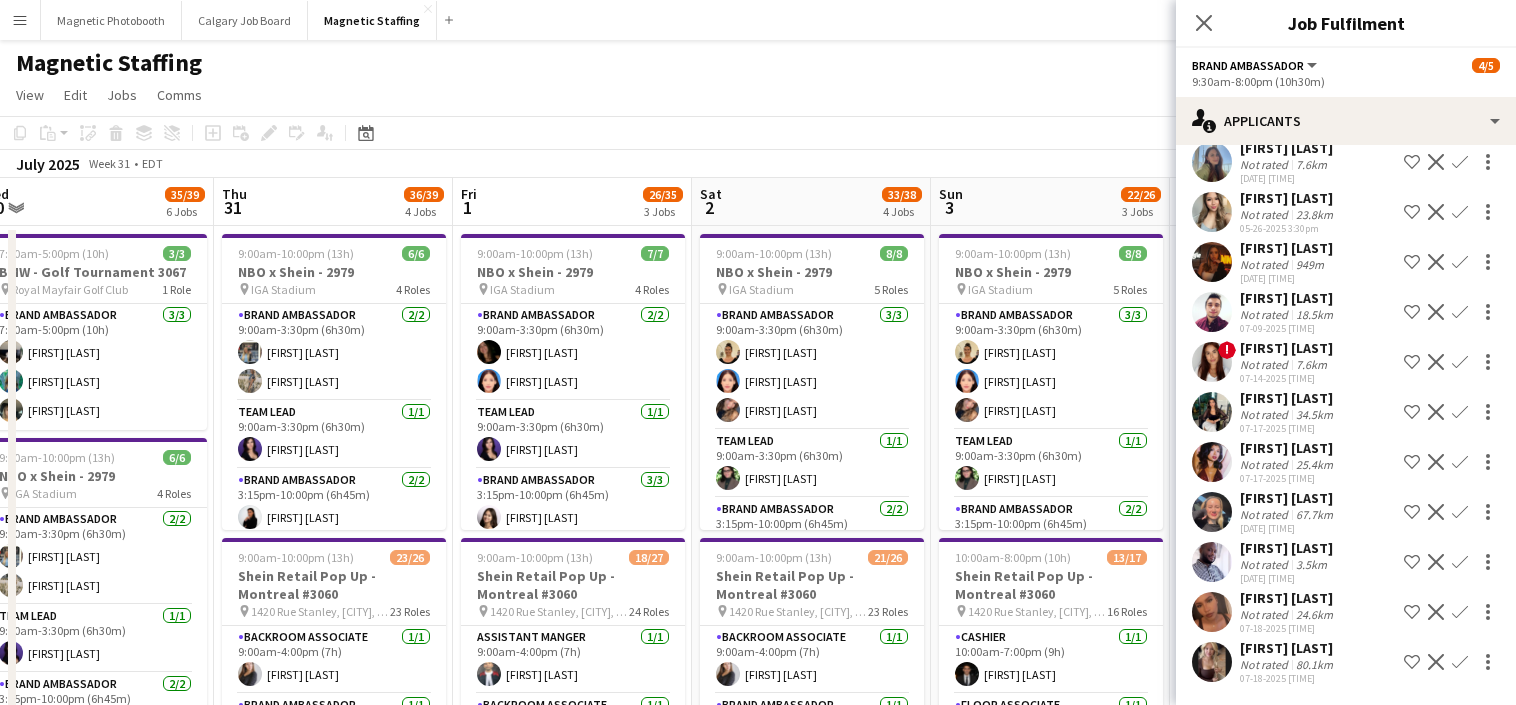 drag, startPoint x: 1022, startPoint y: 375, endPoint x: 993, endPoint y: 271, distance: 107.96759 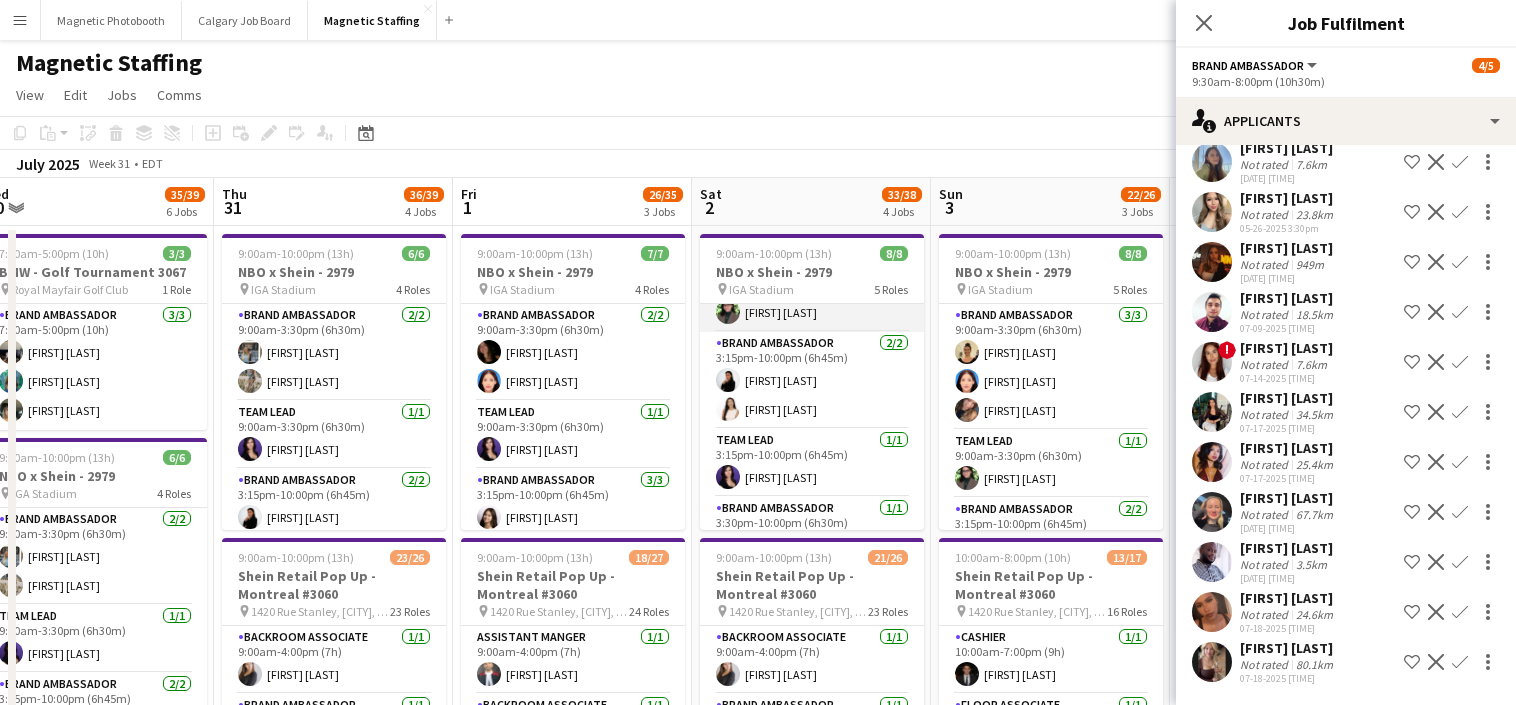 scroll, scrollTop: 201, scrollLeft: 0, axis: vertical 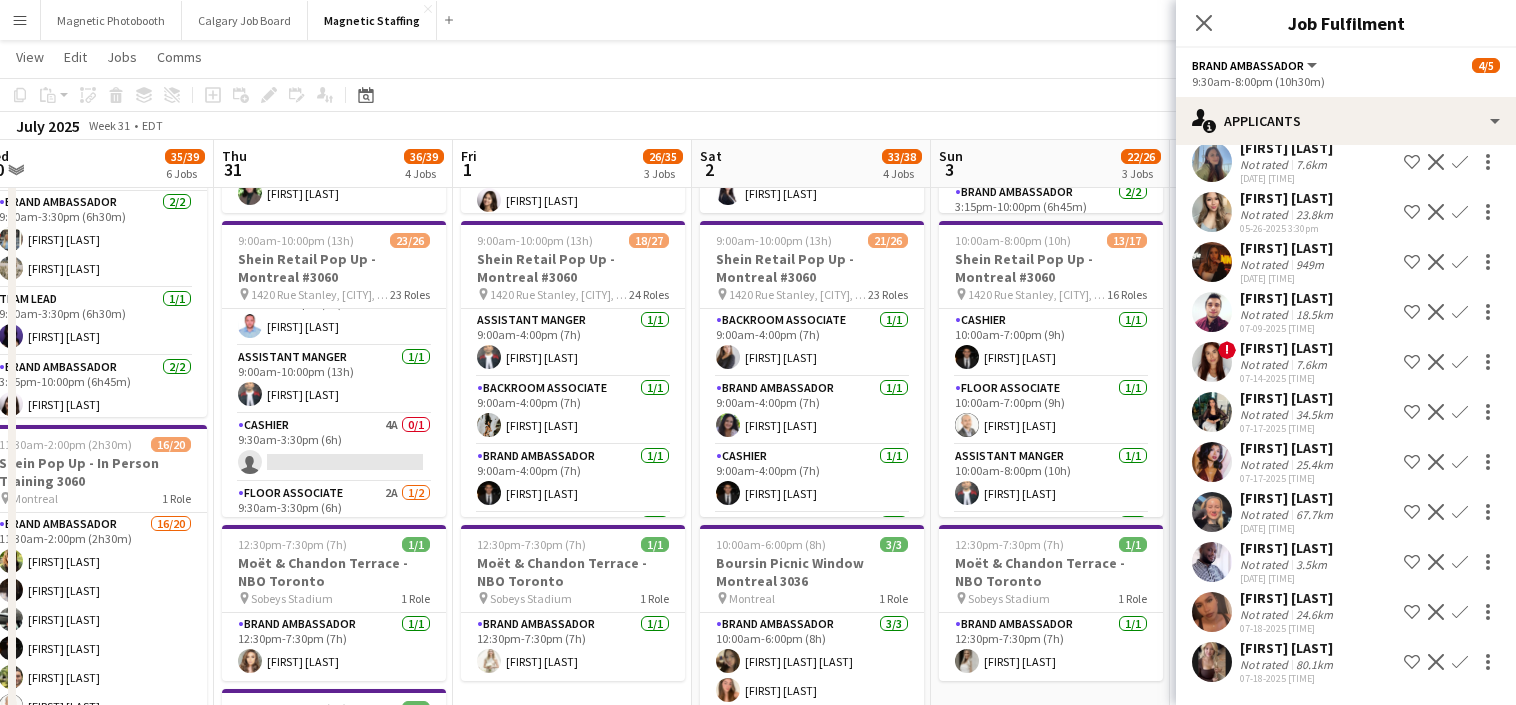 click on "Cashier   4A   0 Job   9:30am-3:30pm (6h)
single-neutral-actions" at bounding box center (334, 448) 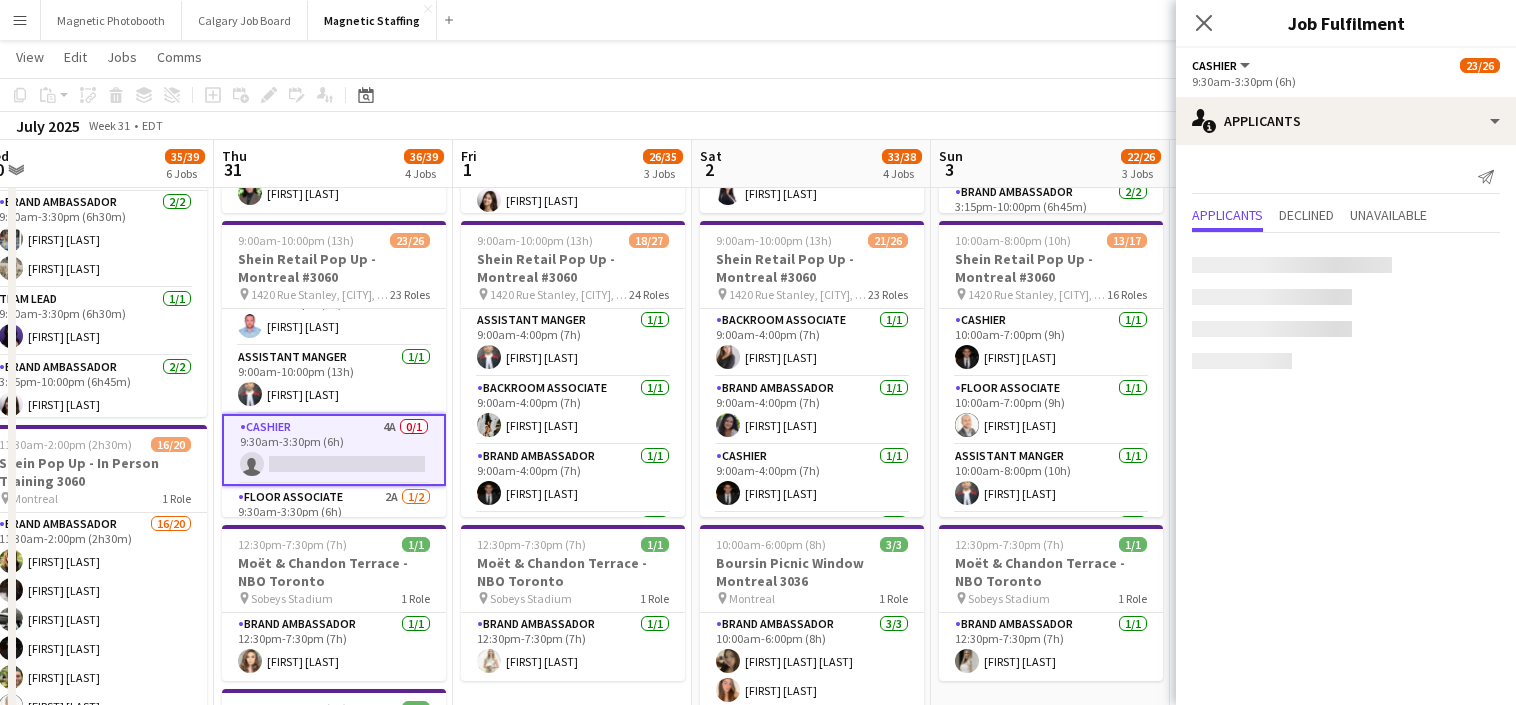 scroll, scrollTop: 0, scrollLeft: 0, axis: both 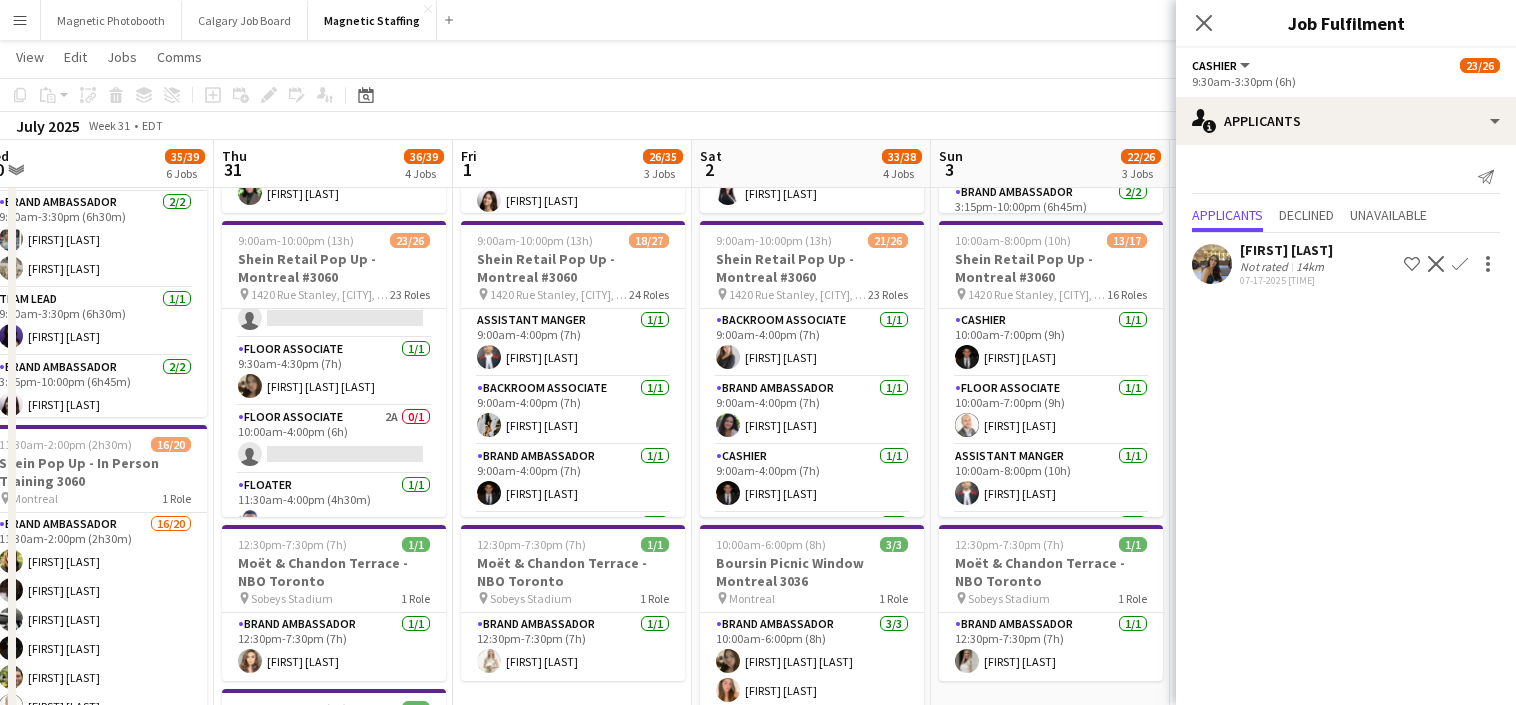 click on "Floor Associate   2A   0/1   [TIME]-[TIME] ([DURATION])
single-neutral-actions" at bounding box center [334, 440] 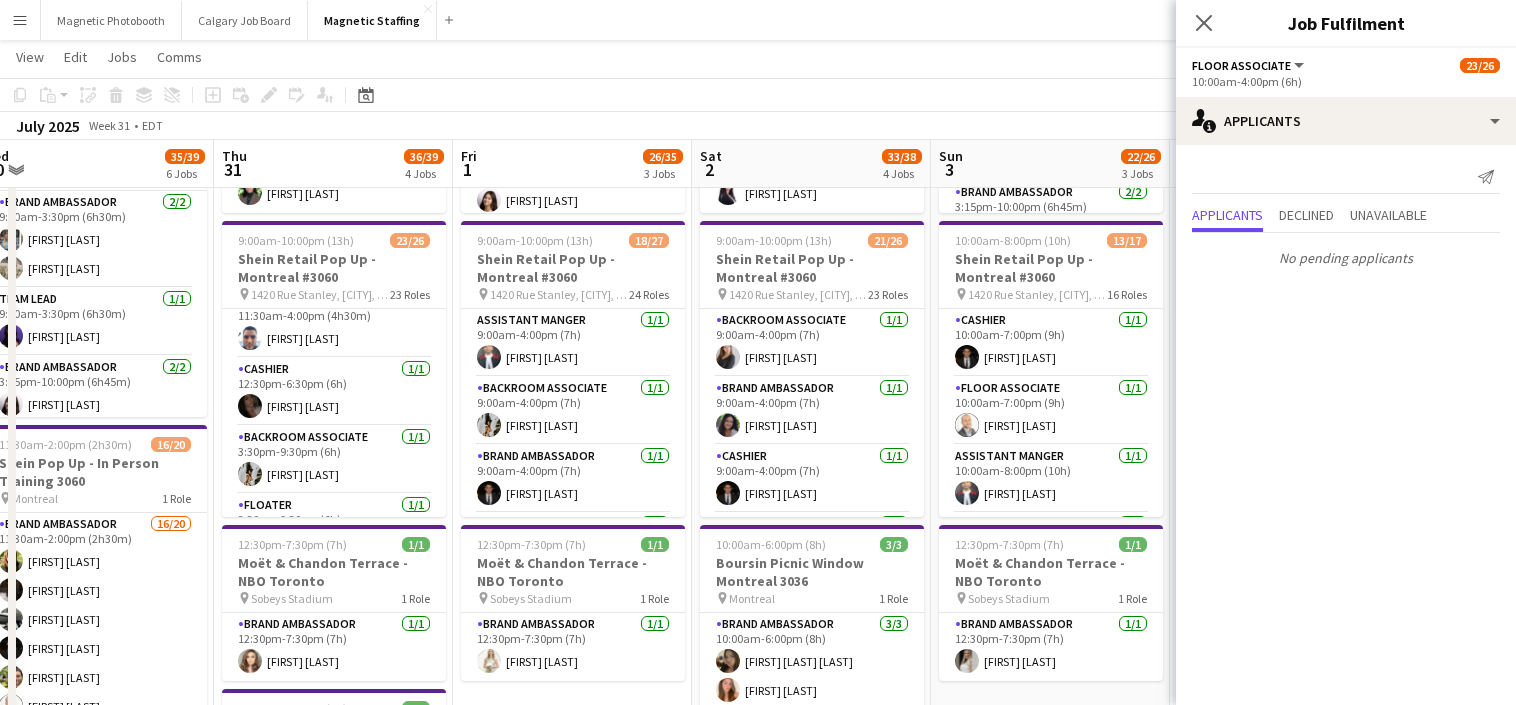 click on "Backroom Associate   1/1   3:30pm-9:30pm (6h)
[FIRST] [LAST]" at bounding box center [334, 460] 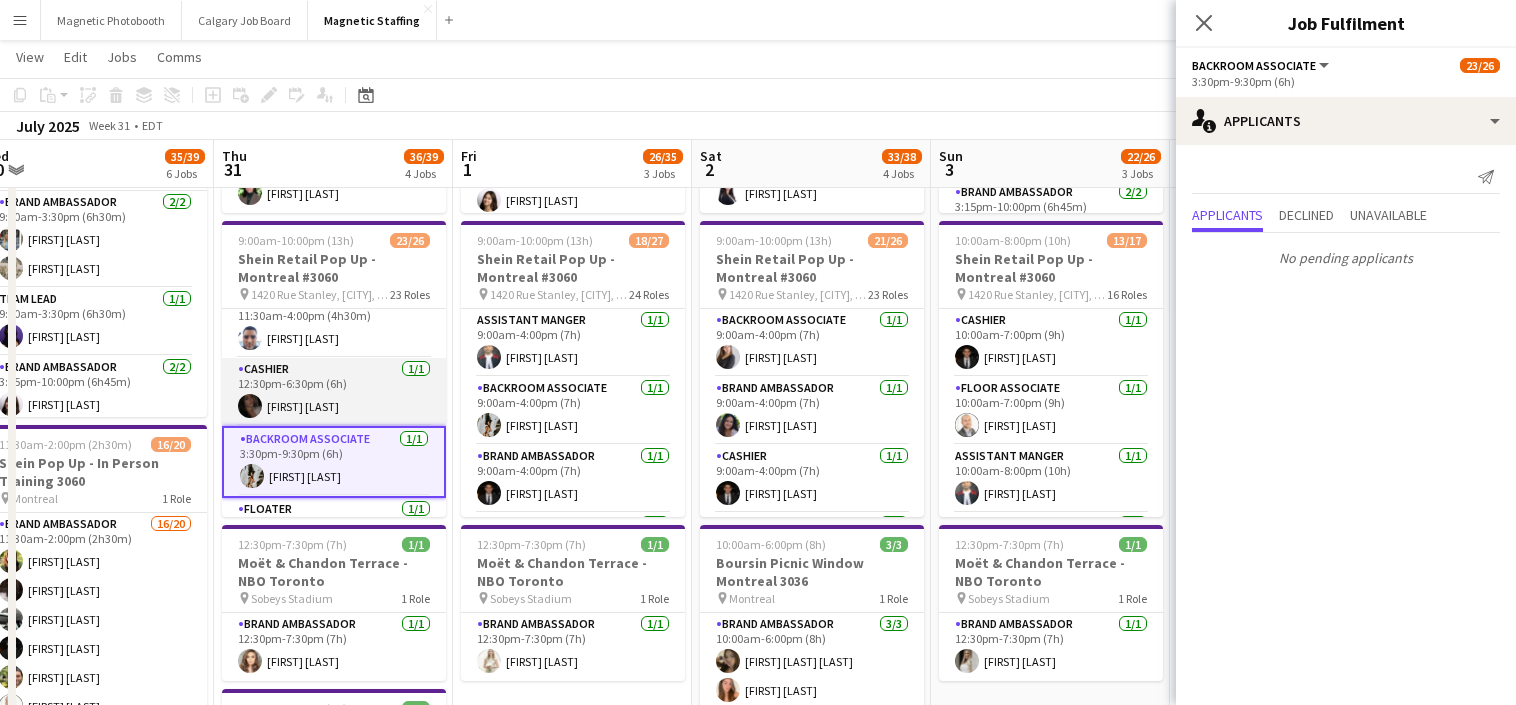 click on "Cashier   1/1   12:30pm-6:30pm (6h)
[FIRST] [LAST]" at bounding box center (334, 392) 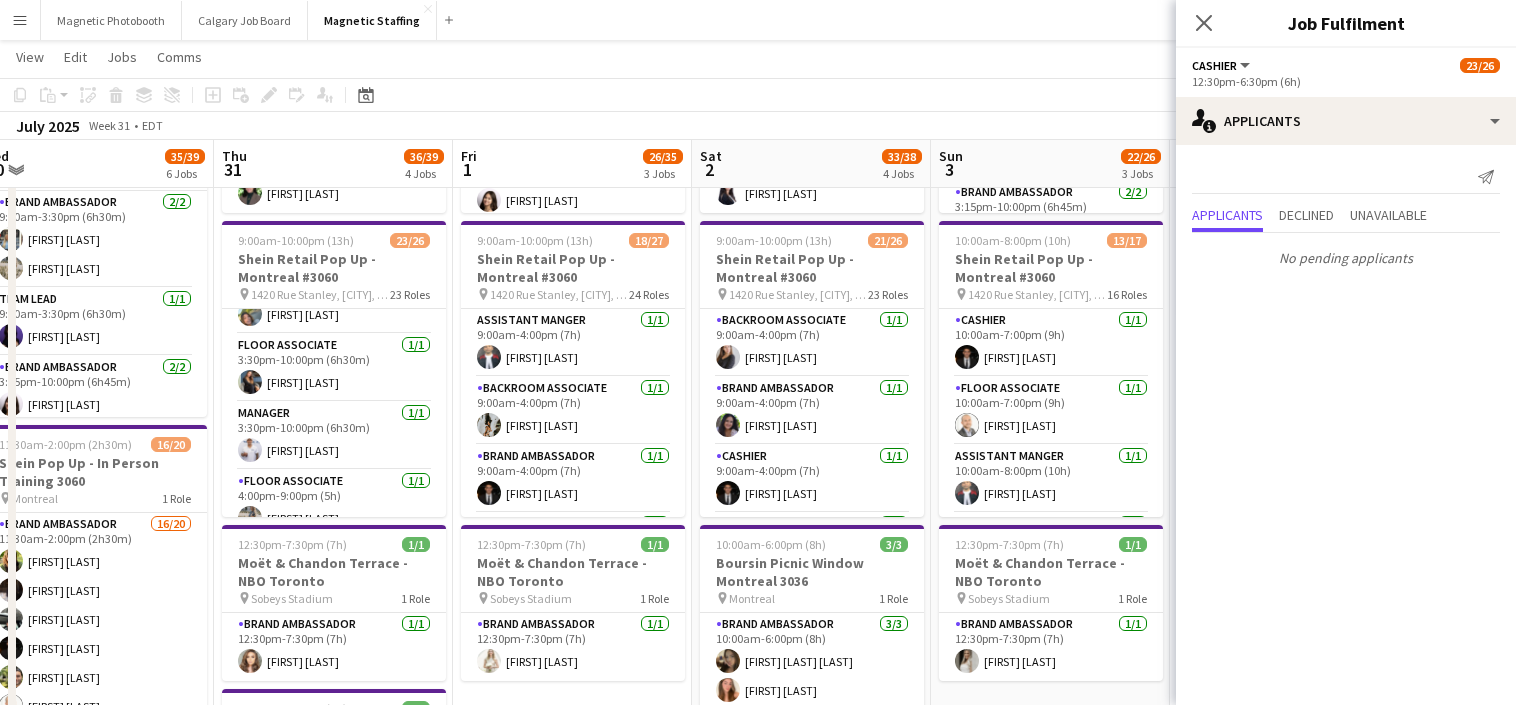 click on "Floor Associate   1/1   3:30pm-10:00pm (6h30m)
[FIRST] [LAST]" at bounding box center (334, 368) 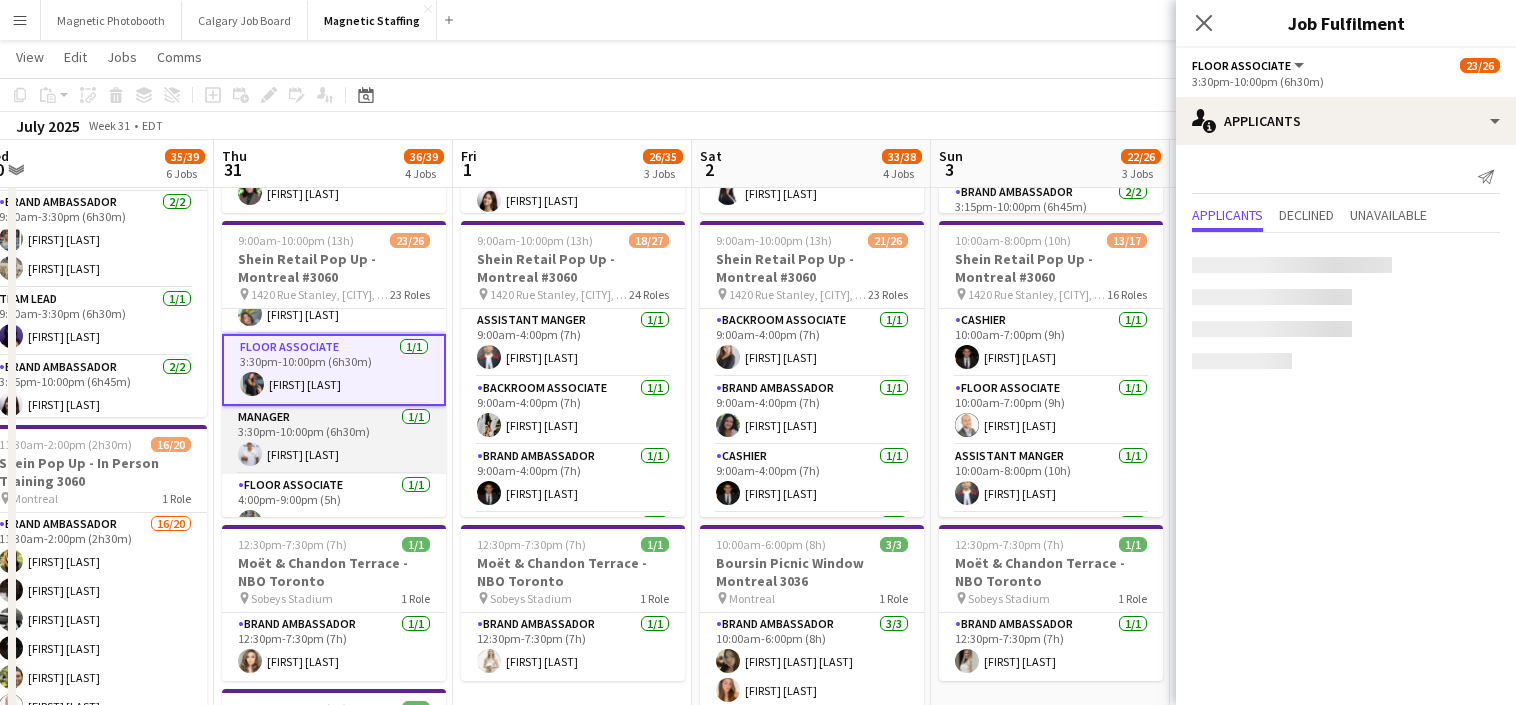 click on "Manager   1/1   [TIME]-[TIME] ([DURATION])
[FIRST] [LAST]" at bounding box center (334, 440) 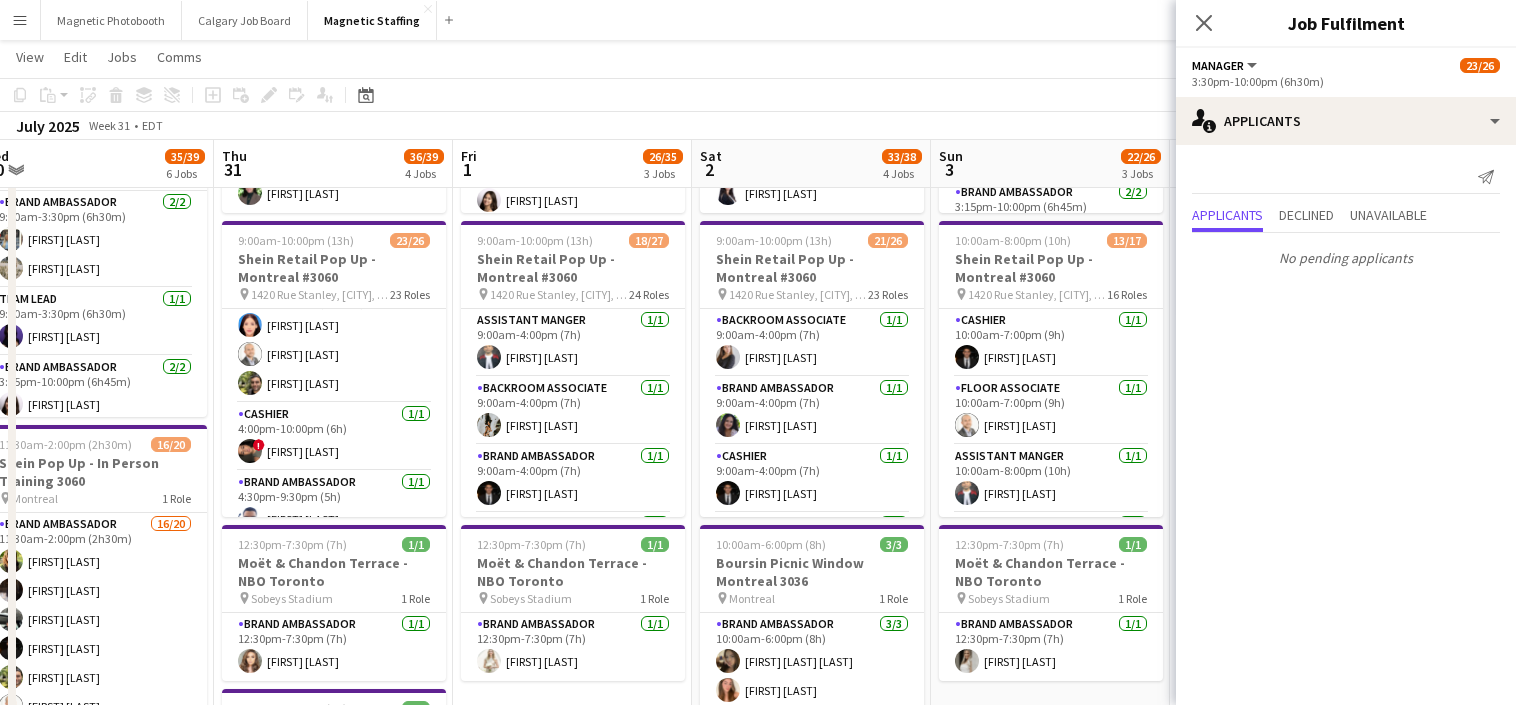 click on "Cashier   1/1   [TIME]-[TIME] ([DURATION])
! [FIRST] [LAST]" at bounding box center (334, 437) 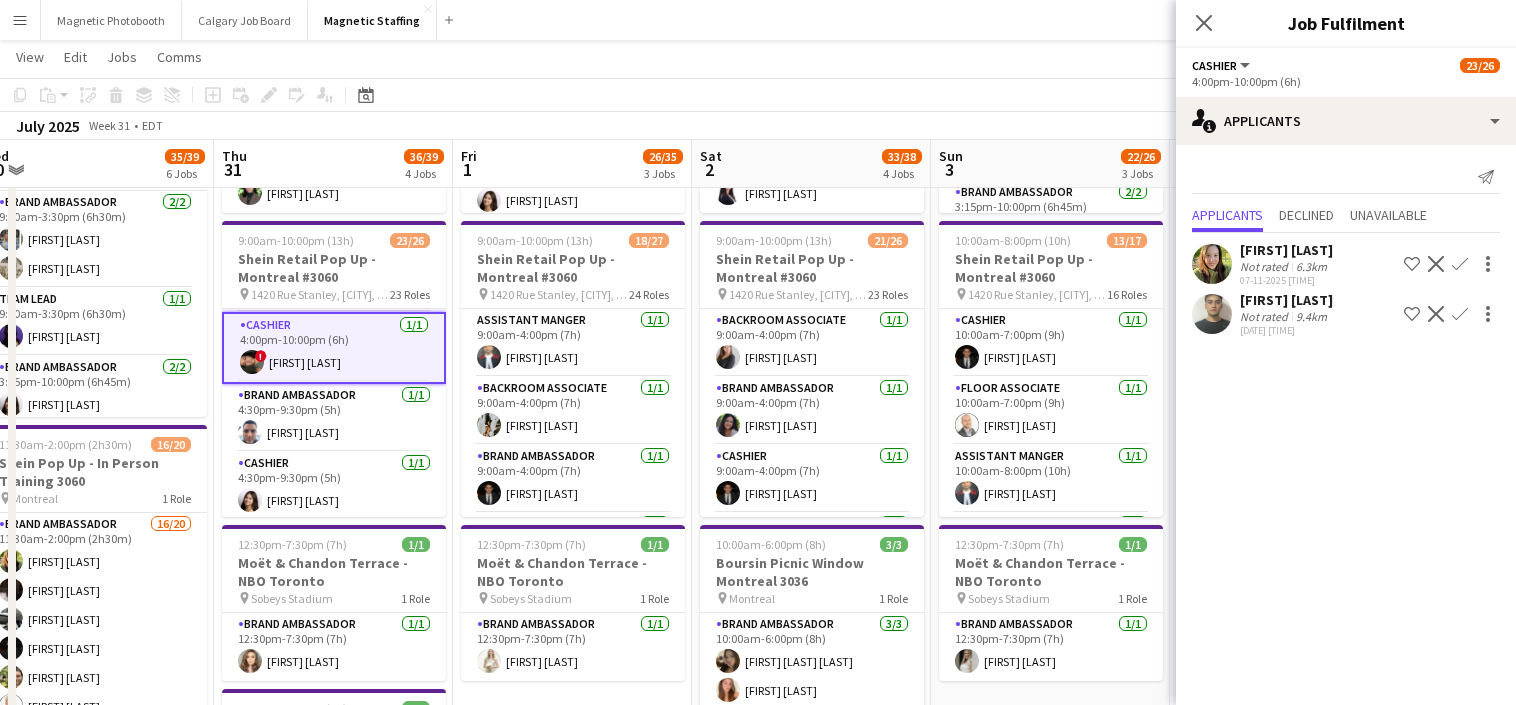 scroll, scrollTop: 1381, scrollLeft: 0, axis: vertical 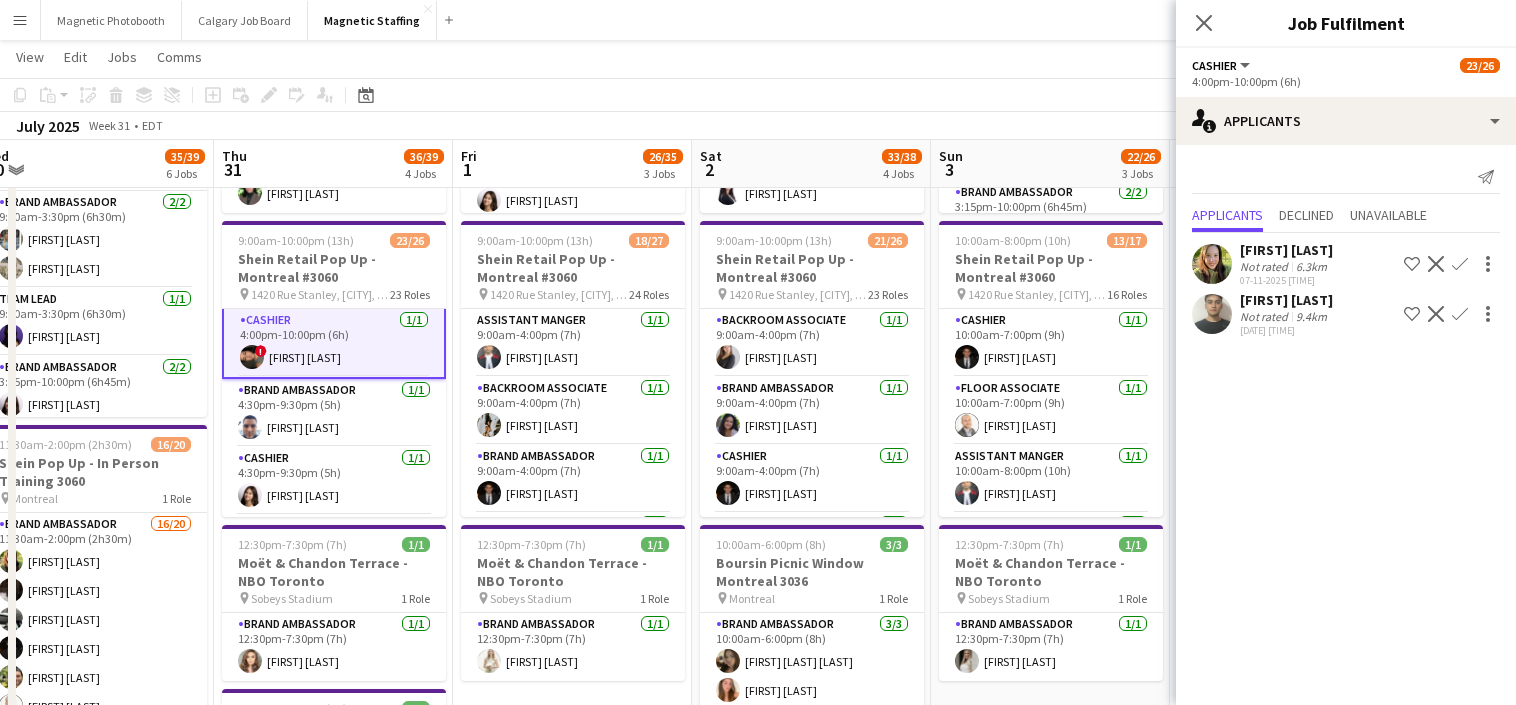click on "Cashier   1/1   4:30pm-9:30pm (5h)
[FIRST] [LAST]" at bounding box center [334, 481] 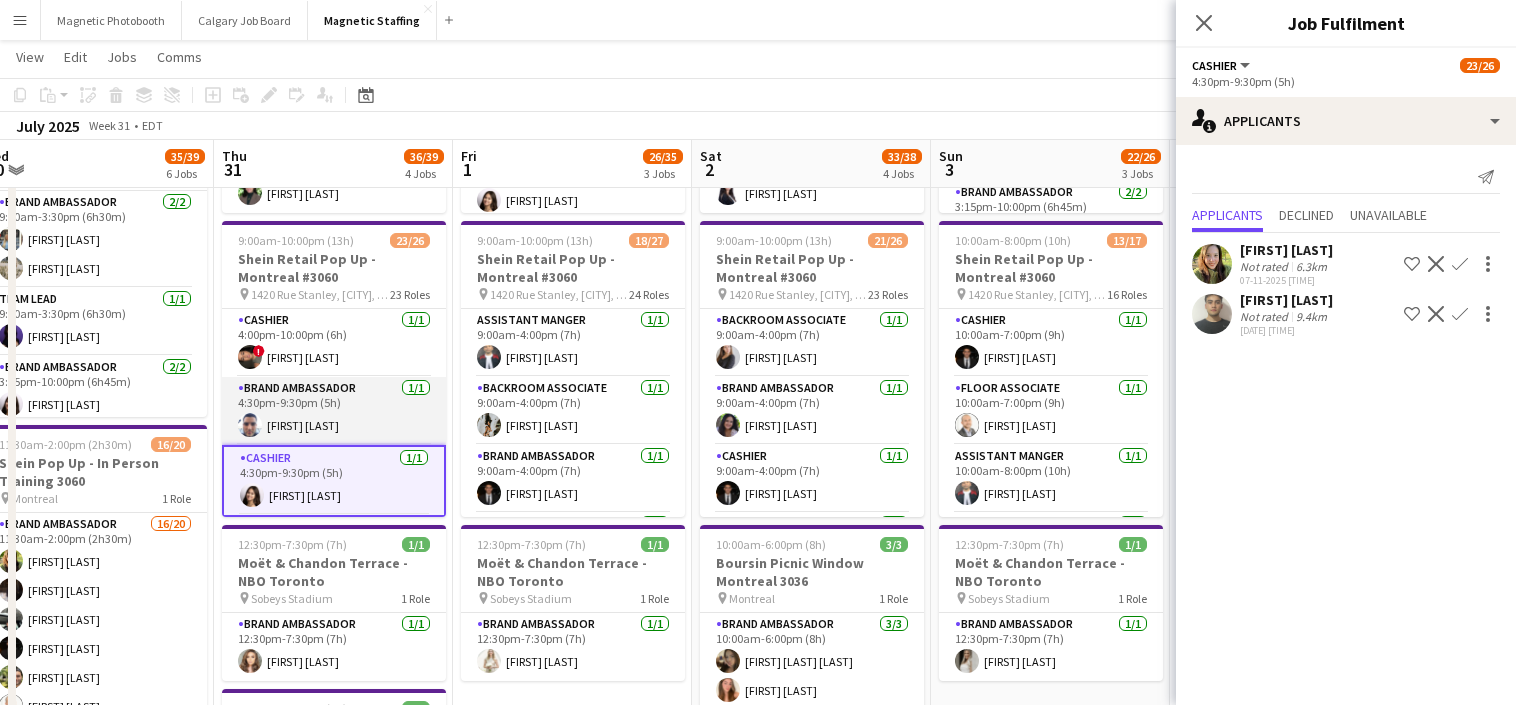 click on "Brand Ambassador   1/1   [TIME]-[TIME] ([DURATION])
[FIRST] [LAST]" at bounding box center (334, 411) 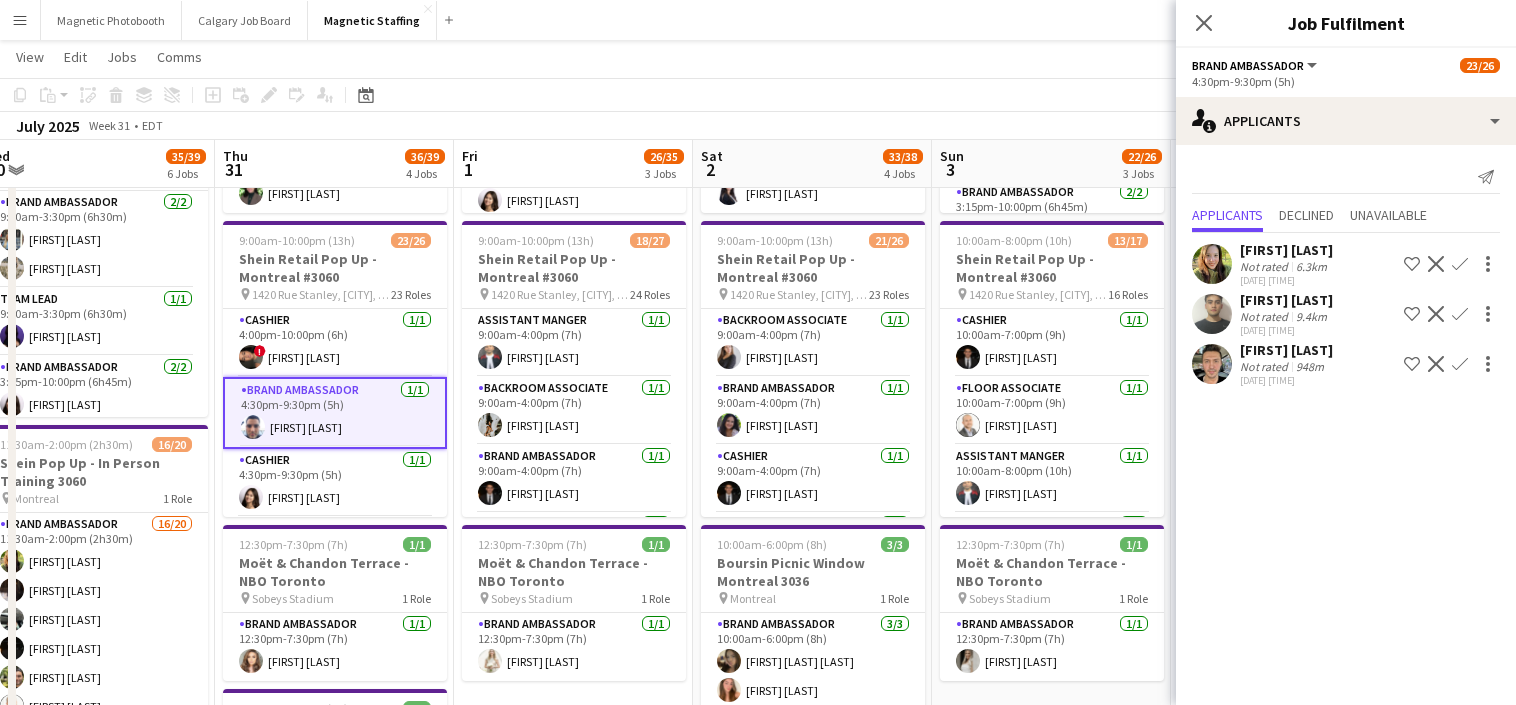 scroll, scrollTop: 1447, scrollLeft: 0, axis: vertical 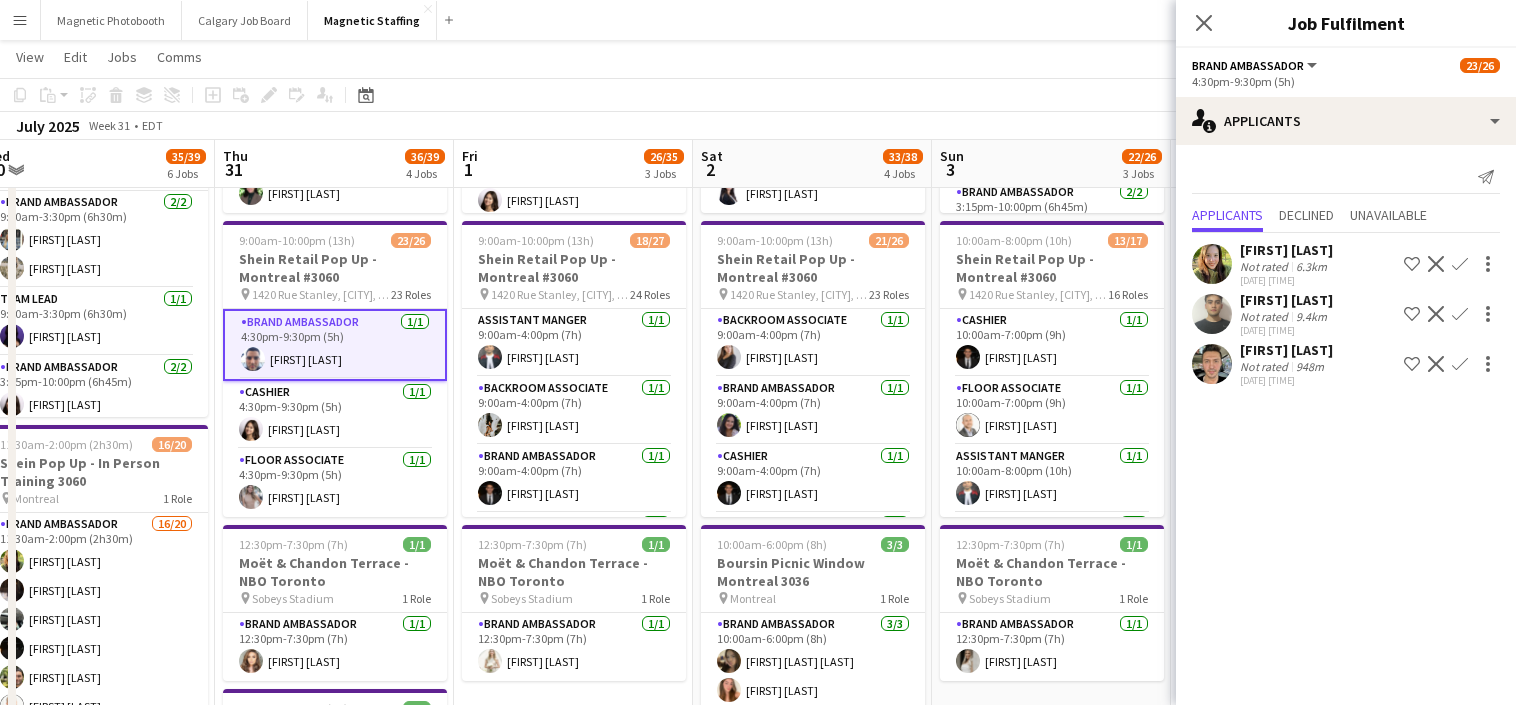 click on "Cashier   1/1   4:30pm-9:30pm (5h)
[FIRST] [LAST]" at bounding box center [335, 415] 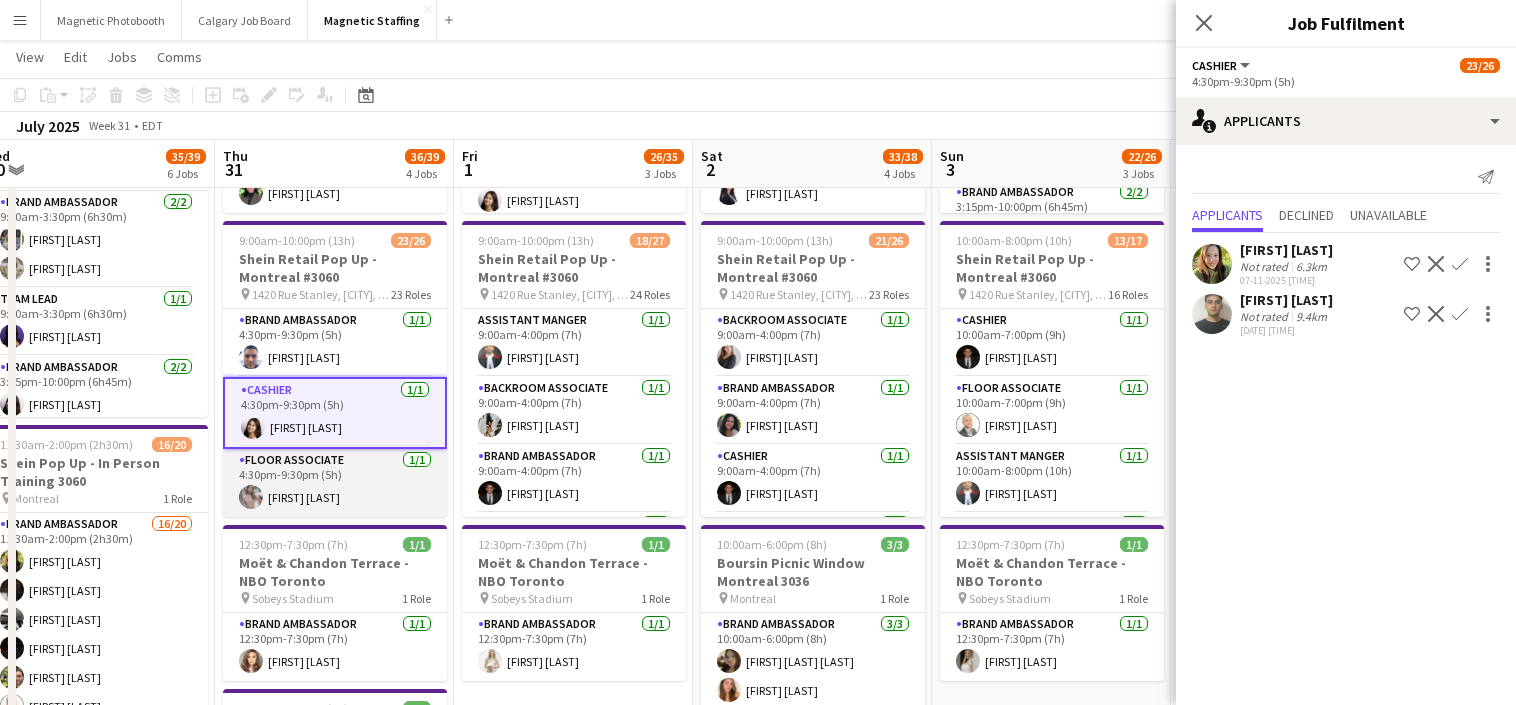 click on "Floor Associate   1/1   [TIME]-[TIME] ([DURATION])
[FIRST] [LAST]" at bounding box center [335, 483] 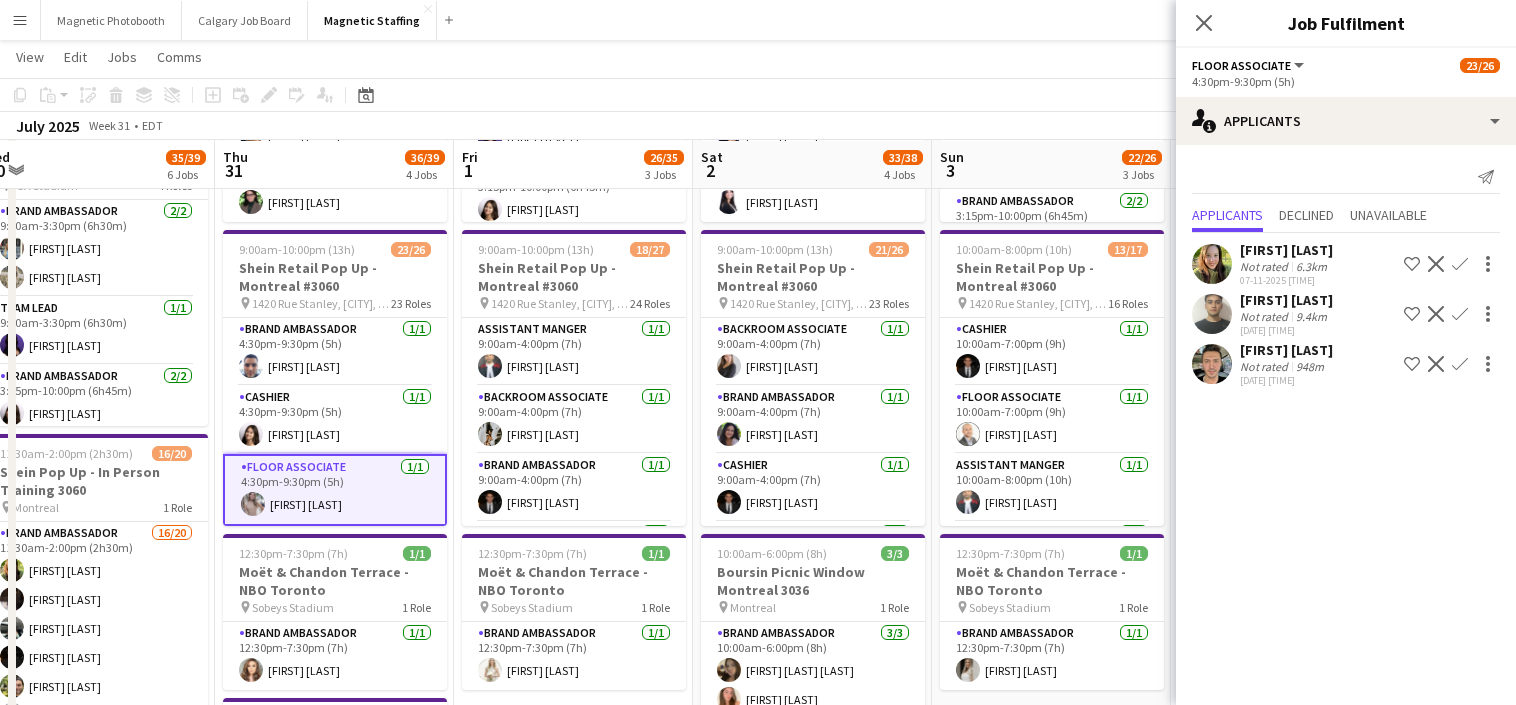 scroll, scrollTop: 307, scrollLeft: 0, axis: vertical 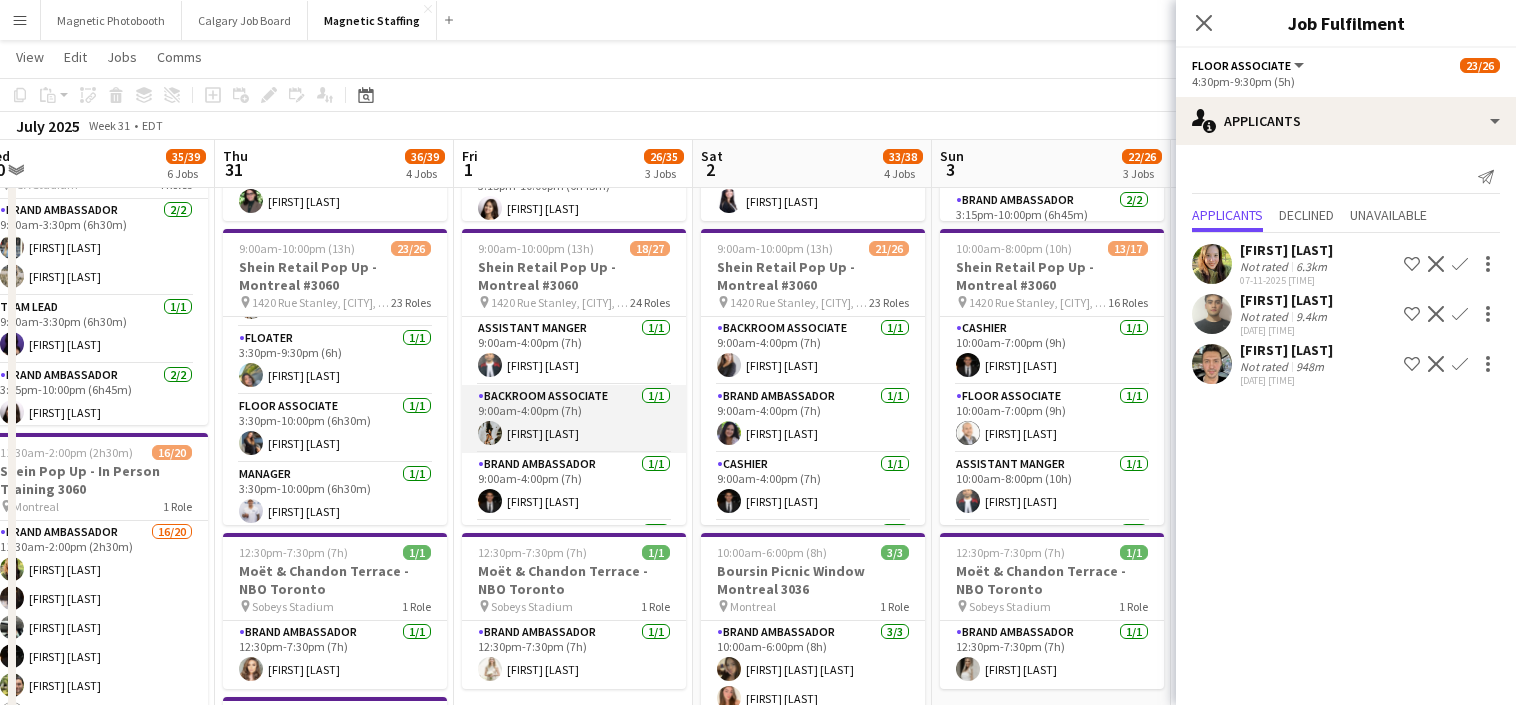 click on "Backroom Associate   1/1   [TIME]-[TIME] ([DURATION])
[FIRST] [LAST]" at bounding box center (574, 419) 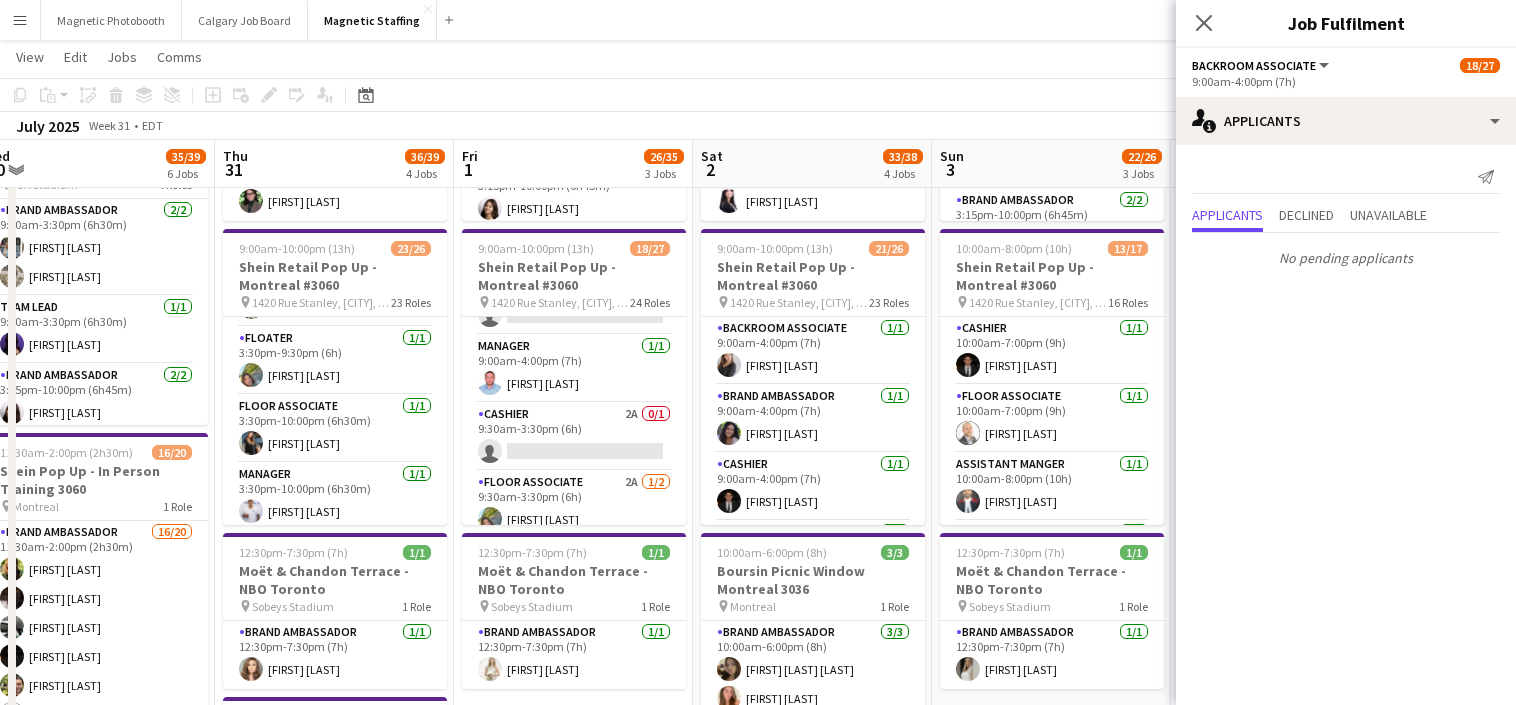click on "Cashier   2A   0/1   [TIME]-[TIME] ([DURATION])
single-neutral-actions" at bounding box center (574, 437) 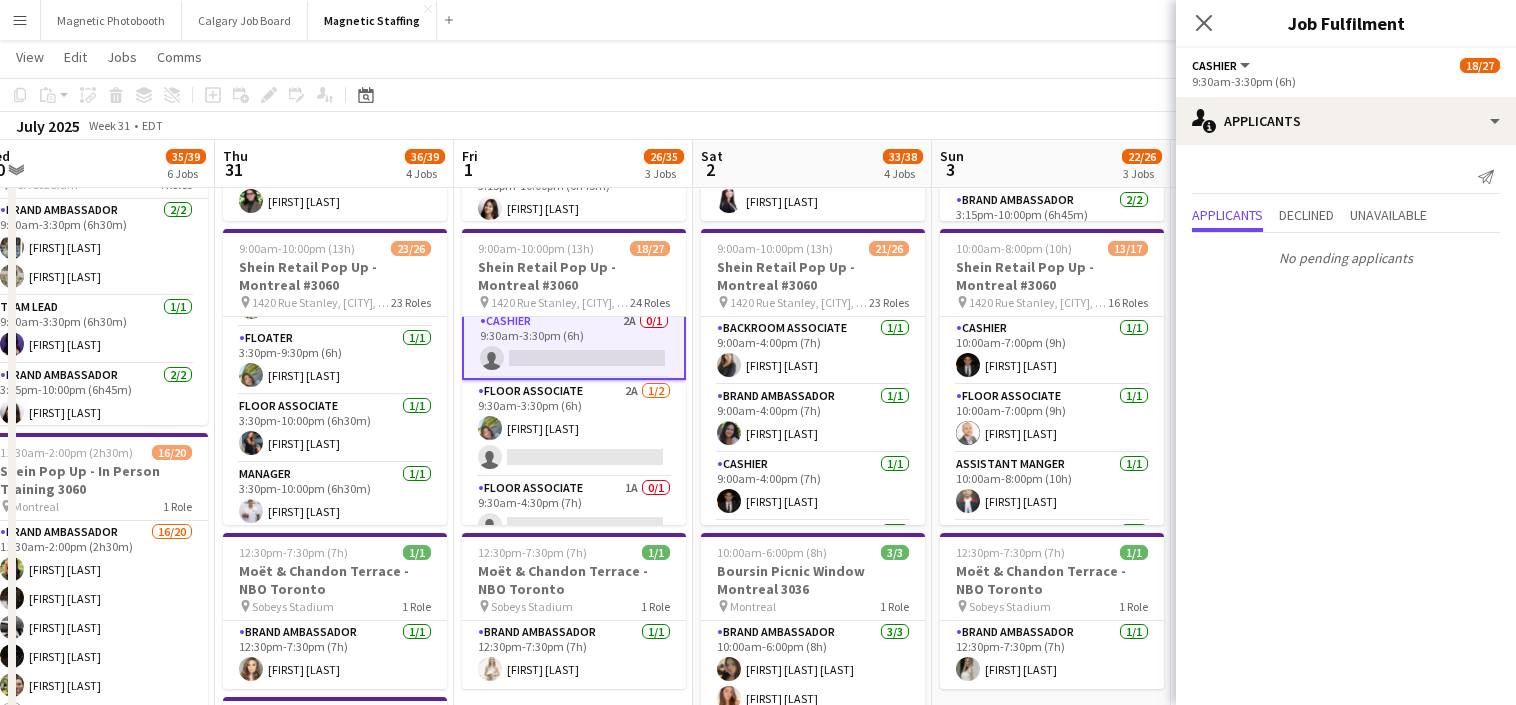 click on "Floor Associate   2A   1/2   9:30am-3:30pm (6h)
[FIRST] [LAST]
single-neutral-actions" at bounding box center (574, 428) 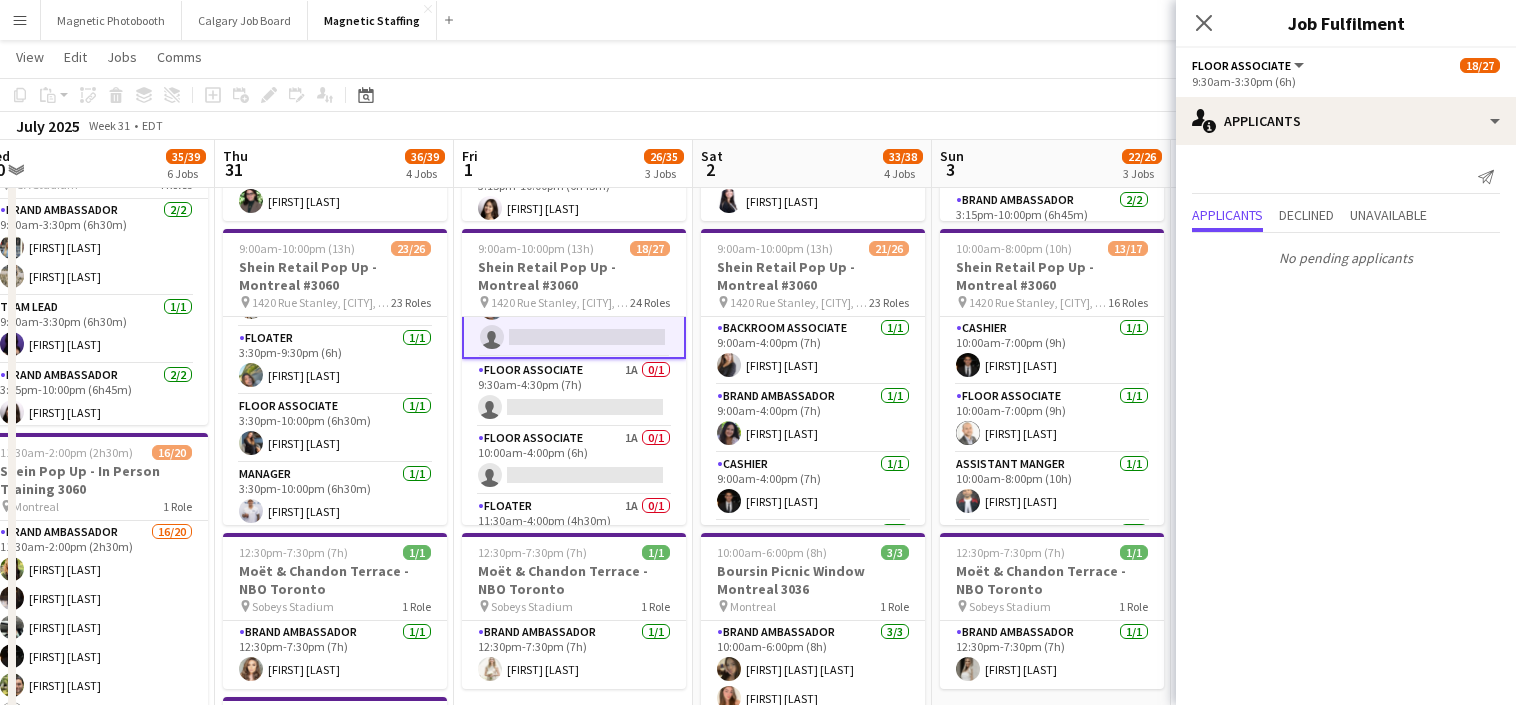 click on "Floor Associate   1A   0/1   [TIME]-[TIME] ([DURATION])
single-neutral-actions" at bounding box center (574, 461) 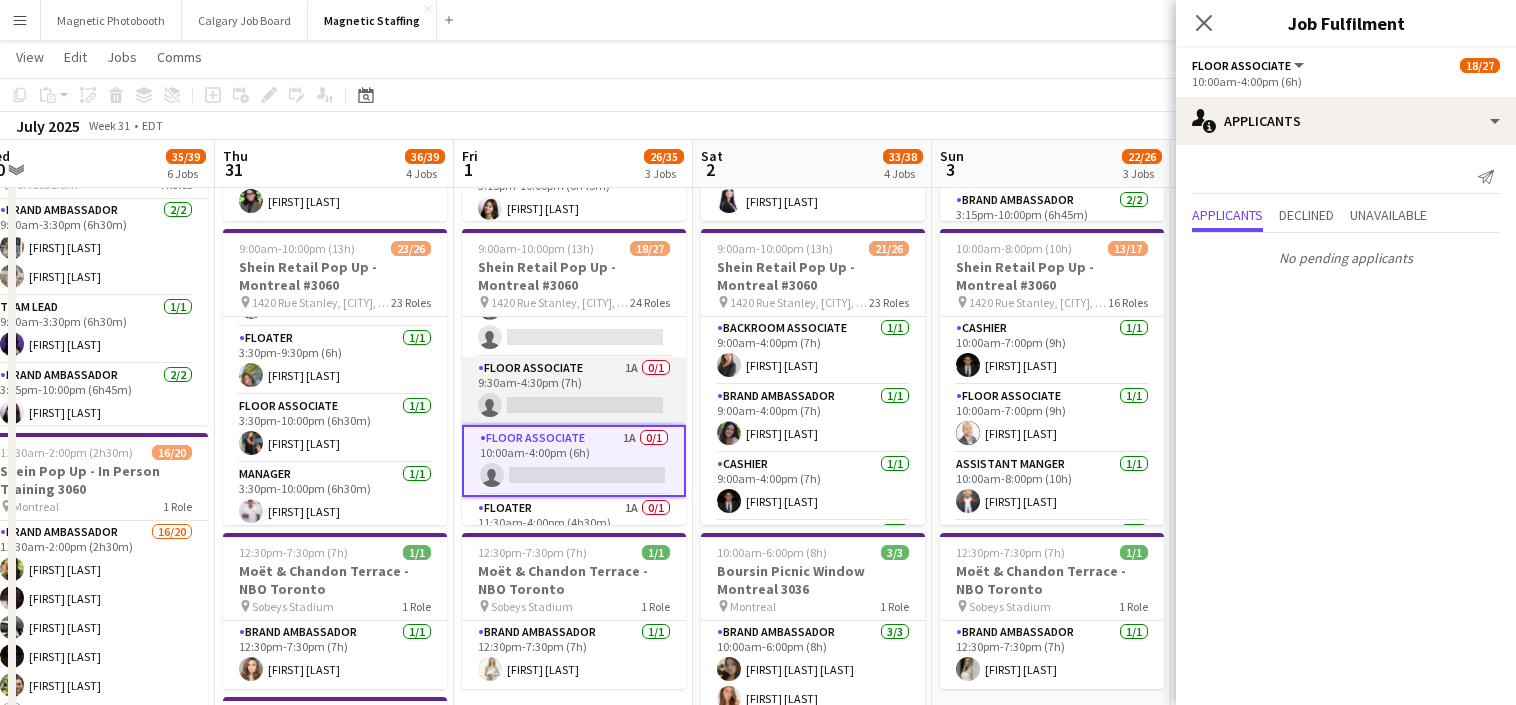 click on "Floor Associate   1A   0/1   9:30am-4:30pm (7h)
single-neutral-actions" at bounding box center [574, 391] 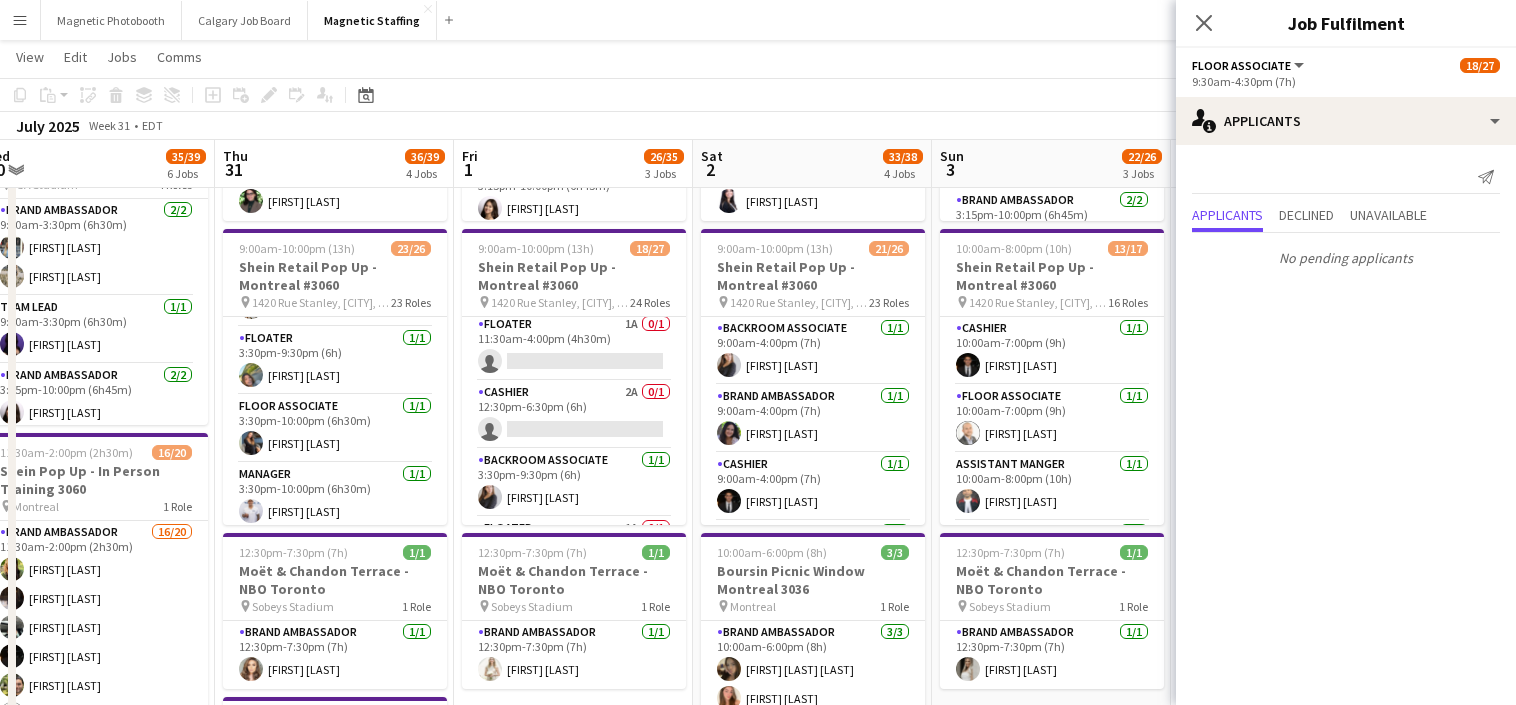 click on "Floater   1A   0/1   11:30am-4:00pm (4h30m)
single-neutral-actions" at bounding box center [574, 347] 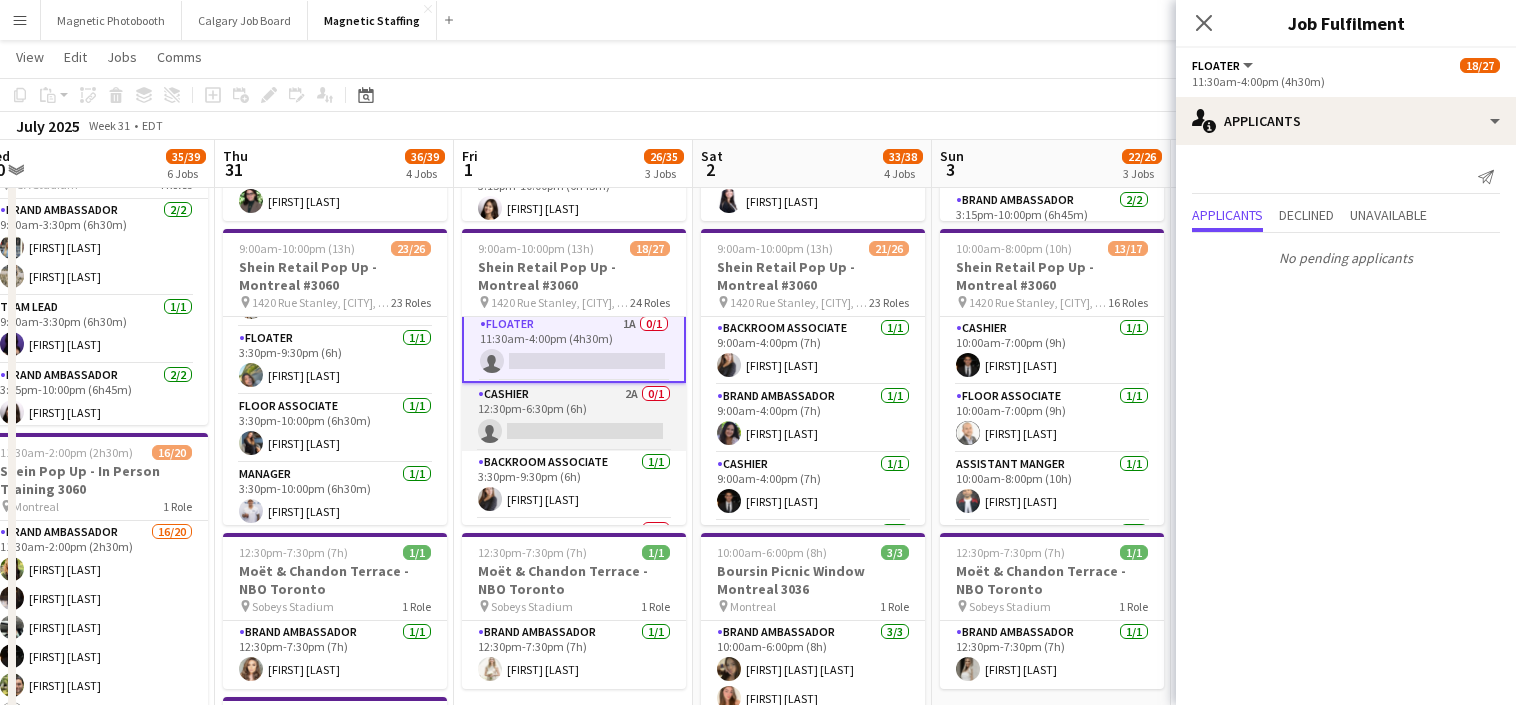 click on "Cashier   2A   0/1   12:30pm-6:30pm (6h)
single-neutral-actions" at bounding box center [574, 417] 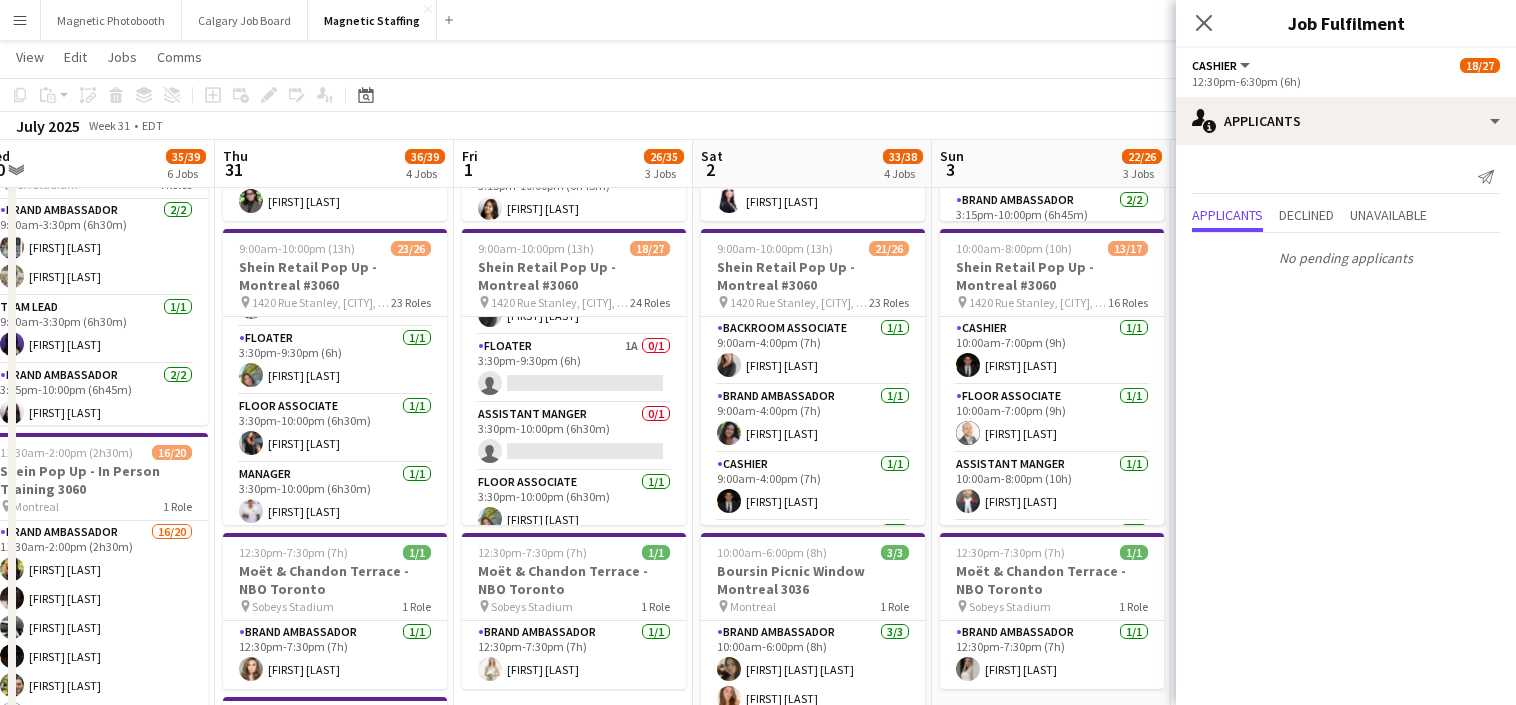 click on "Assistant Manger    0/1   3:30pm-10:00pm (6h30m)
single-neutral-actions" at bounding box center [574, 437] 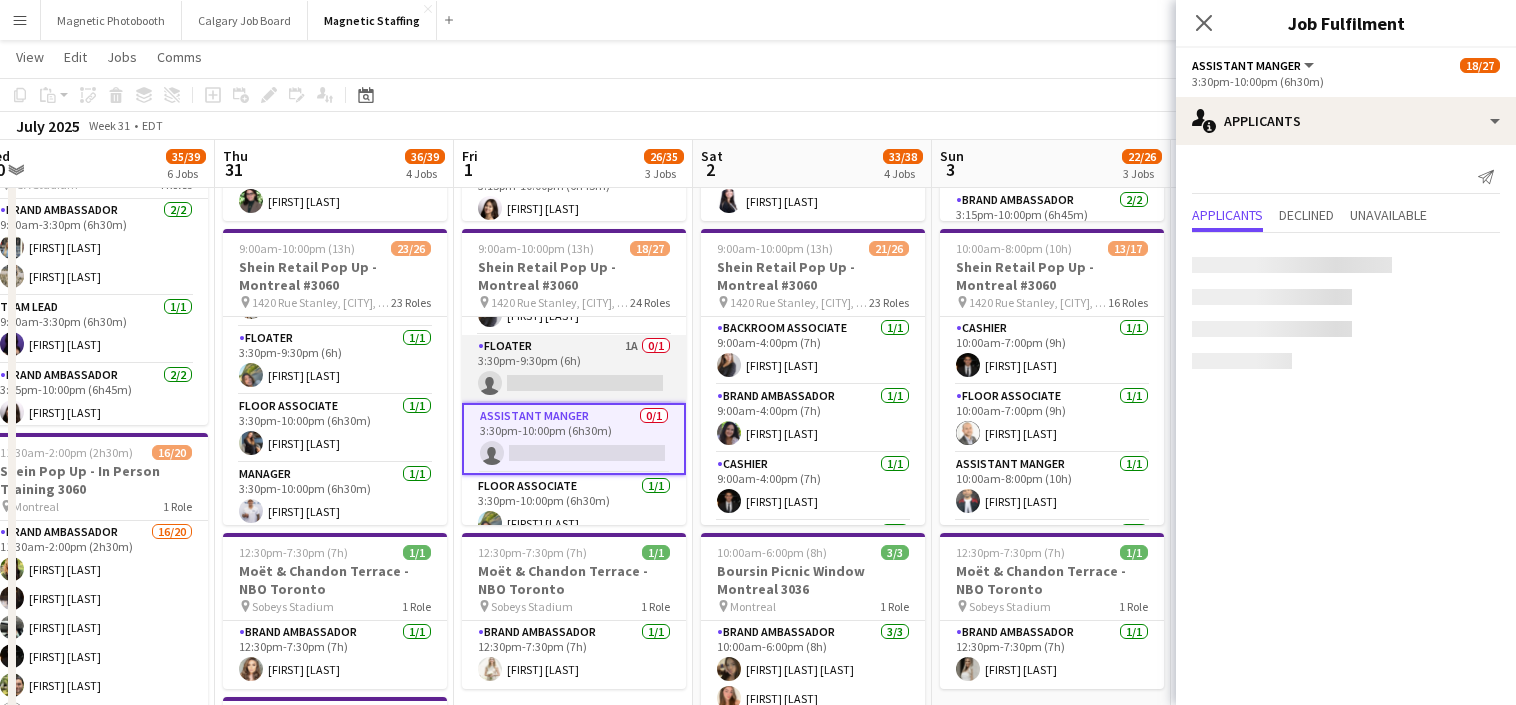click on "Floater   1A   0/1   3:30pm-9:30pm (6h)
single-neutral-actions" at bounding box center (574, 369) 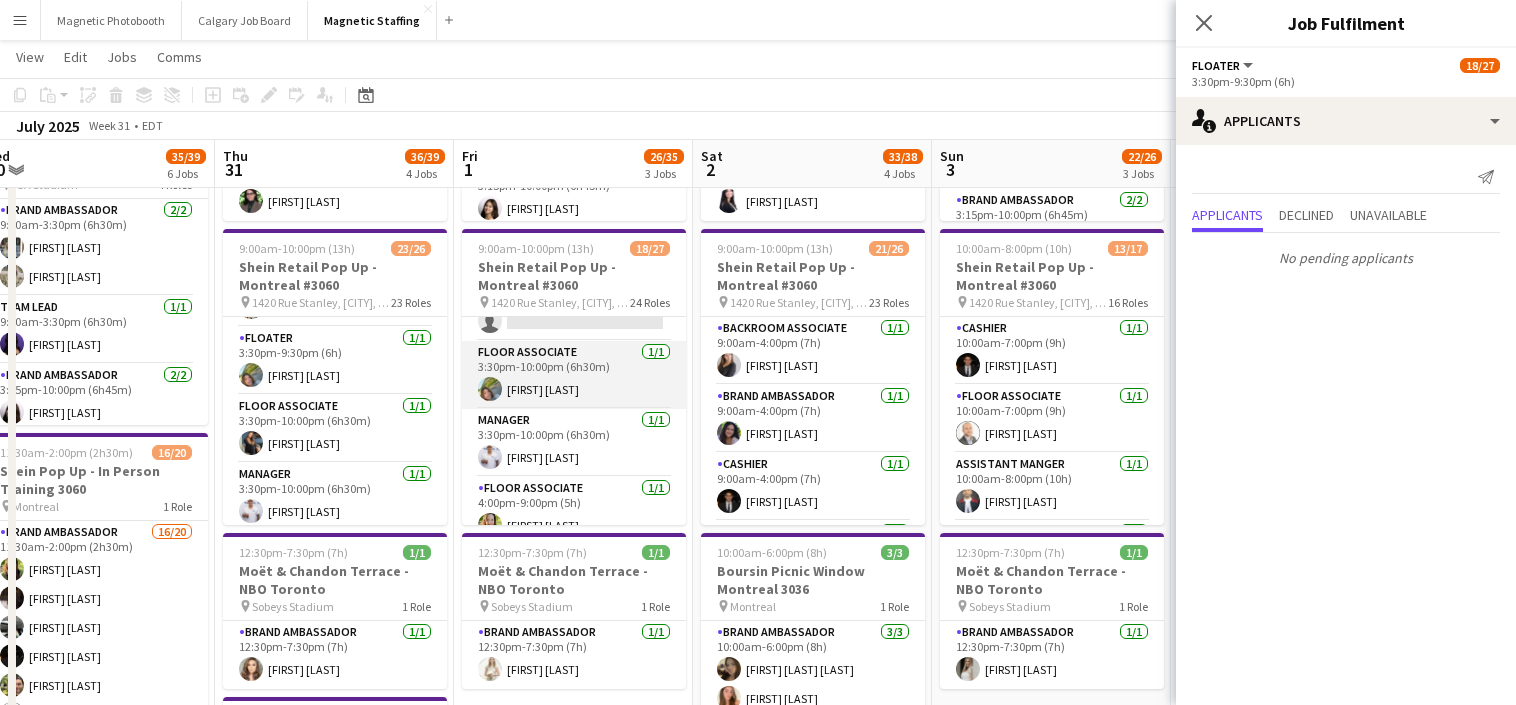 click on "Floor Associate   1/1   [TIME]-[TIME] ([DURATION])
[FIRST] [LAST]" at bounding box center [574, 511] 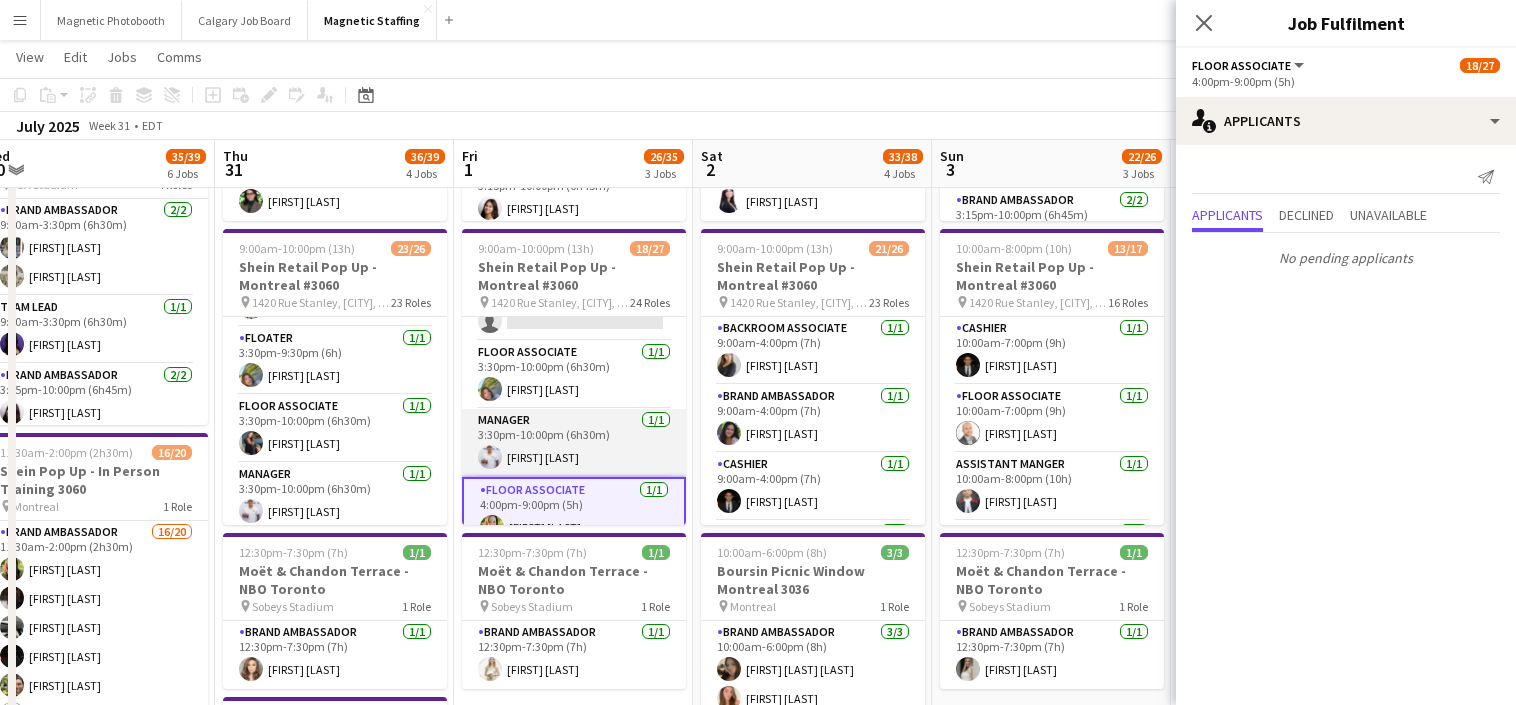 scroll, scrollTop: 0, scrollLeft: 501, axis: horizontal 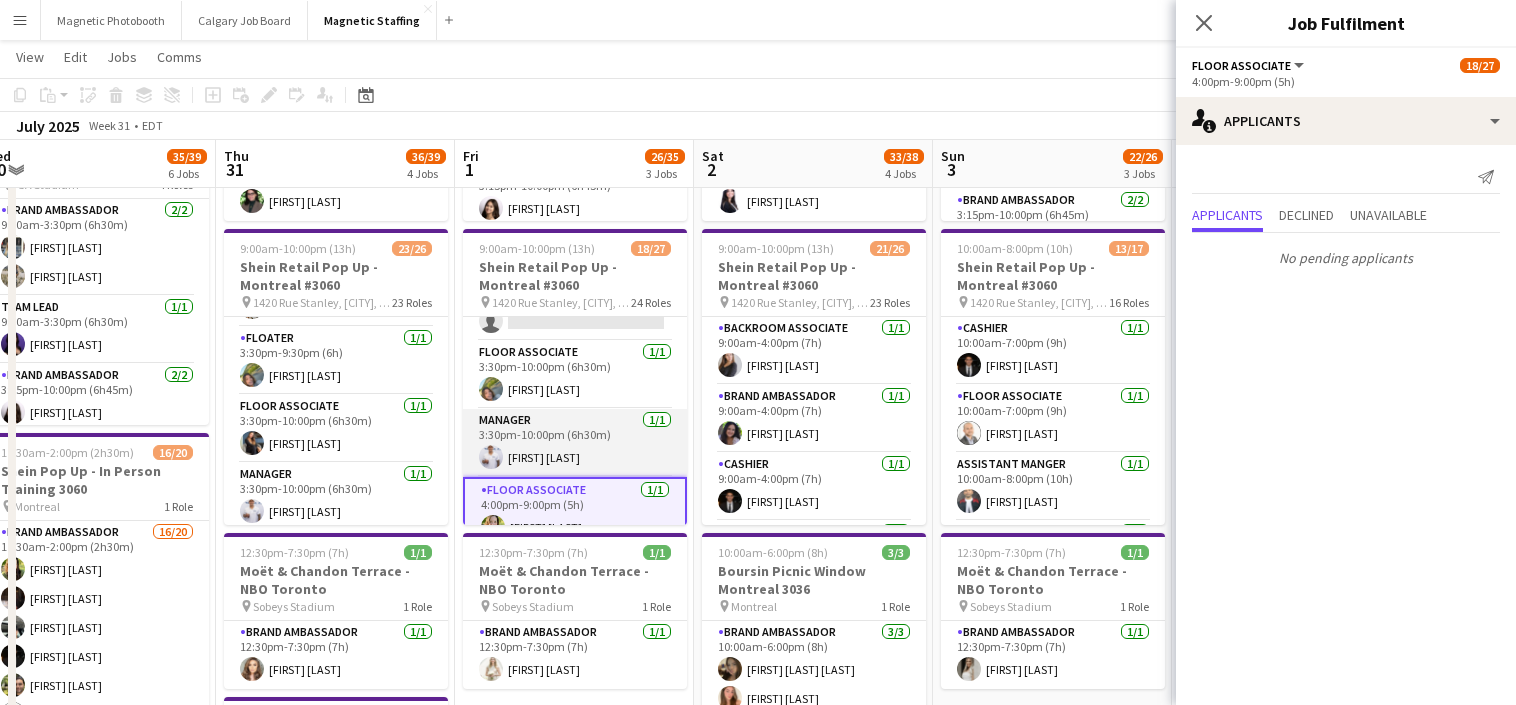click on "Manager   1/1   [TIME]-[TIME] ([DURATION])
[FIRST] [LAST]" at bounding box center (575, 443) 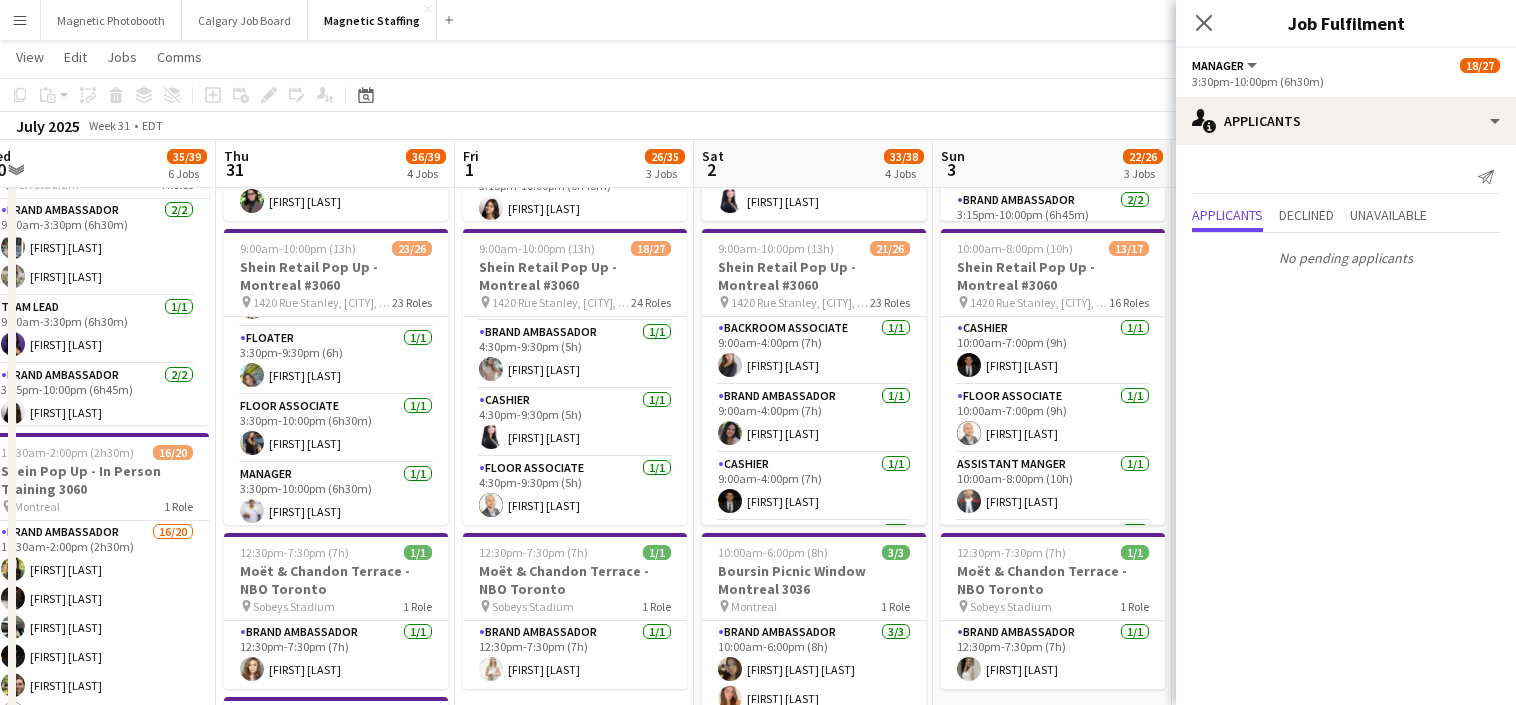 click on "Cashier   1/1   4:30pm-9:30pm (5h)
[FIRST] [LAST]" at bounding box center [575, 423] 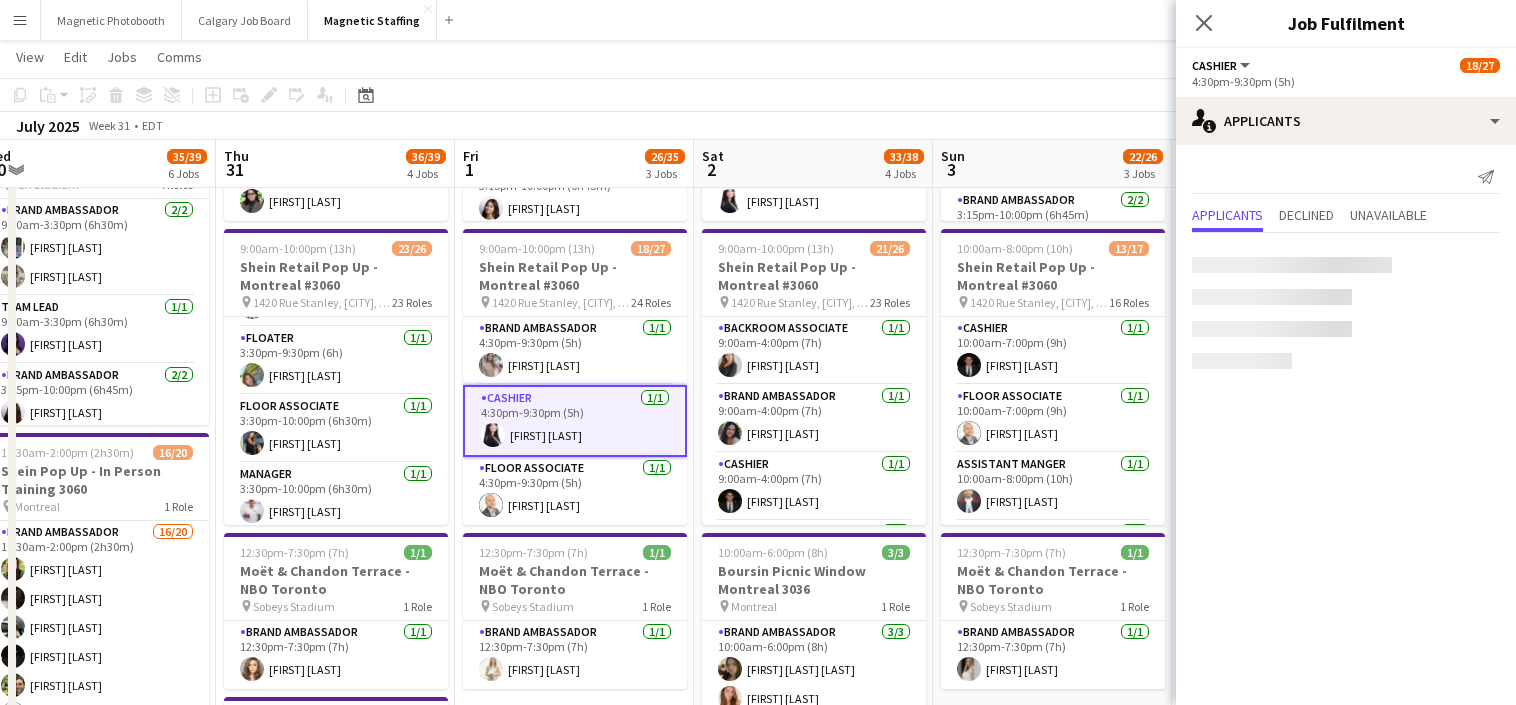 scroll, scrollTop: 1511, scrollLeft: 0, axis: vertical 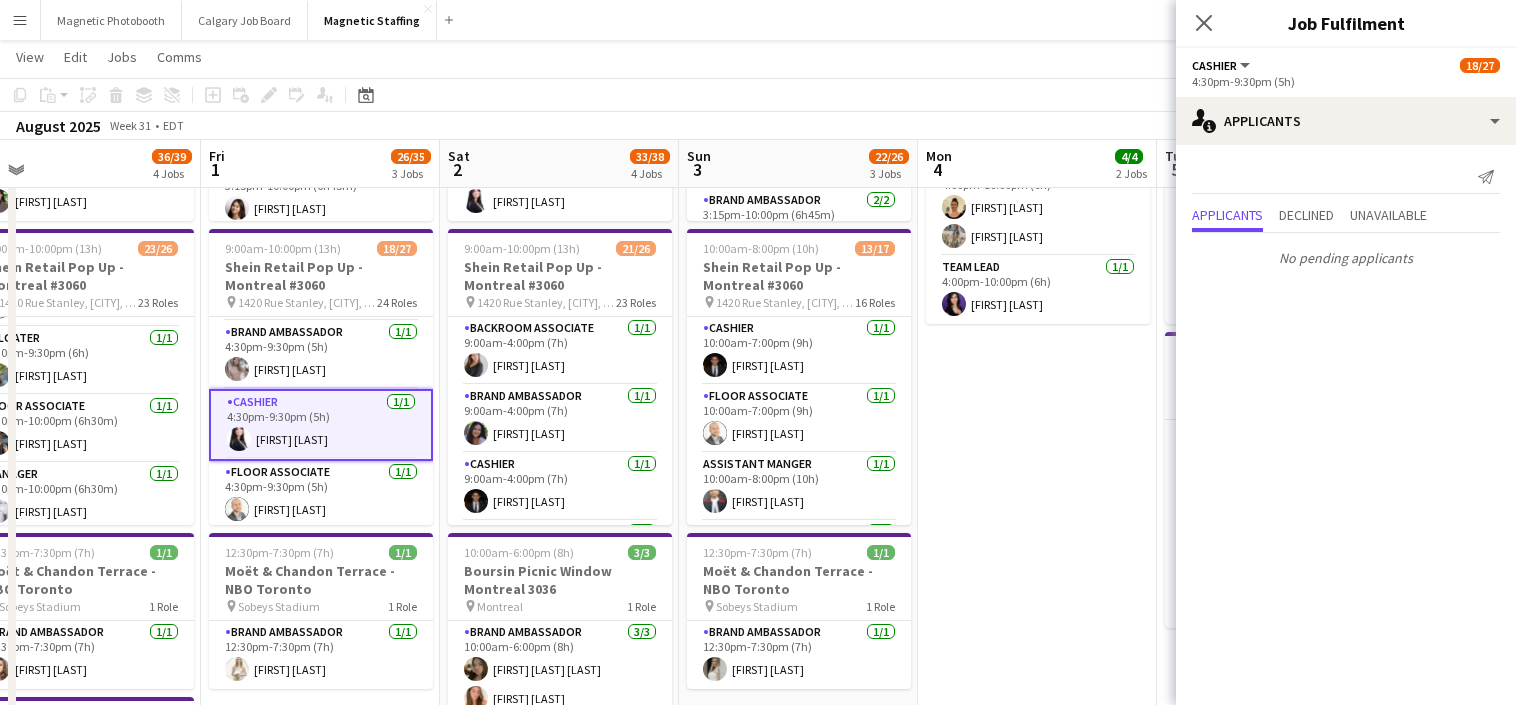 drag, startPoint x: 794, startPoint y: 451, endPoint x: 436, endPoint y: 452, distance: 358.0014 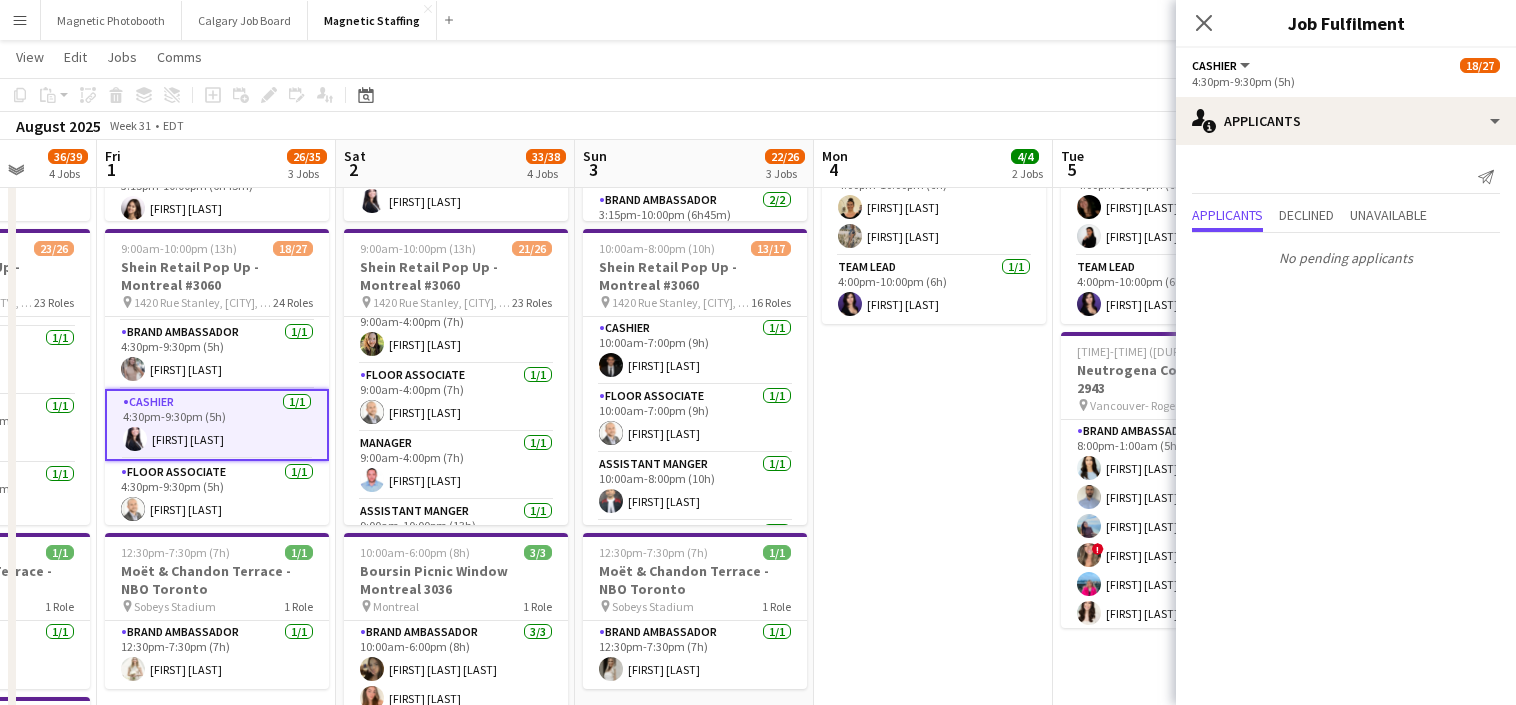 scroll, scrollTop: 589, scrollLeft: 0, axis: vertical 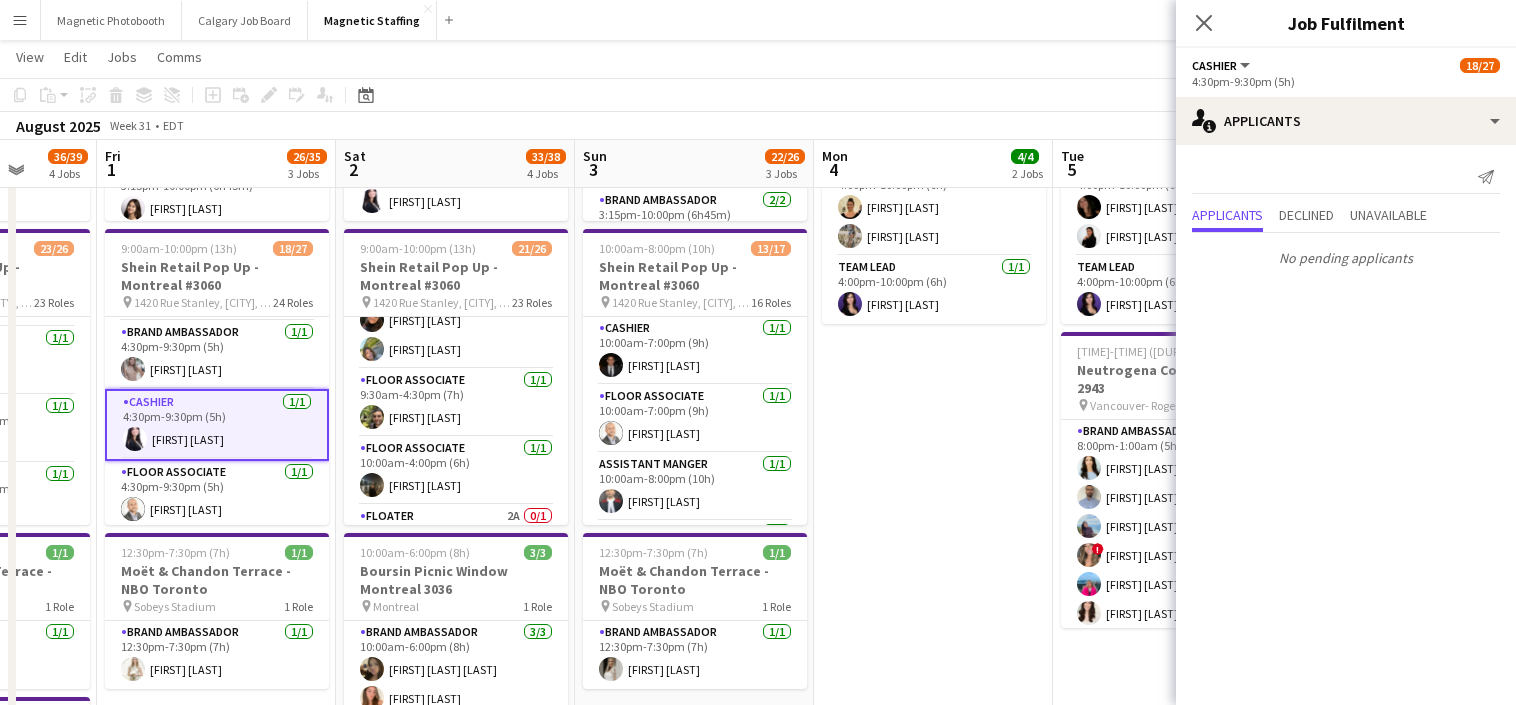 click on "Floor Associate   1/1   10:00am-4:00pm (6h)
[FIRST]-[FIRST] [LAST]" at bounding box center [456, 471] 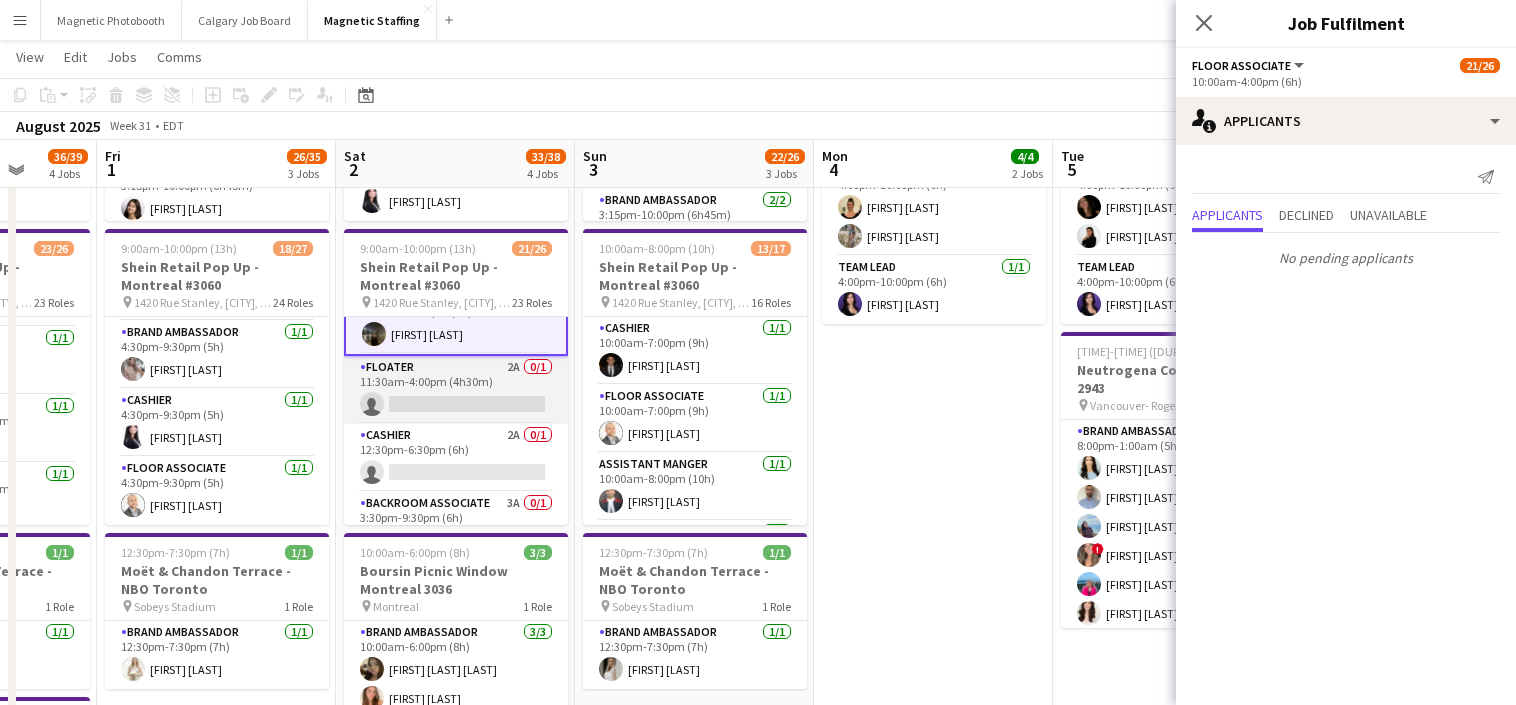 click on "Floater   2A   0/1   11:30am-4:00pm (4h30m)
single-neutral-actions" at bounding box center (456, 390) 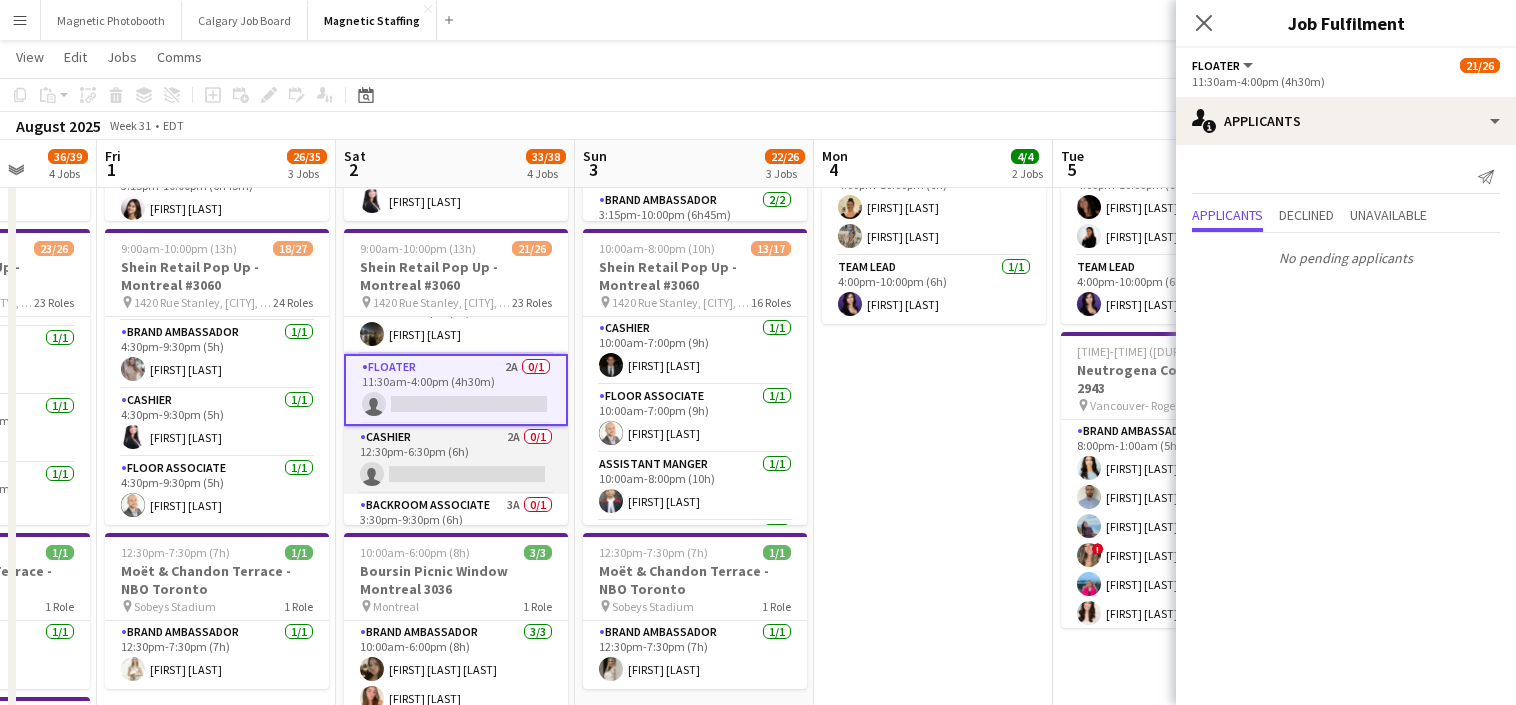 click on "Cashier   2A   0/1   12:30pm-6:30pm (6h)
single-neutral-actions" at bounding box center (456, 460) 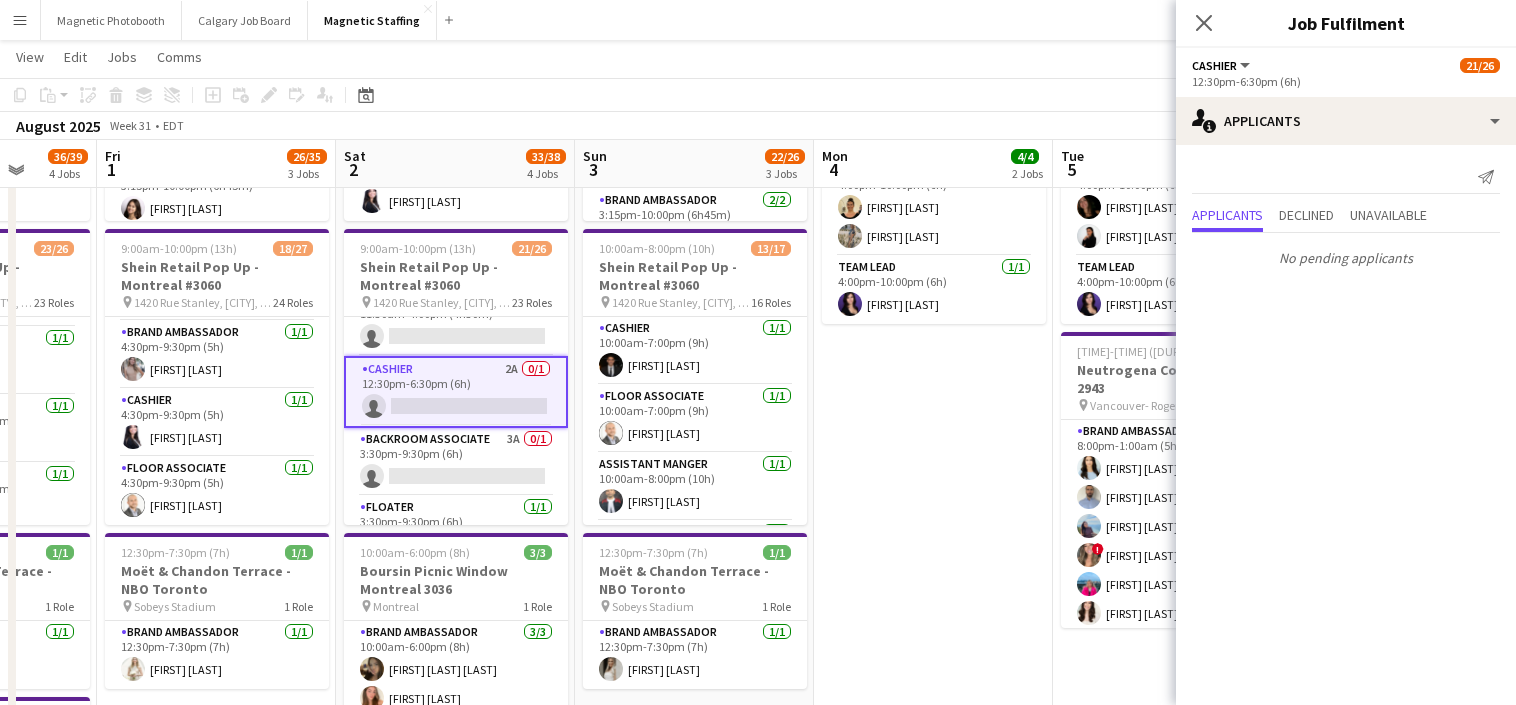 click on "Backroom Associate   3A   0/1   3:30pm-9:30pm (6h)
single-neutral-actions" at bounding box center [456, 462] 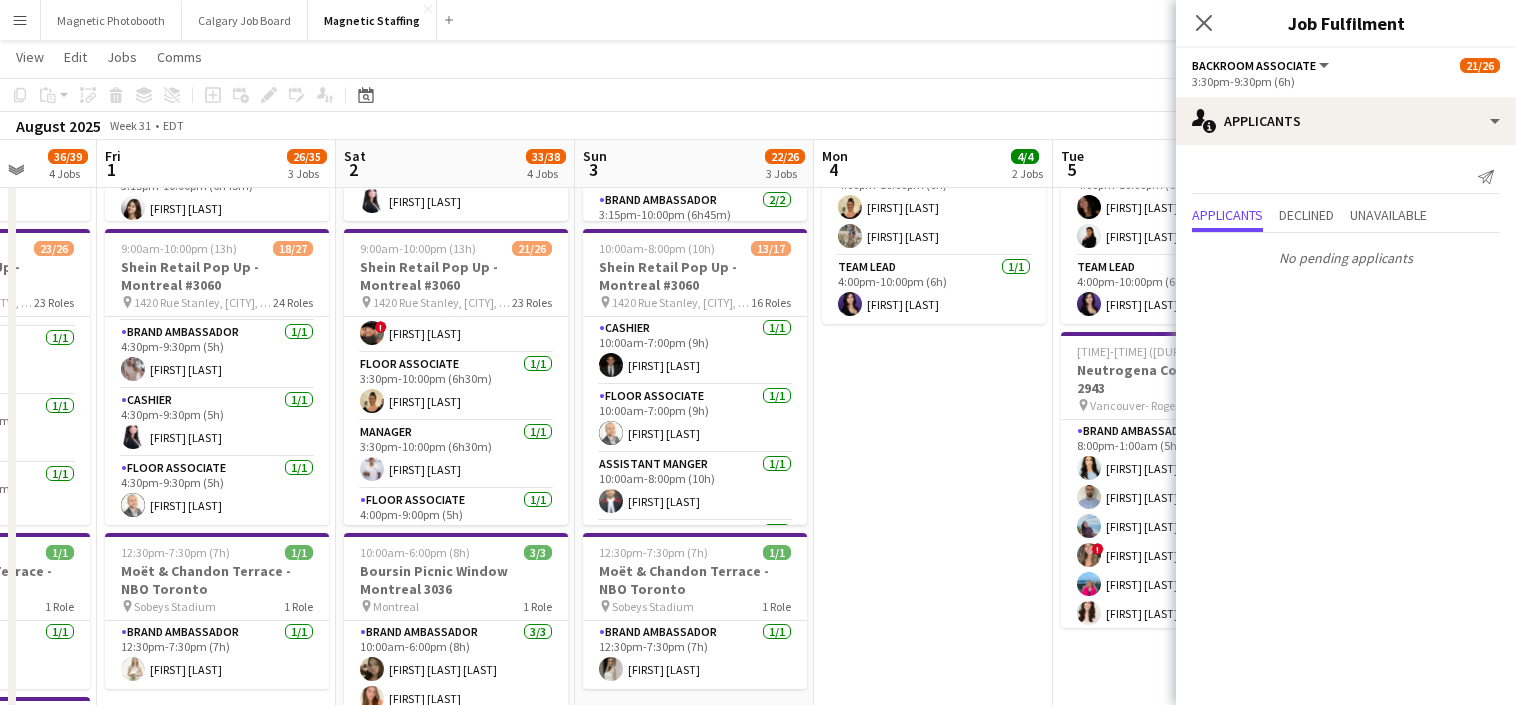 click on "Manager   1/1   [TIME]-[TIME] ([DURATION])
[FIRST] [LAST]" at bounding box center [456, 455] 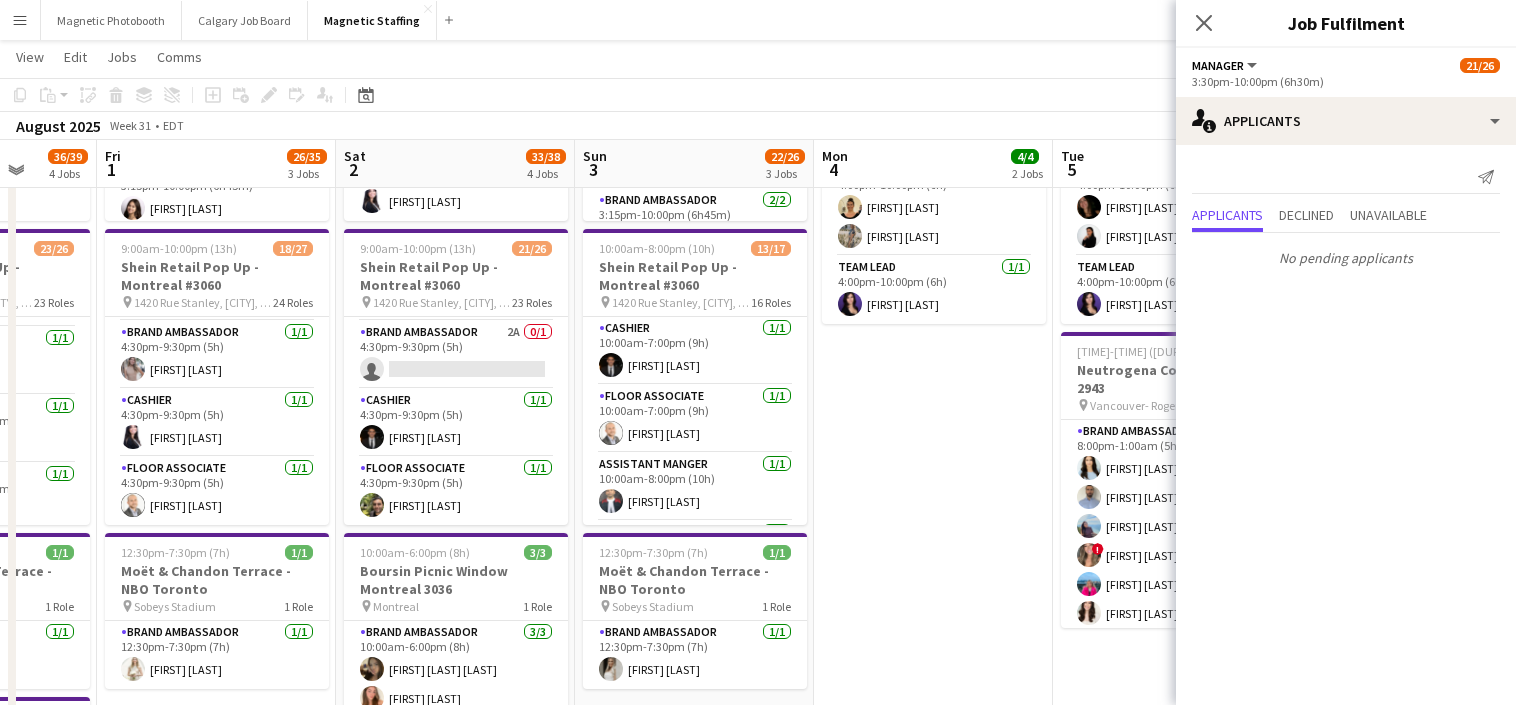 click on "Floor Associate   1/1   [TIME]-[TIME] ([DURATION])
[FIRST] [LAST]" at bounding box center (456, 491) 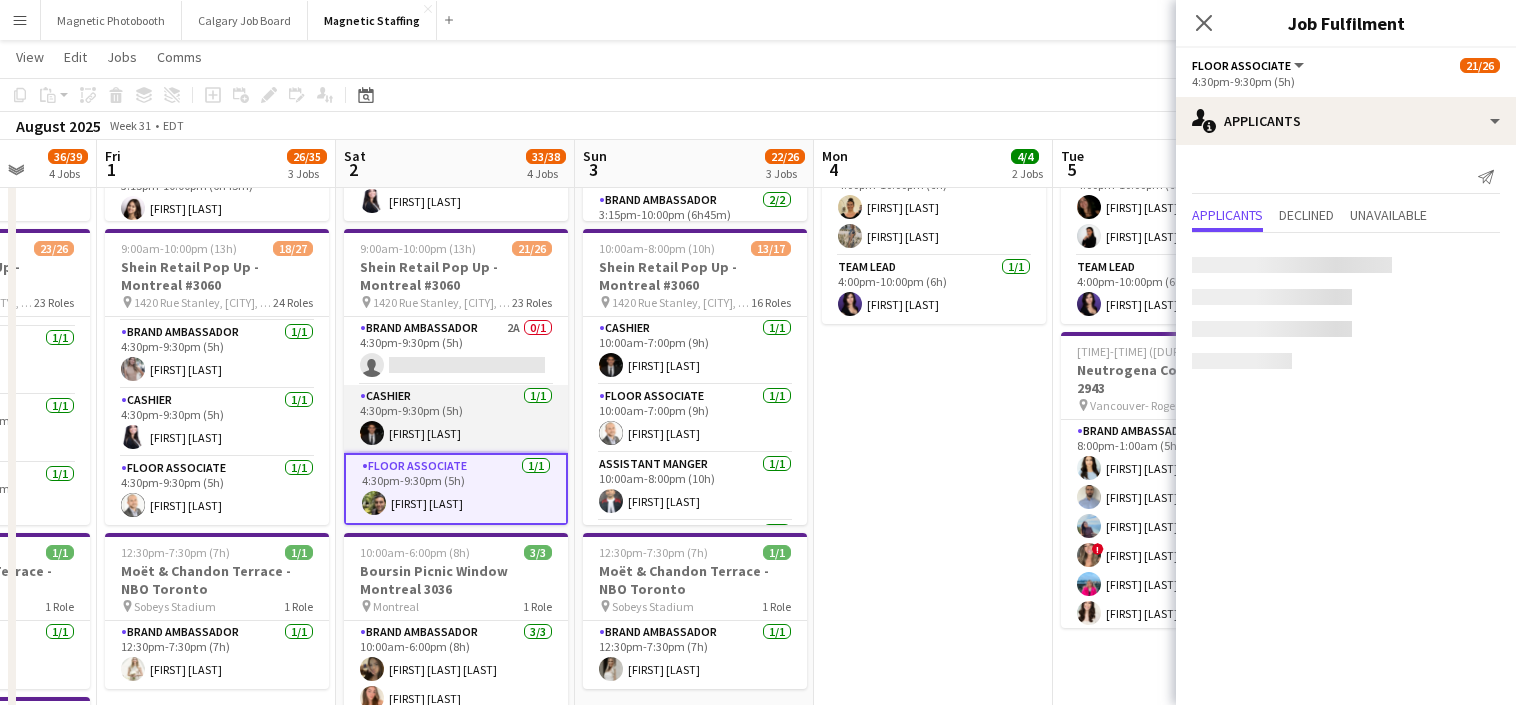 scroll 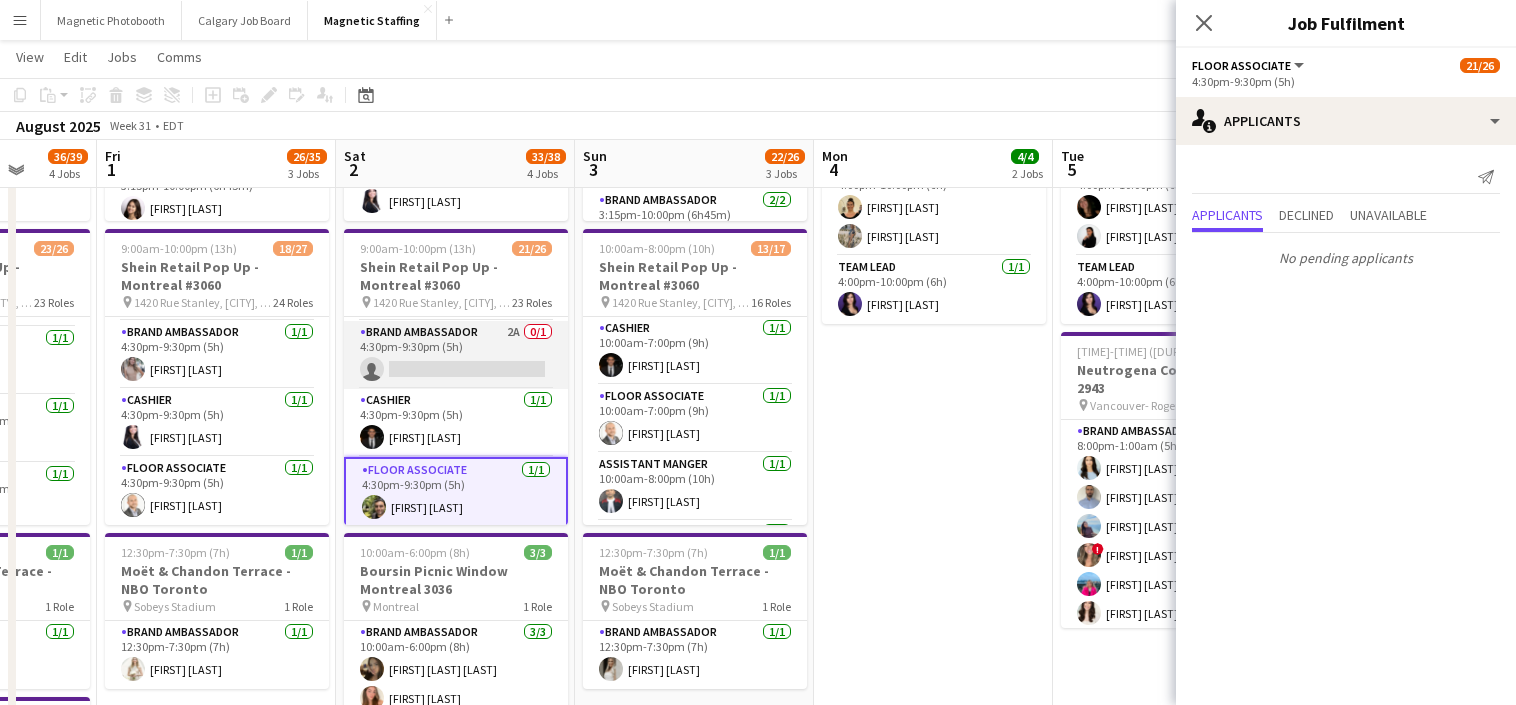 click on "Brand Ambassador   2A   0/1   4:30pm-9:30pm (5h)
single-neutral-actions" at bounding box center (456, 355) 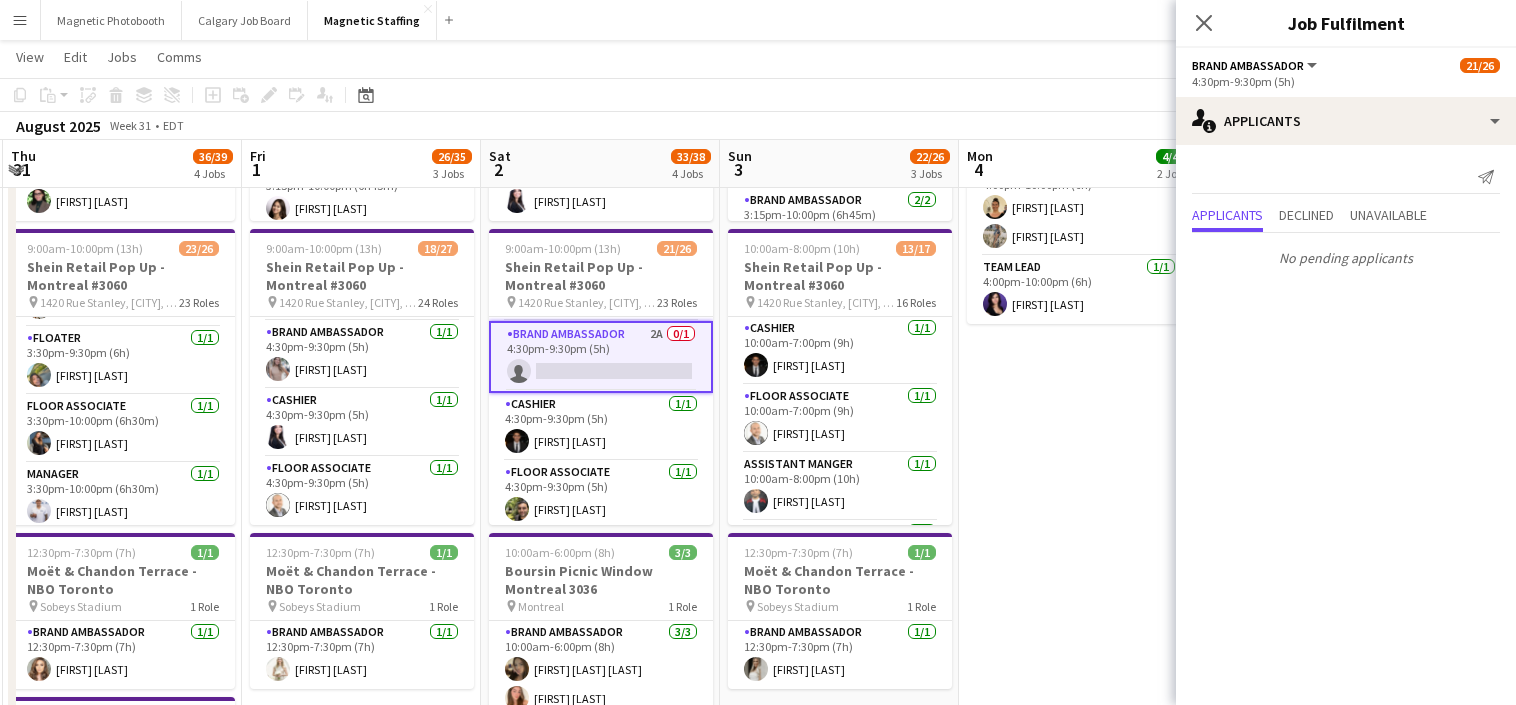 drag, startPoint x: 636, startPoint y: 409, endPoint x: 370, endPoint y: 432, distance: 266.99252 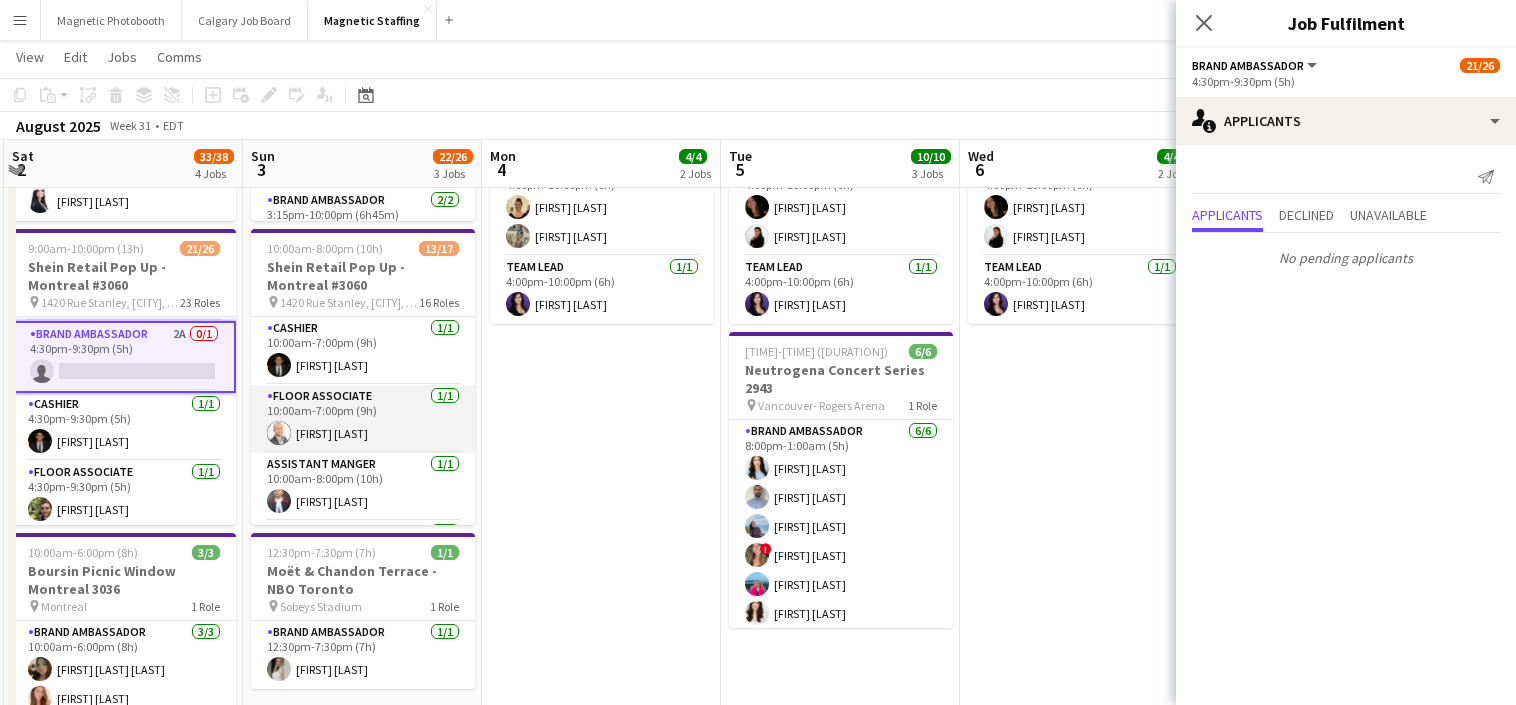 click on "Floor Associate   1/1   10:00am-7:00pm (9h)
[FIRST] [LAST]" at bounding box center (363, 419) 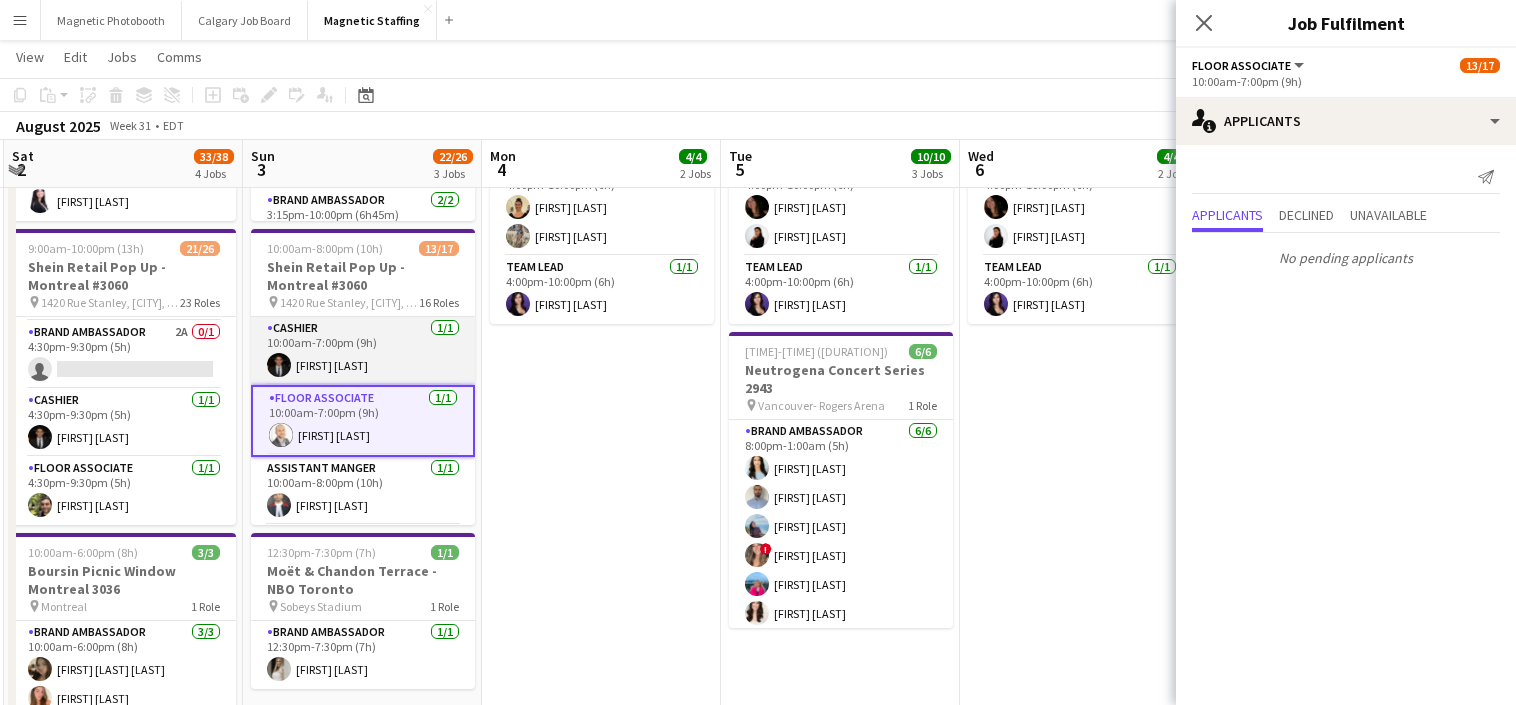 click on "Cashier   1/1   [TIME]-[TIME] ([DURATION])
[FIRST] [LAST]" at bounding box center [363, 351] 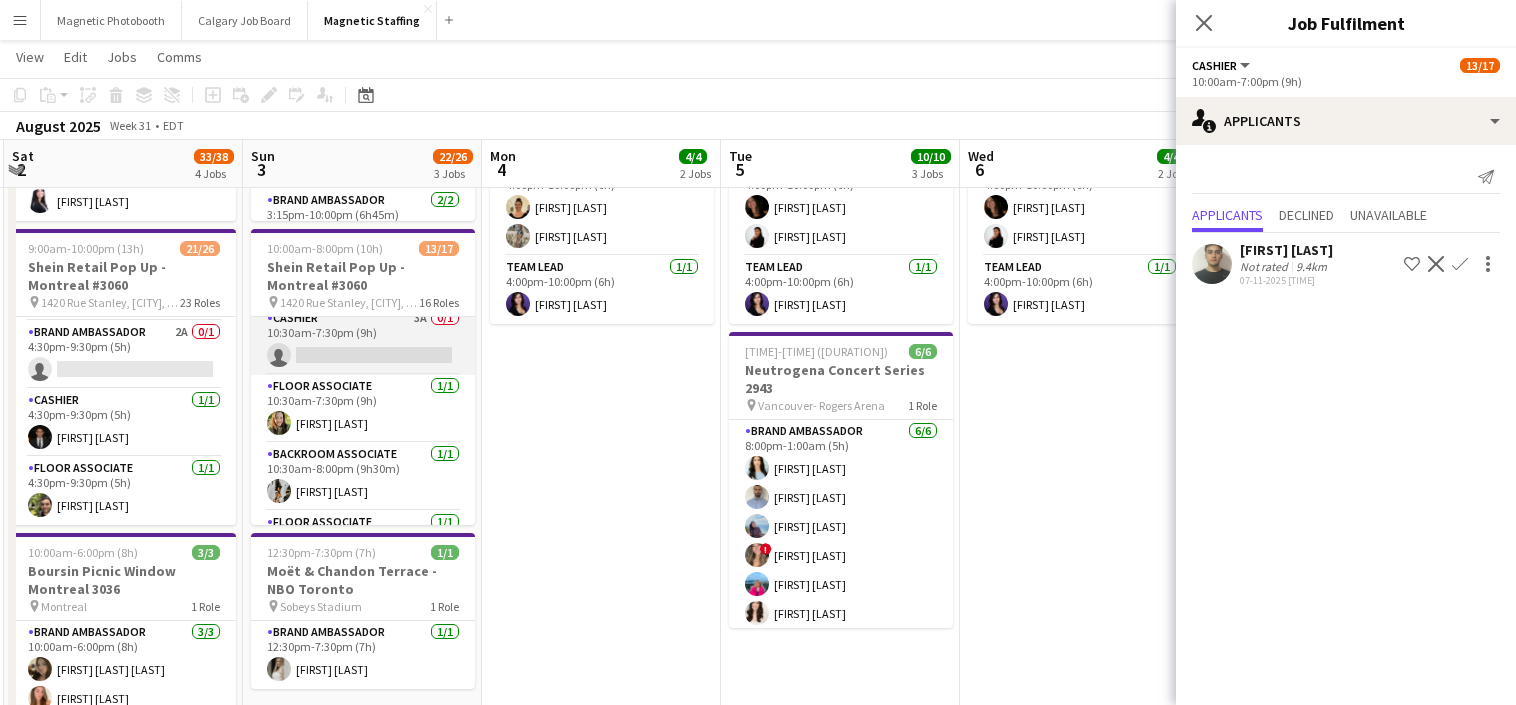 click on "Cashier   3A   0/1   [TIME]-[TIME] ([DURATION])
single-neutral-actions" at bounding box center (363, 341) 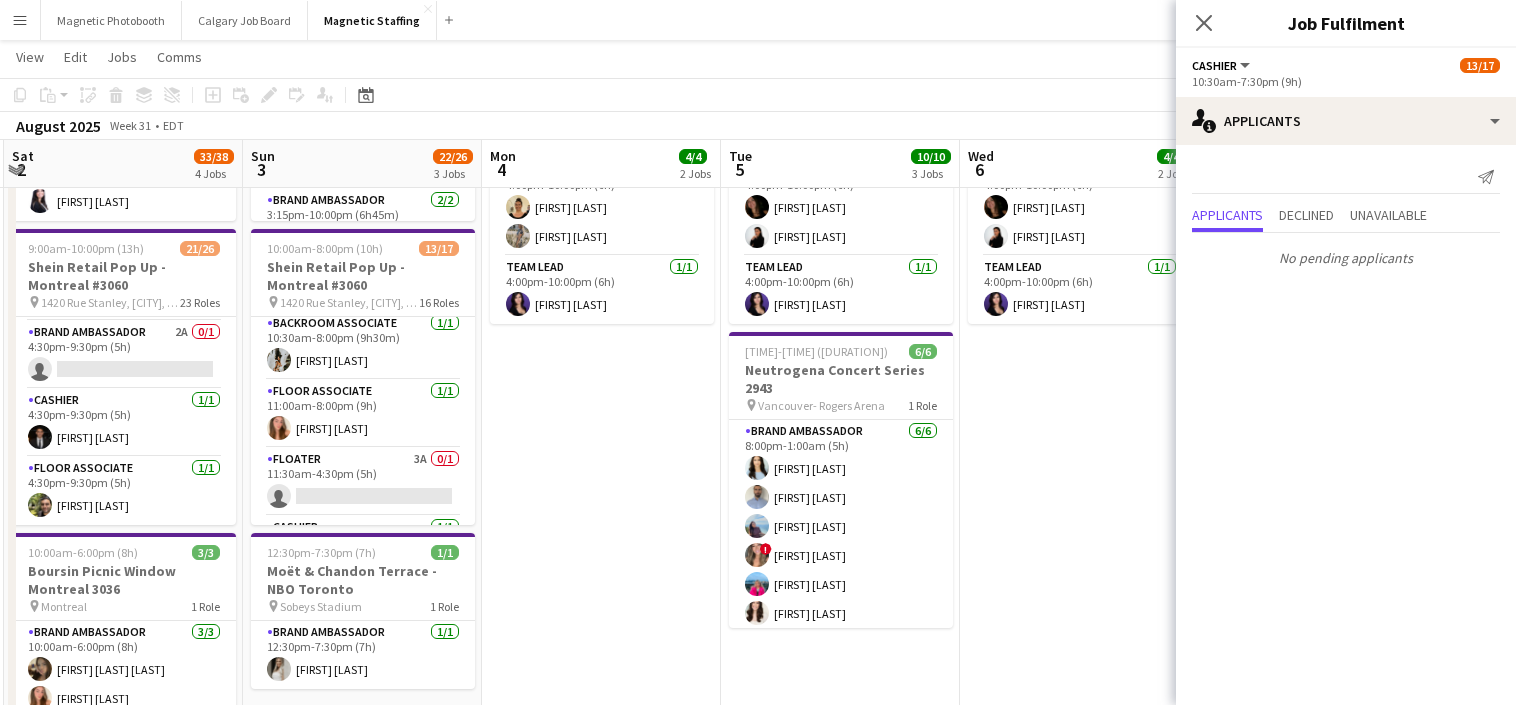 click on "Floor Associate   1/1   [TIME]-[TIME] ([DURATION])
[FIRST] [LAST]" at bounding box center (363, 414) 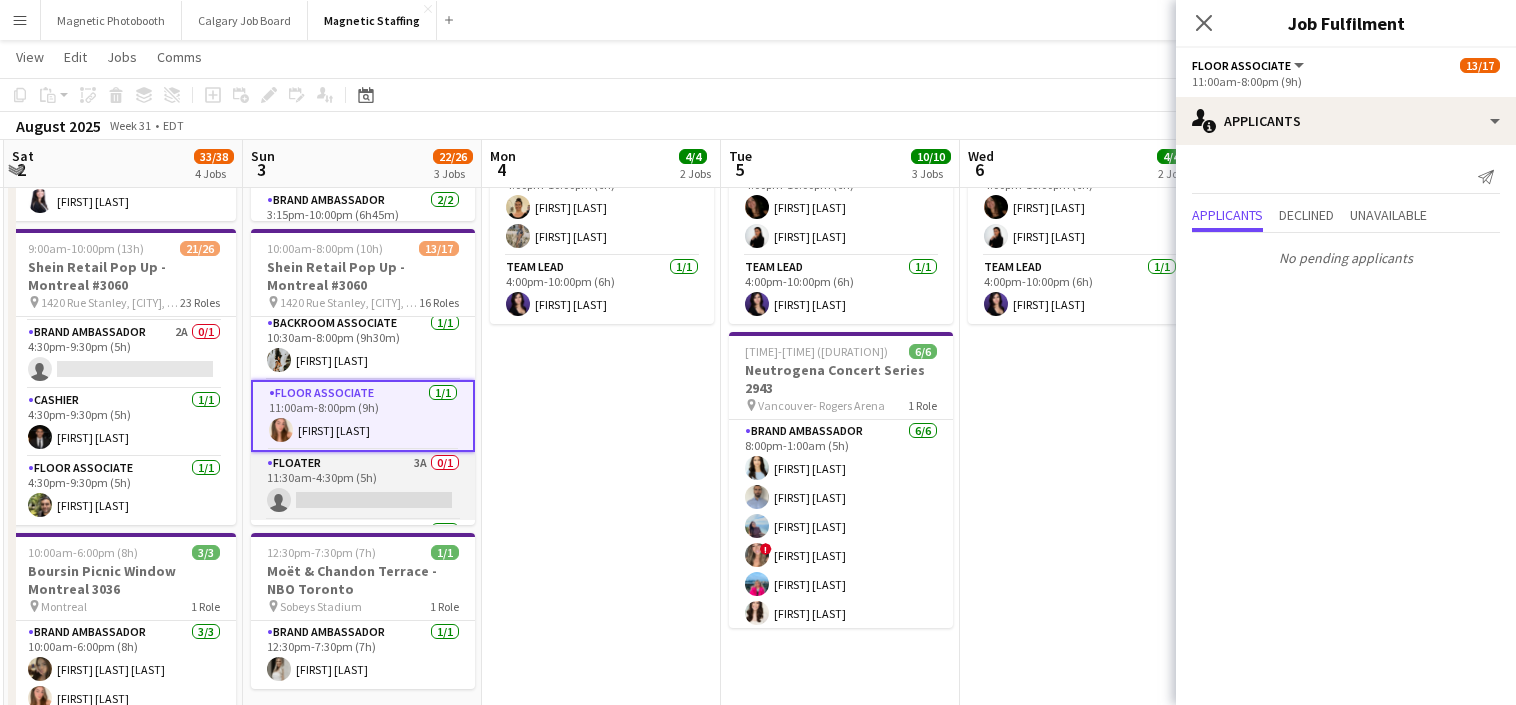 click on "Floater   3A   0 Job   11:30am-4:30pm (5h)
single-neutral-actions" at bounding box center (363, 486) 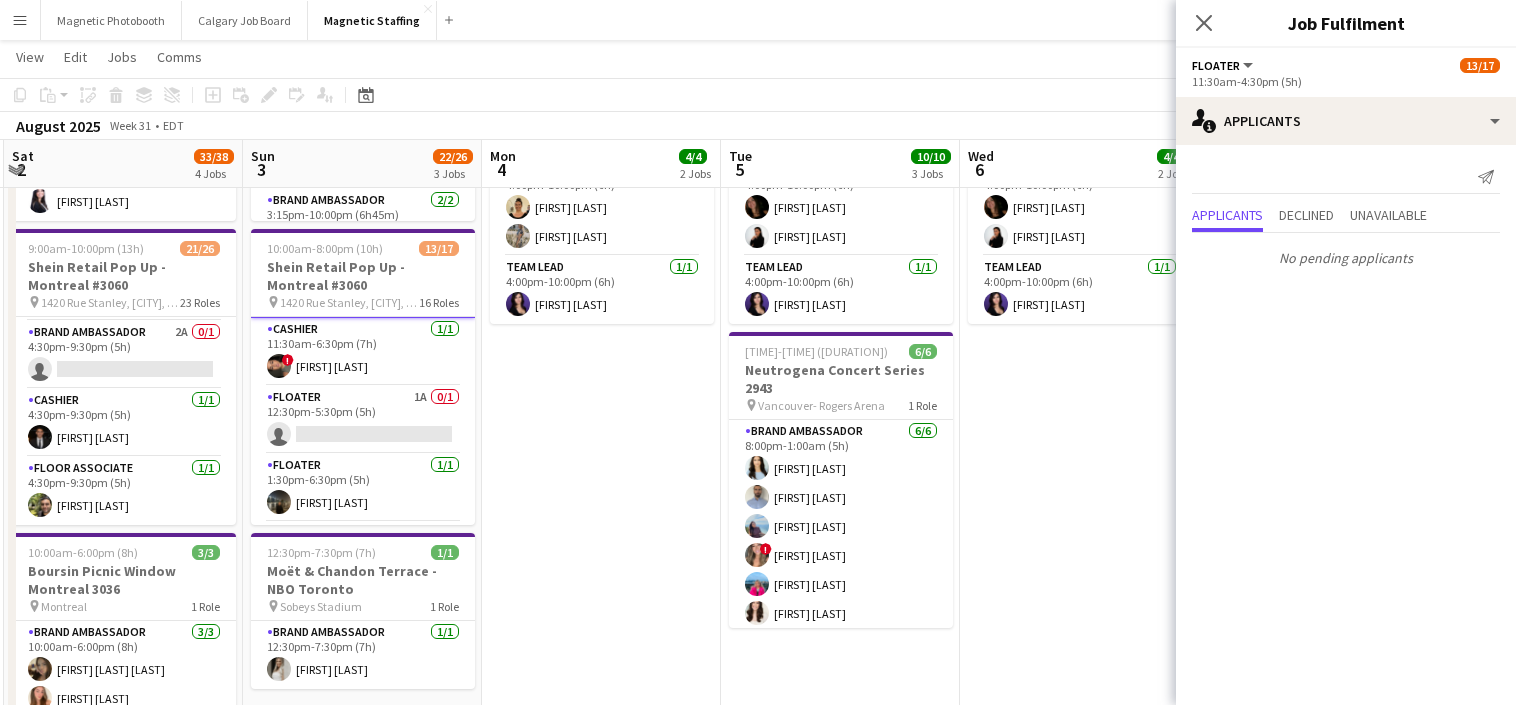 click on "Floater   1/1   1:30pm-6:30pm (5h)
[FIRST]-[FIRST] [LAST]" at bounding box center [363, 488] 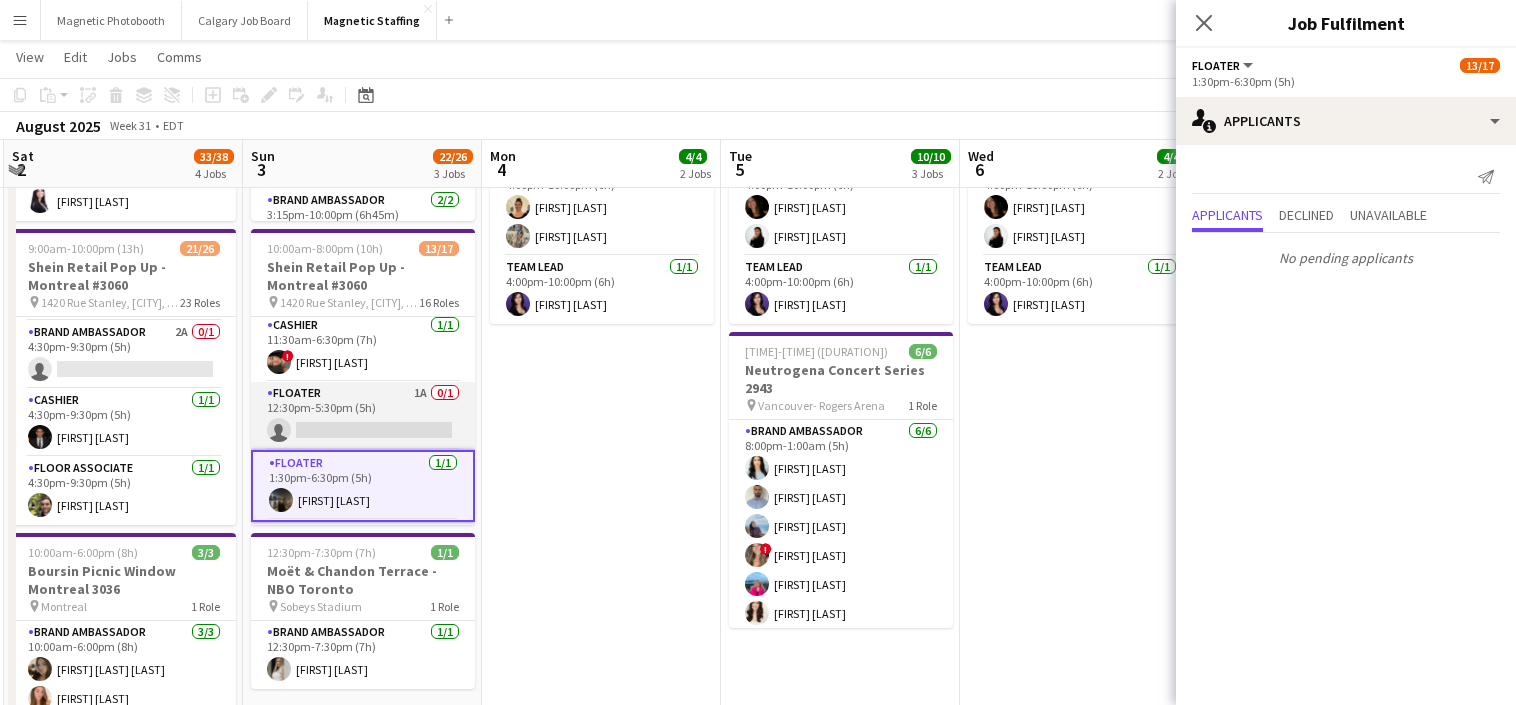 click on "Floater   1A   0/1   [TIME]-[TIME] ([DURATION])
single-neutral-actions" at bounding box center (363, 416) 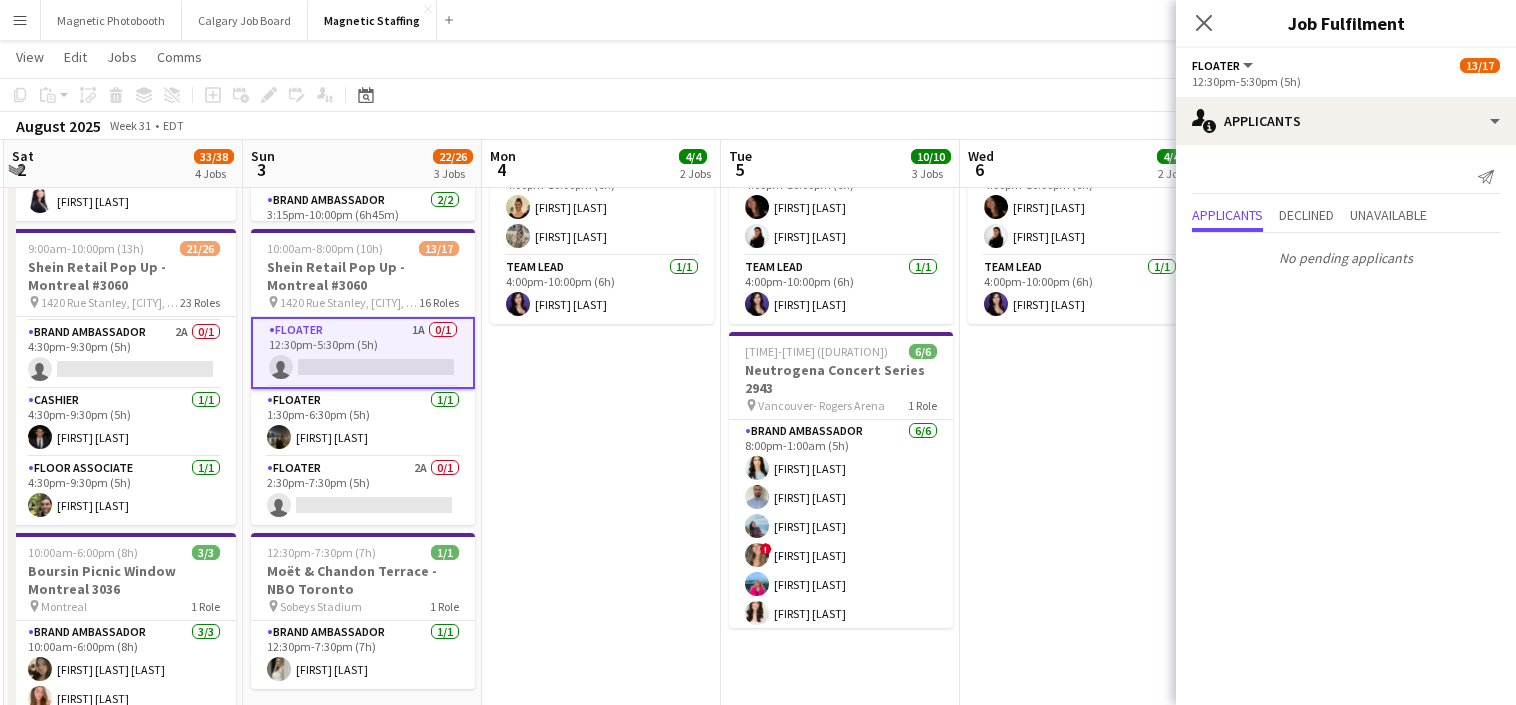 click on "Floater   1/1   1:30pm-6:30pm (5h)
[FIRST]-[FIRST] [LAST]" at bounding box center (363, 423) 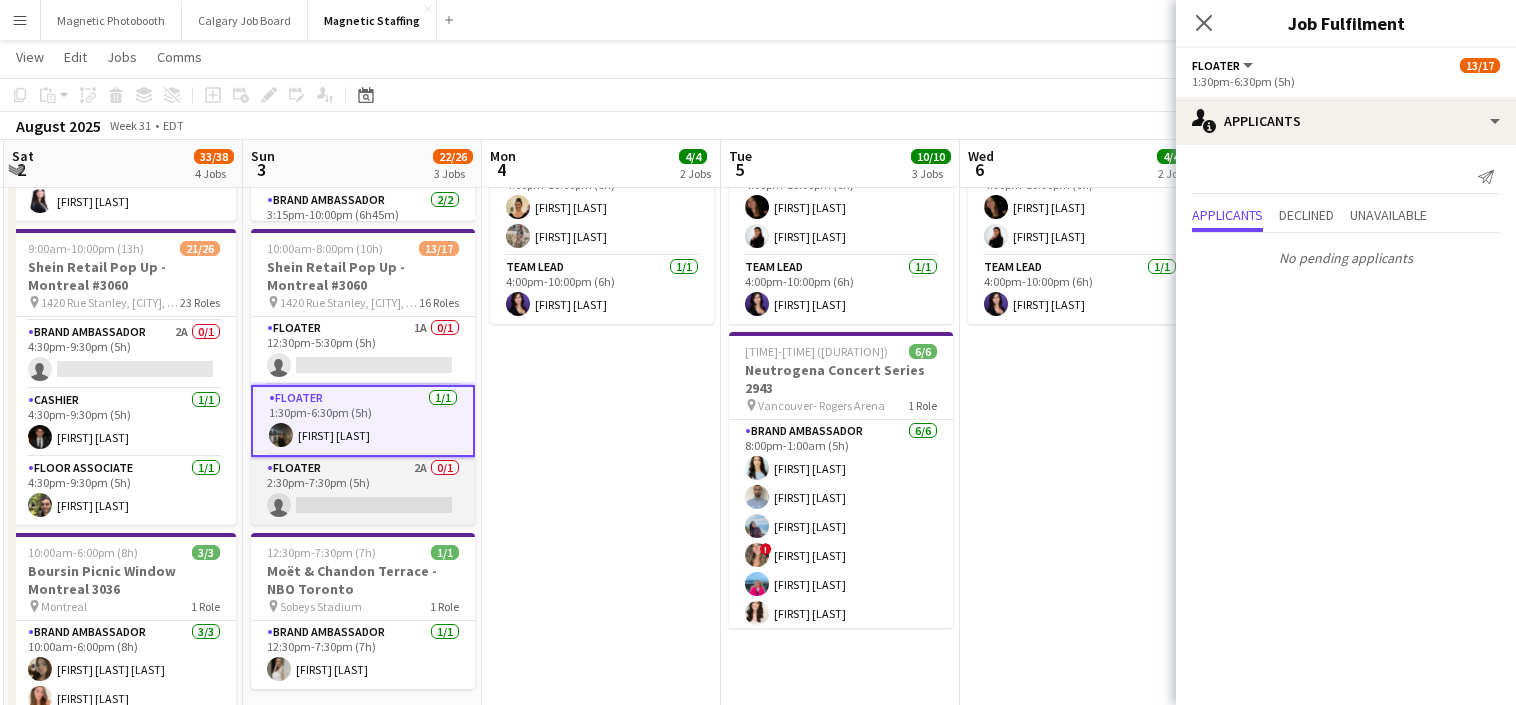 click on "Floater   2A   0/1   2:30pm-7:30pm (5h)
single-neutral-actions" at bounding box center (363, 491) 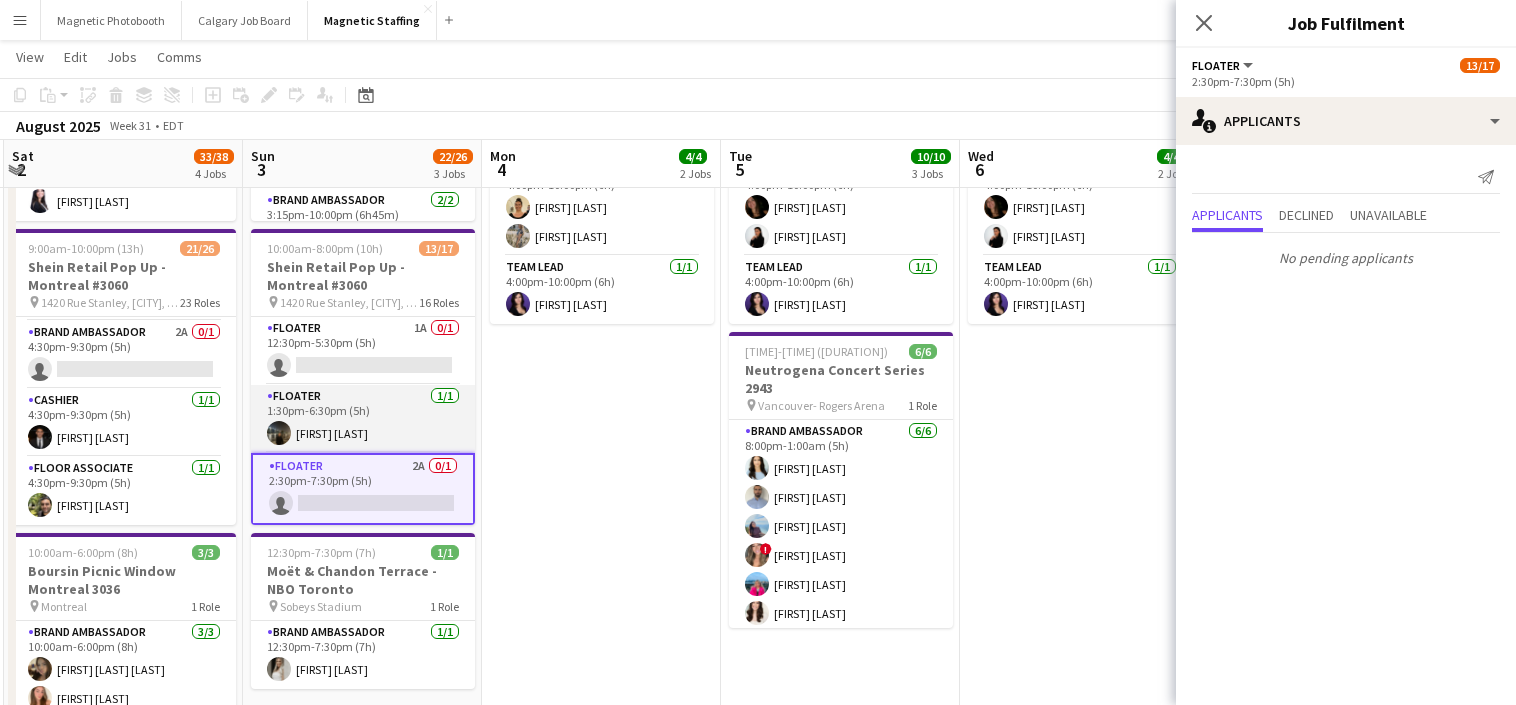 click on "Floater   1/1   1:30pm-6:30pm (5h)
[FIRST]-[FIRST] [LAST]" at bounding box center (363, 419) 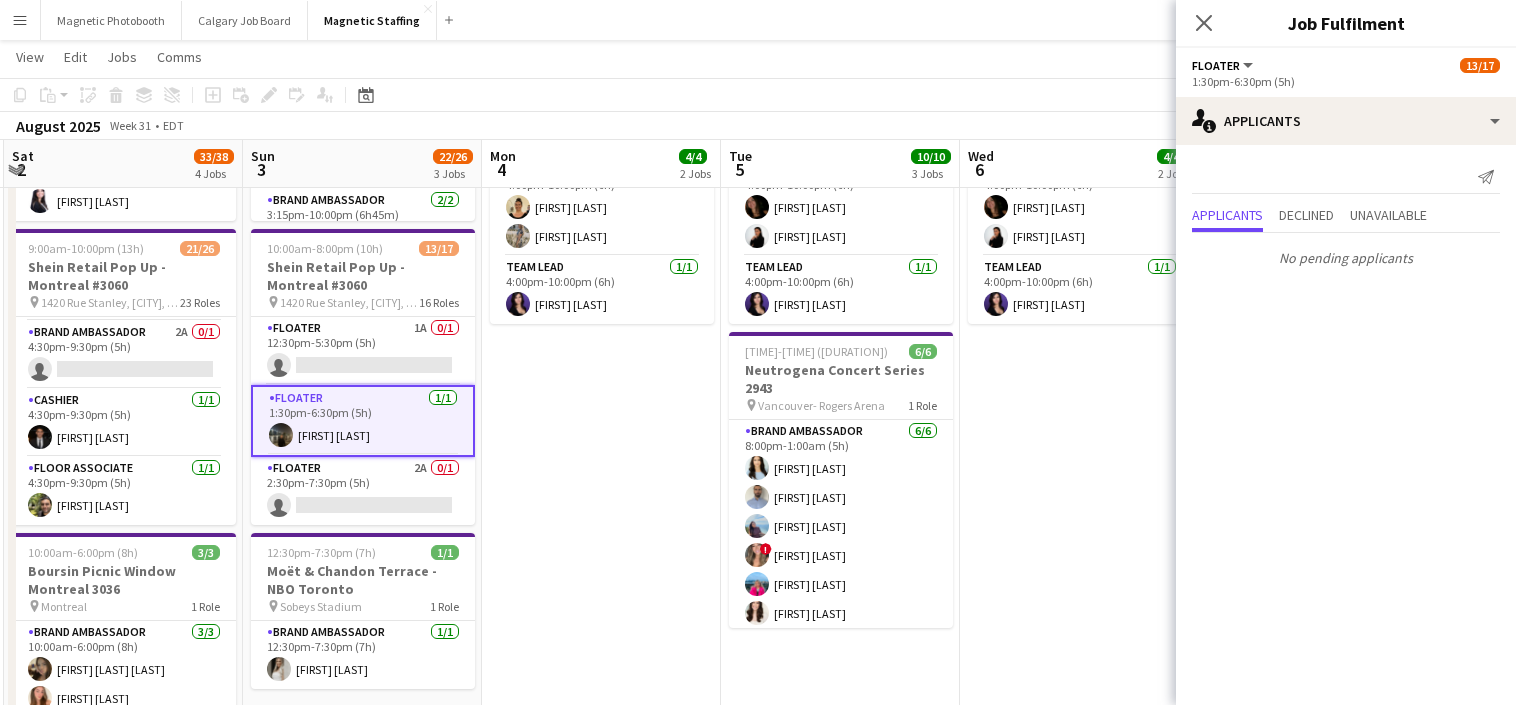 click on "Floater   1/1   1:30pm-6:30pm (5h)
[FIRST]-[FIRST] [LAST]" at bounding box center (363, 421) 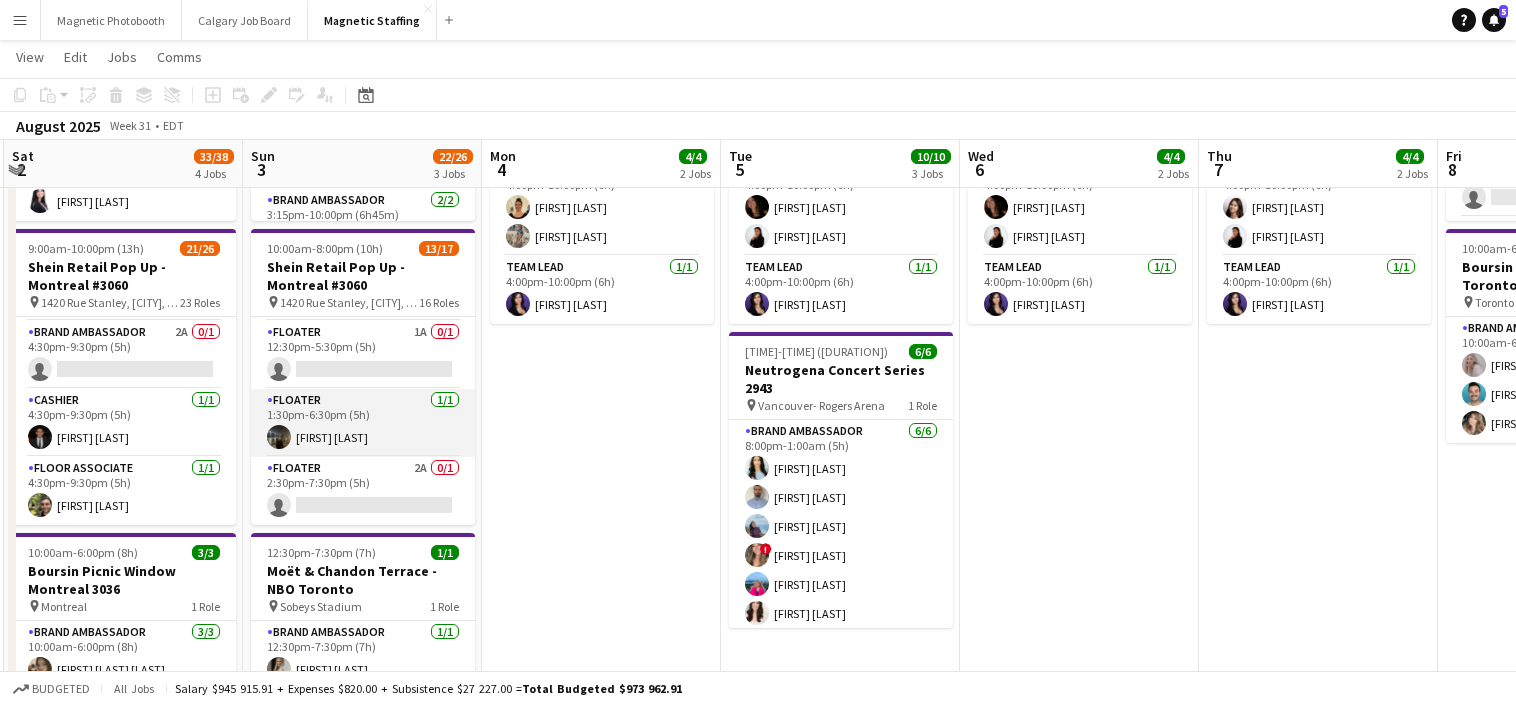 click on "Floater   1/1   1:30pm-6:30pm (5h)
[FIRST]-[FIRST] [LAST]" at bounding box center [363, 423] 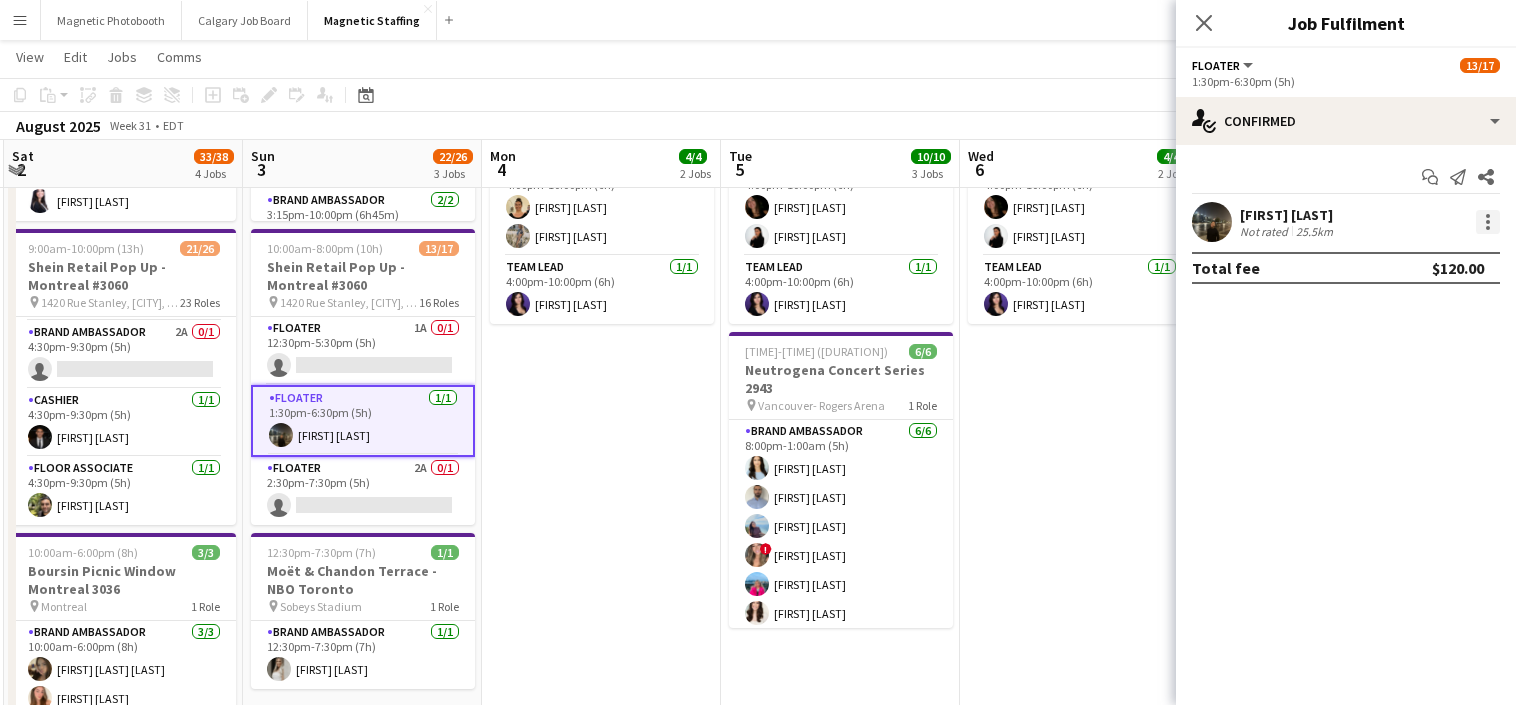 click at bounding box center [1488, 222] 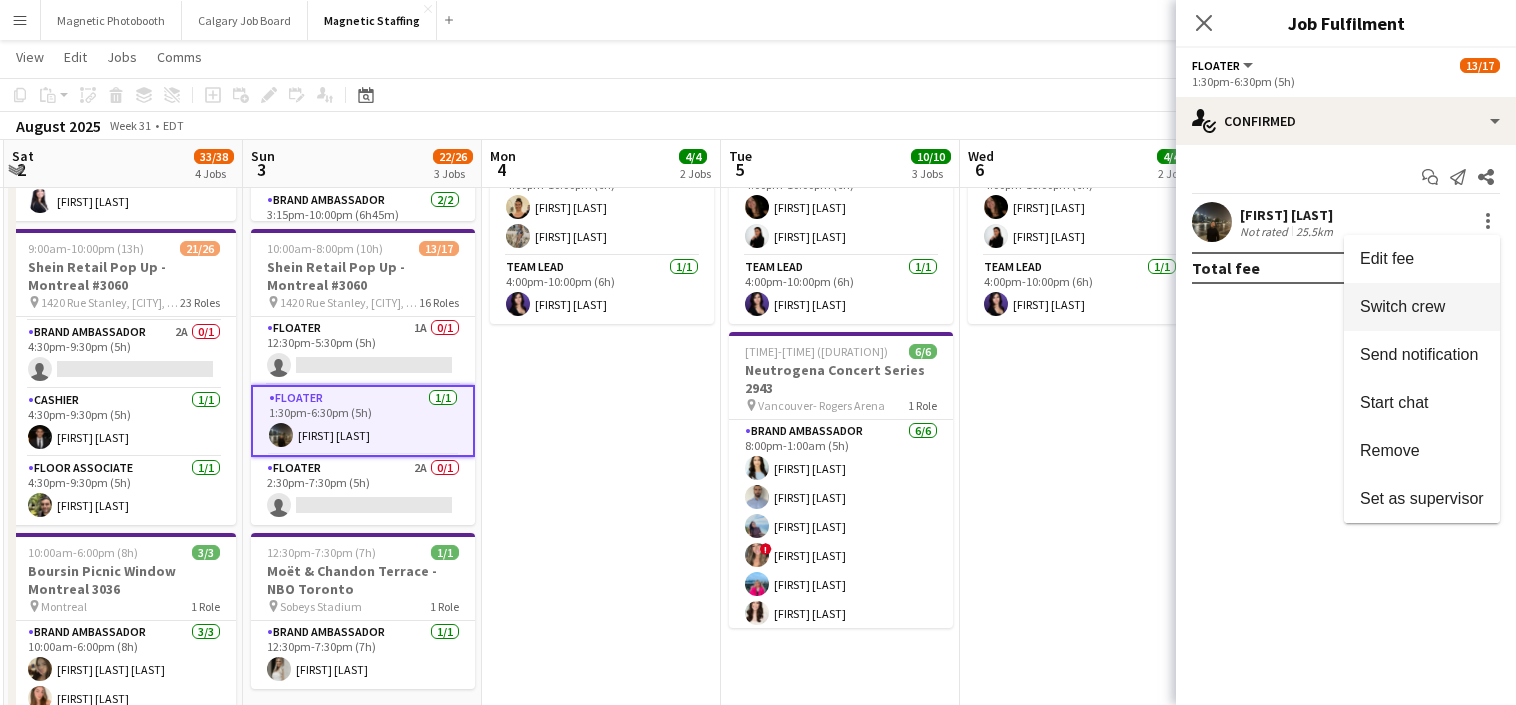click on "Switch crew" at bounding box center (1422, 307) 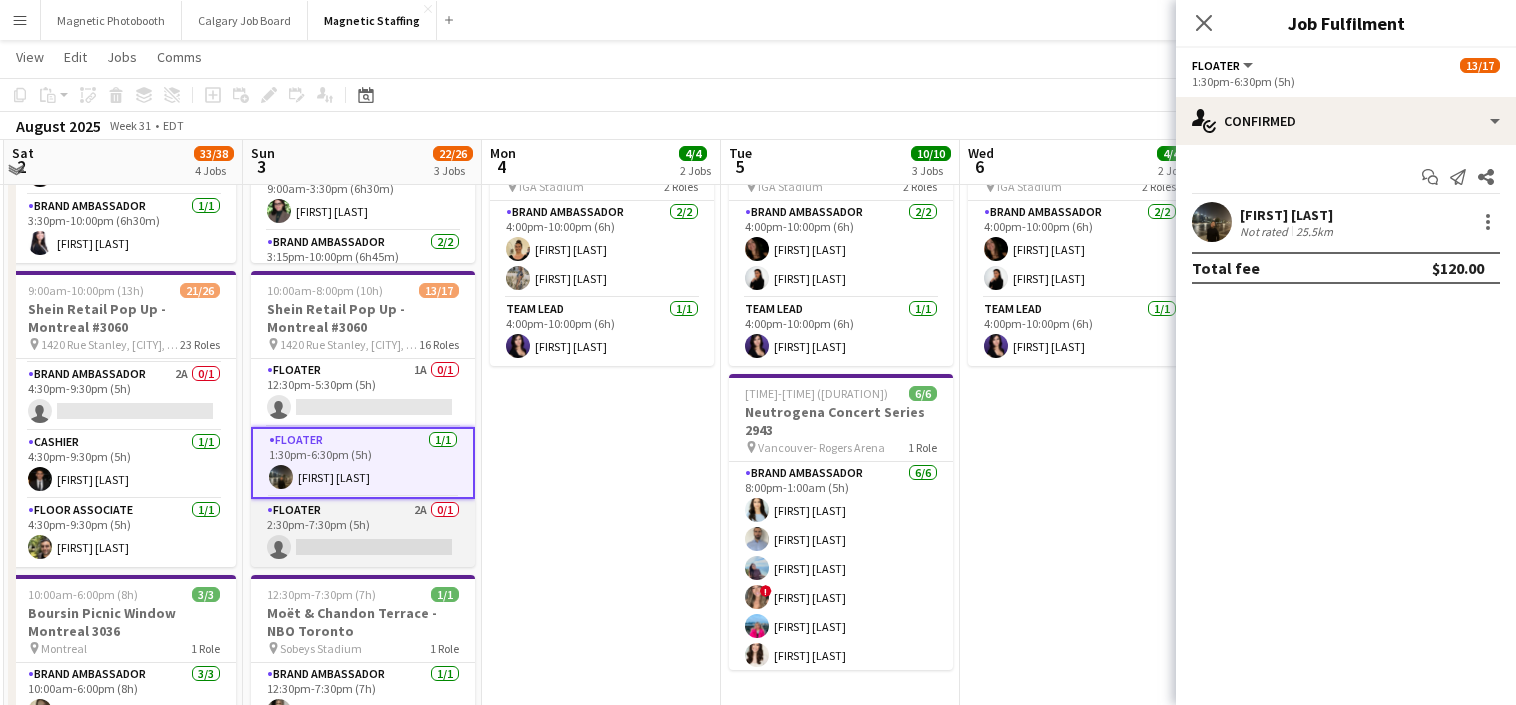 click on "Floater   2A   0/1   2:30pm-7:30pm (5h)
single-neutral-actions" at bounding box center [363, 533] 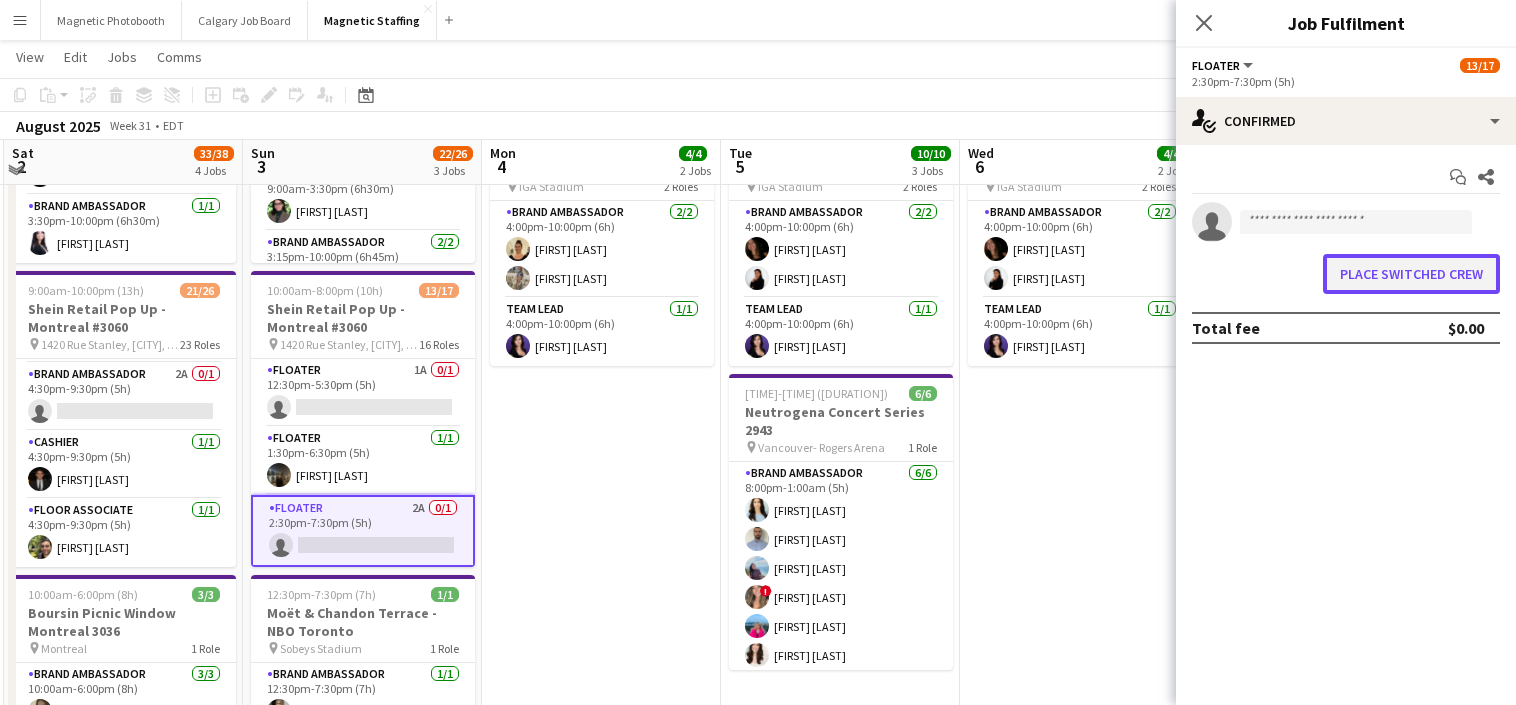 click on "Place switched crew" at bounding box center (1411, 274) 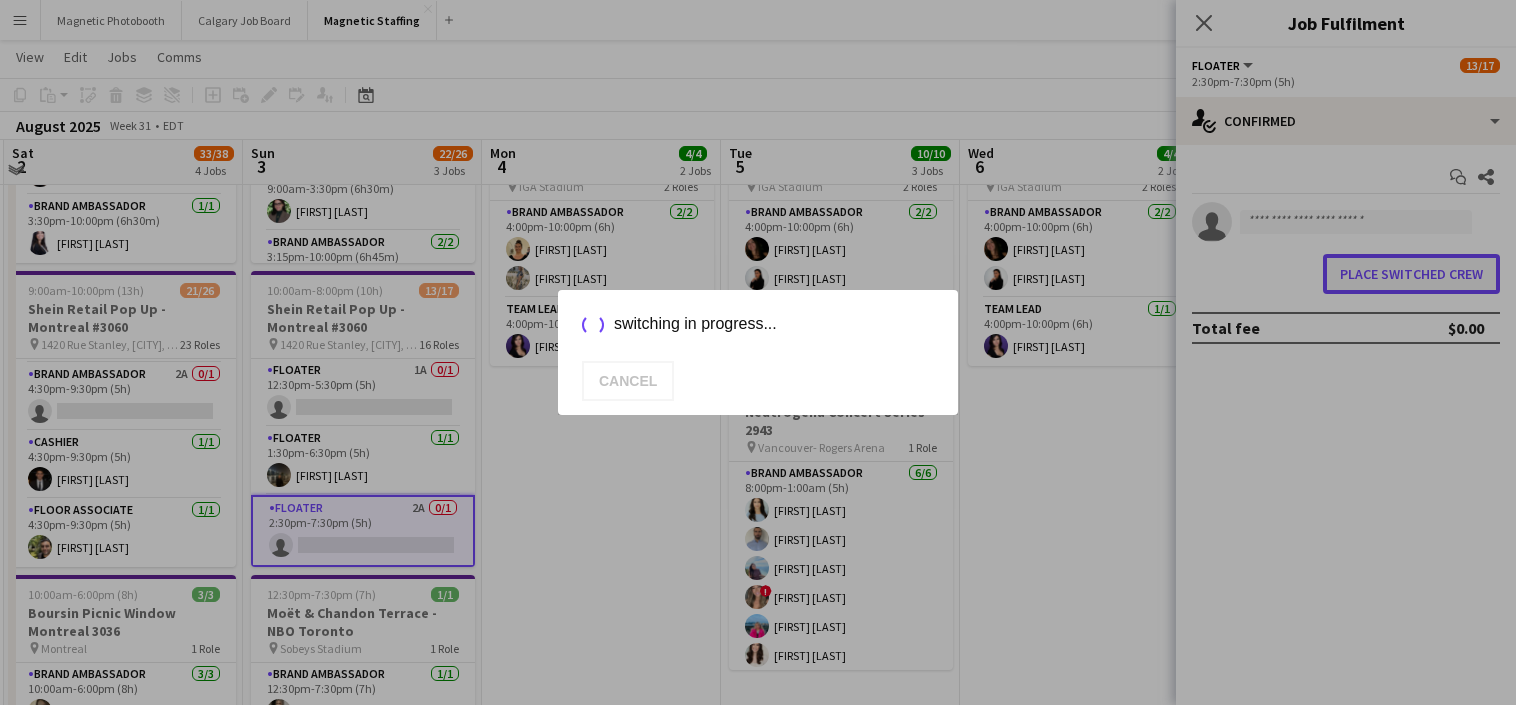 scroll, scrollTop: 0, scrollLeft: 0, axis: both 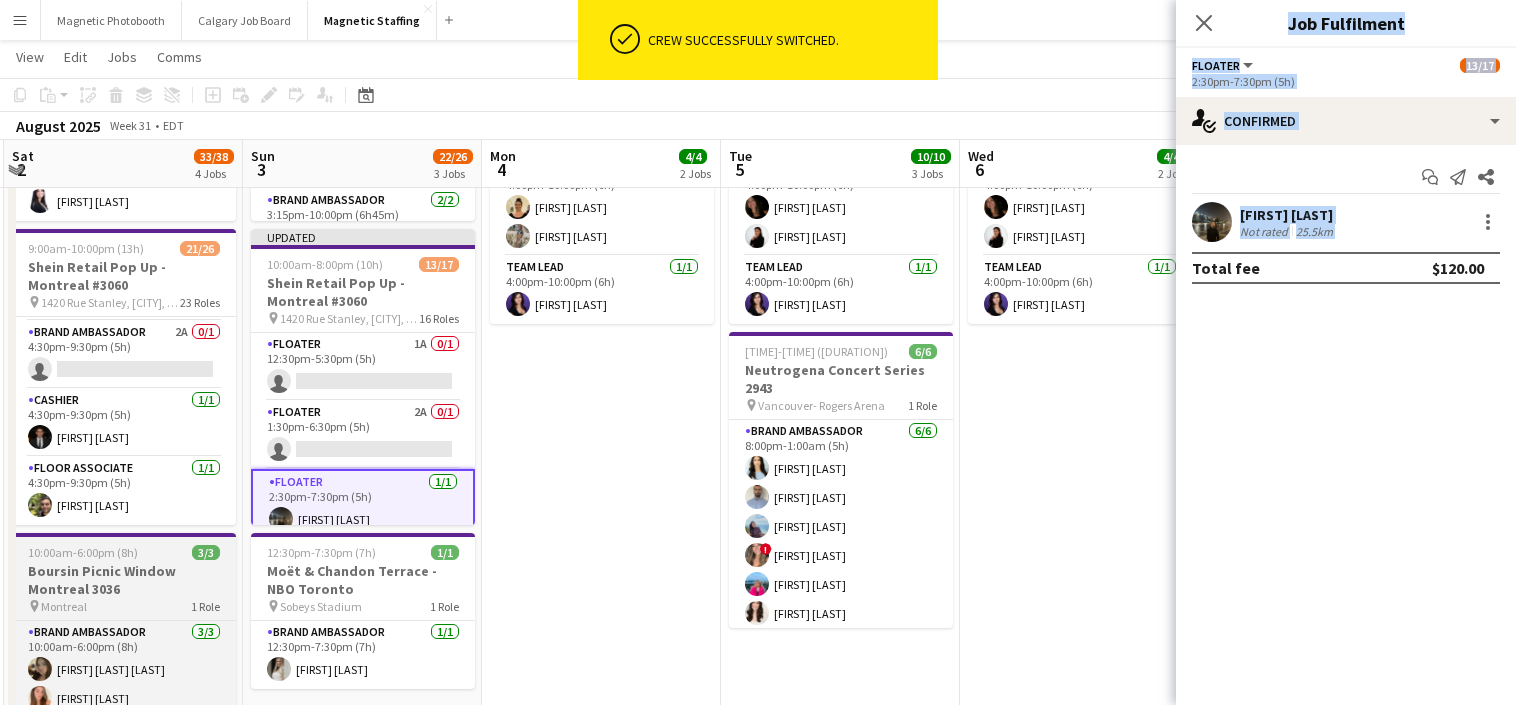 drag, startPoint x: 1213, startPoint y: 415, endPoint x: 222, endPoint y: 539, distance: 998.72766 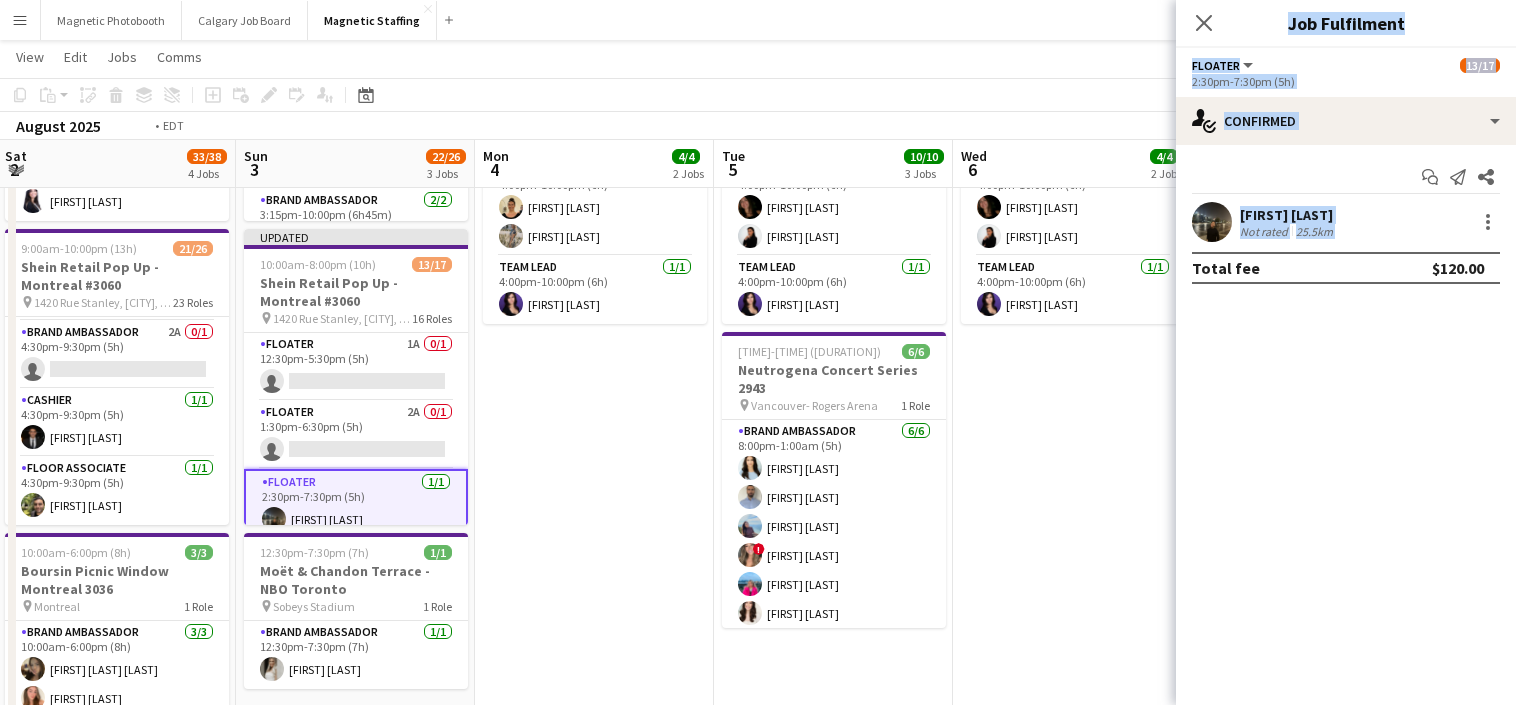 drag, startPoint x: 144, startPoint y: 491, endPoint x: 52, endPoint y: 534, distance: 101.55294 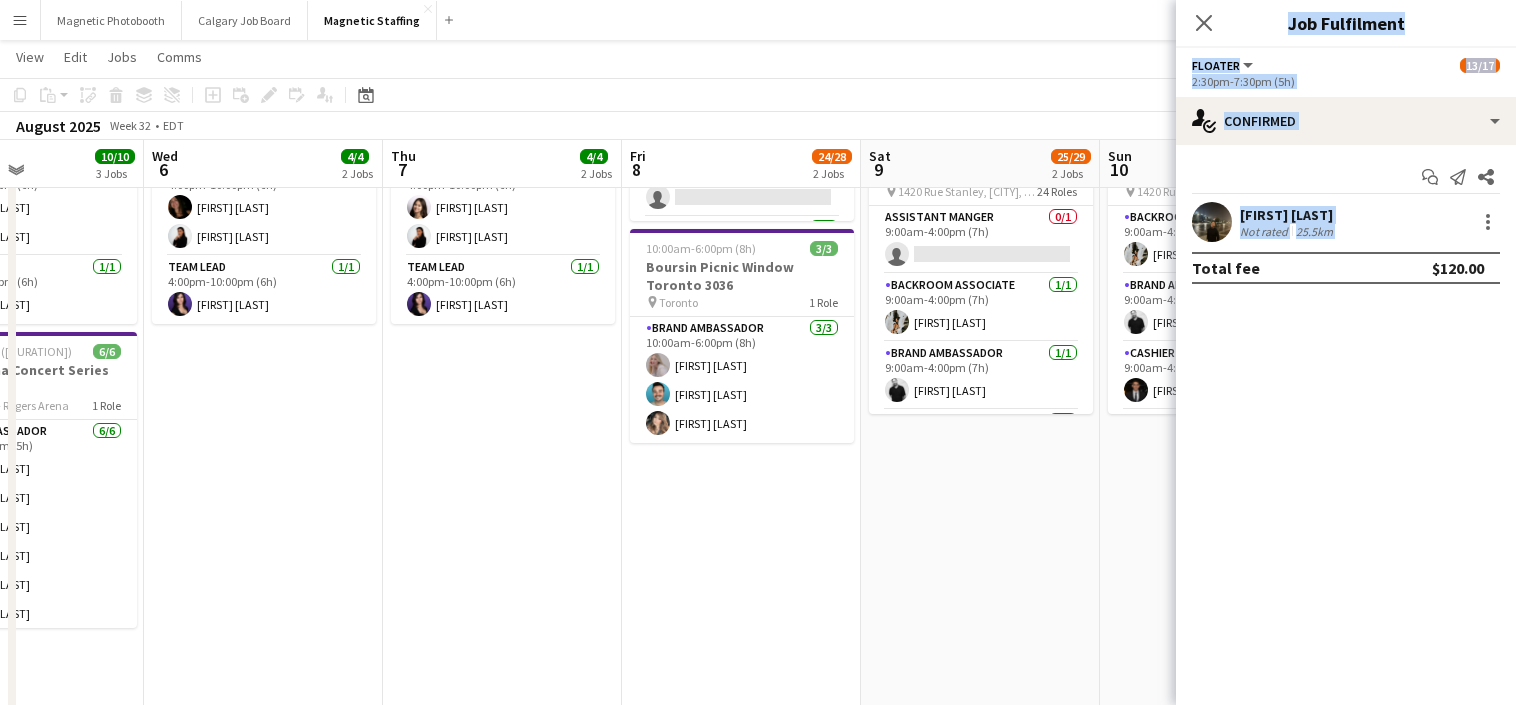 scroll, scrollTop: 0, scrollLeft: 816, axis: horizontal 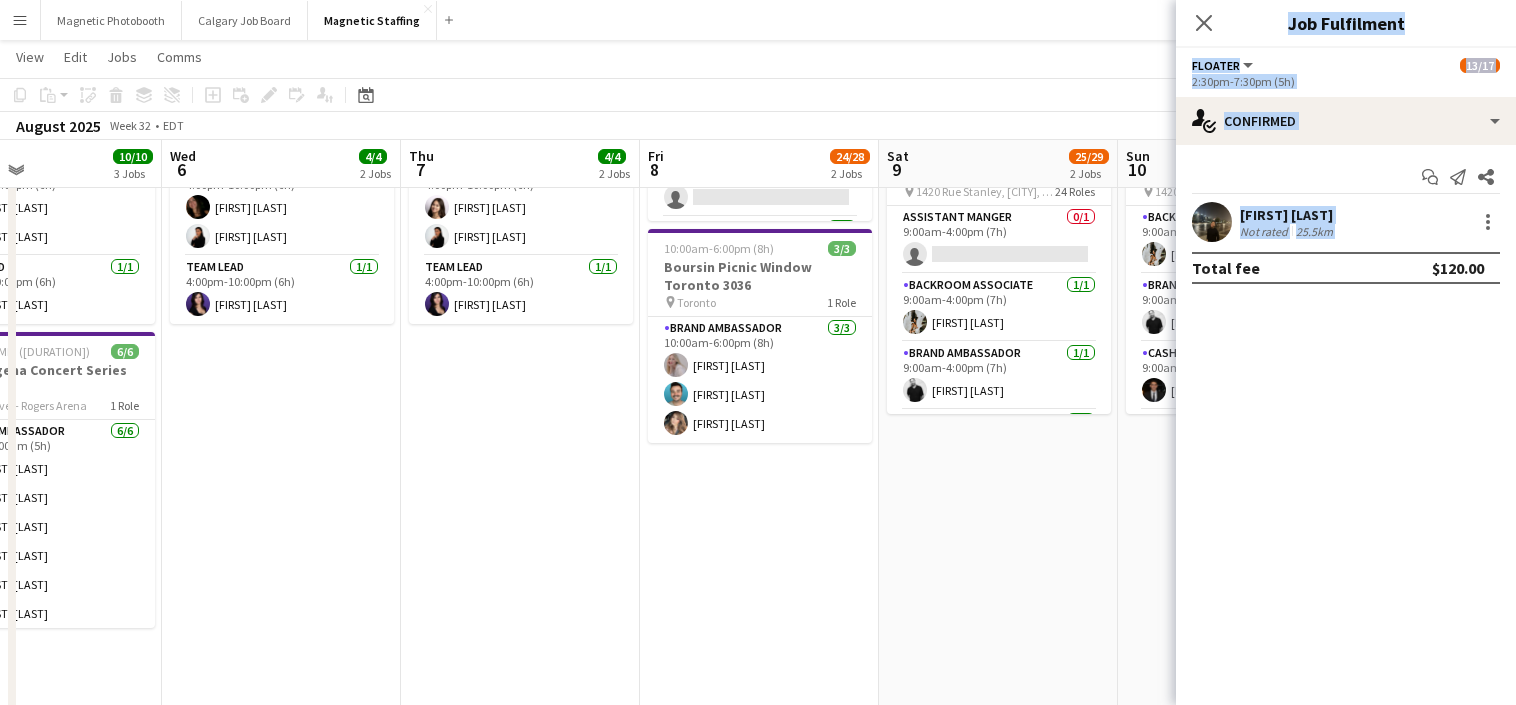 drag, startPoint x: 807, startPoint y: 471, endPoint x: 498, endPoint y: 471, distance: 309 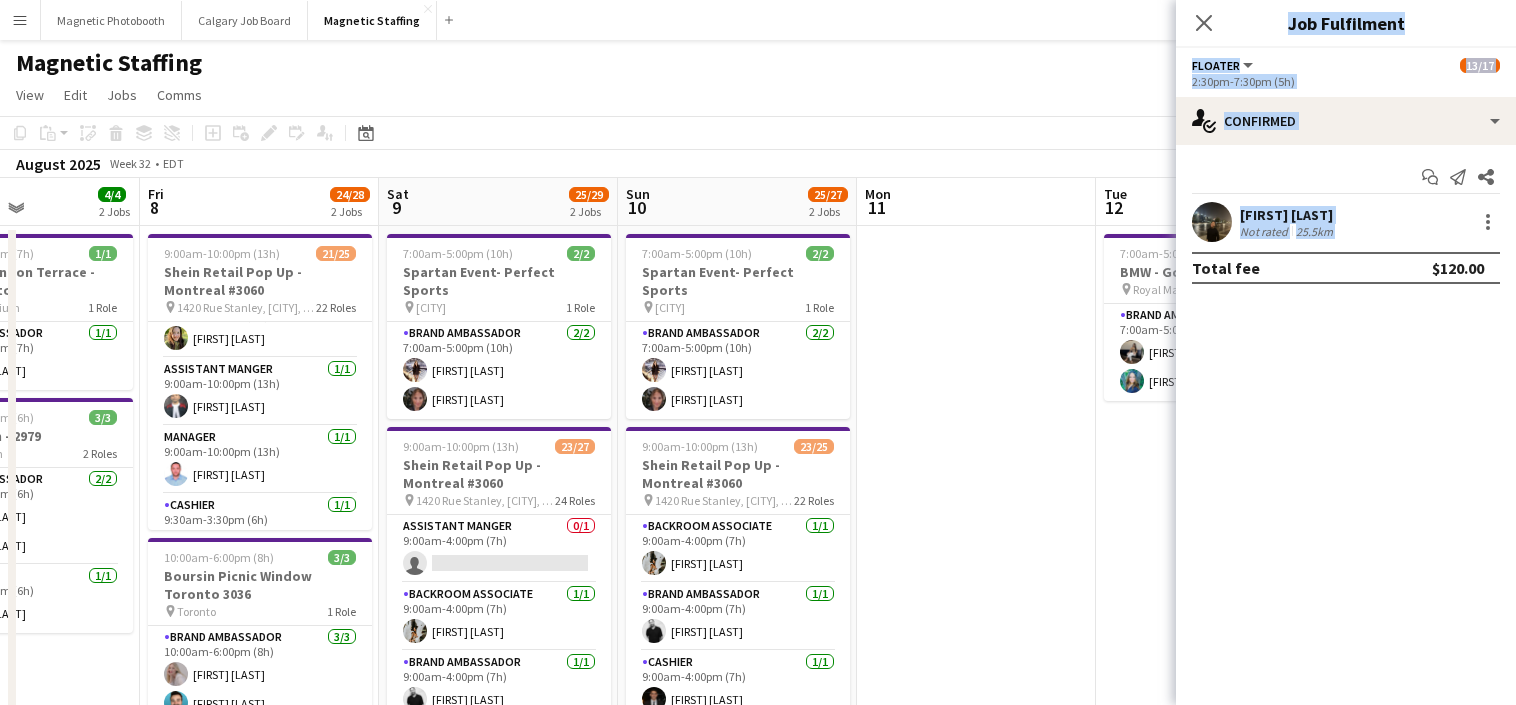 click on "Assistant Manger    1/1   [TIME]-[TIME] ([DURATION])
[FIRST] [LAST]" at bounding box center [260, 392] 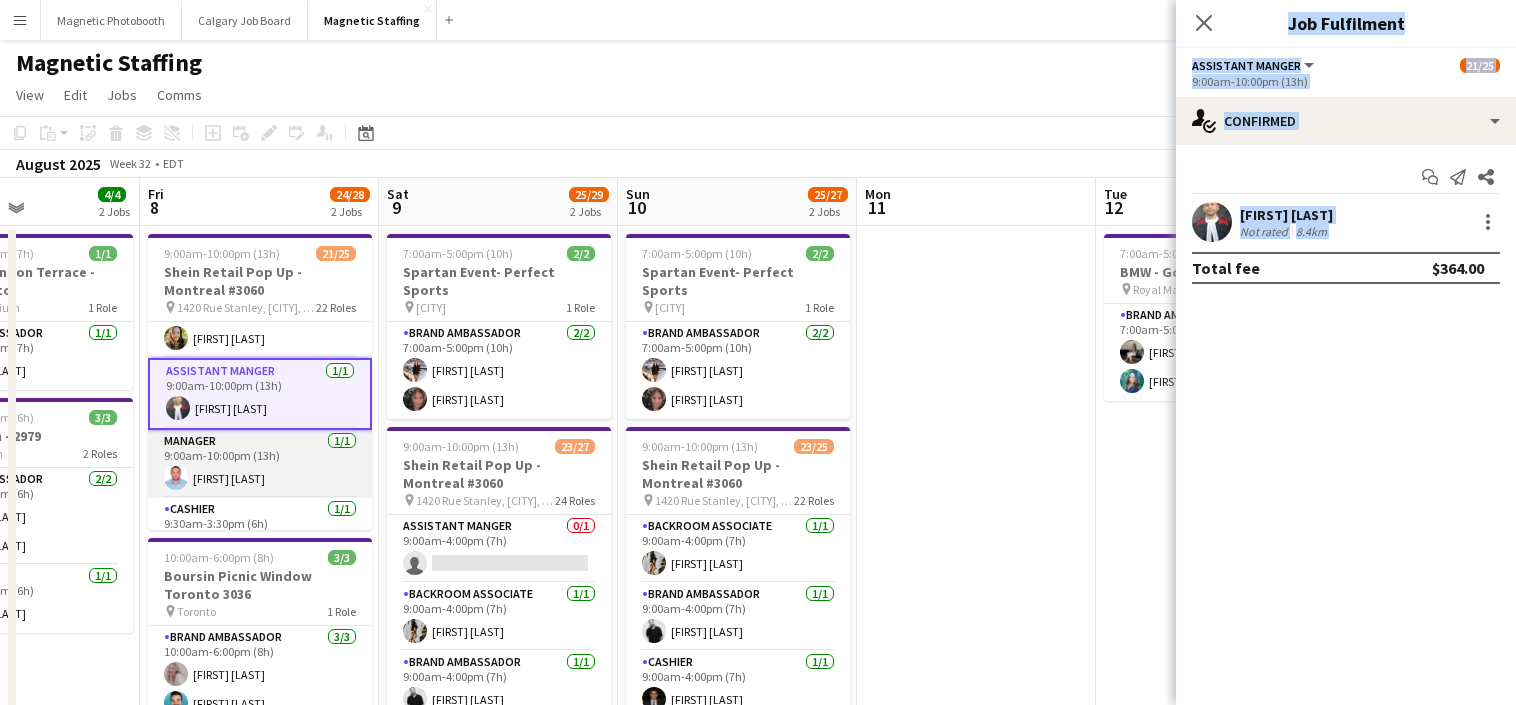 click on "Manager   1/1   9:00am-10:00pm (13h)
[FIRST] [LAST]" at bounding box center [260, 464] 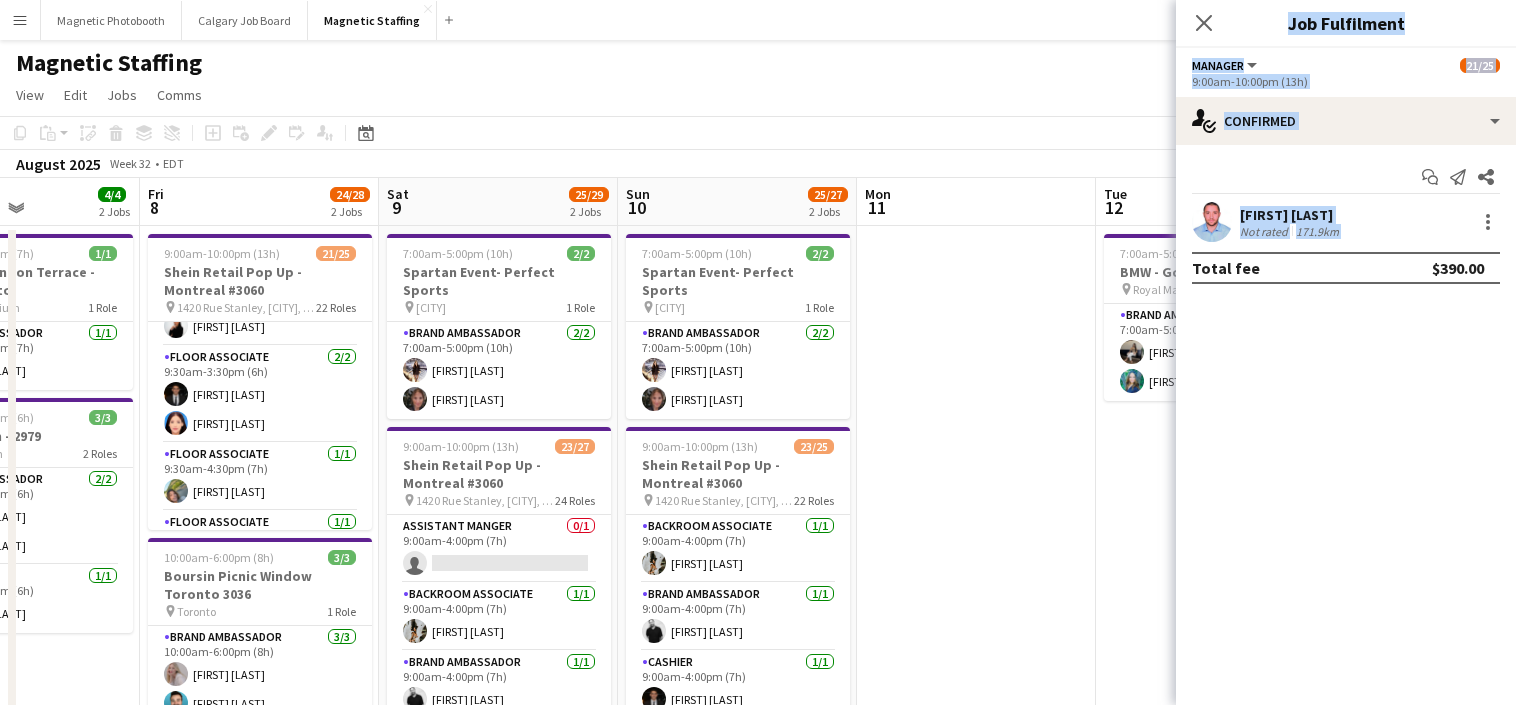 click on "Floor Associate   1/1   [TIME]-[TIME] ([DURATION])
[FIRST] [LAST]" at bounding box center (260, 477) 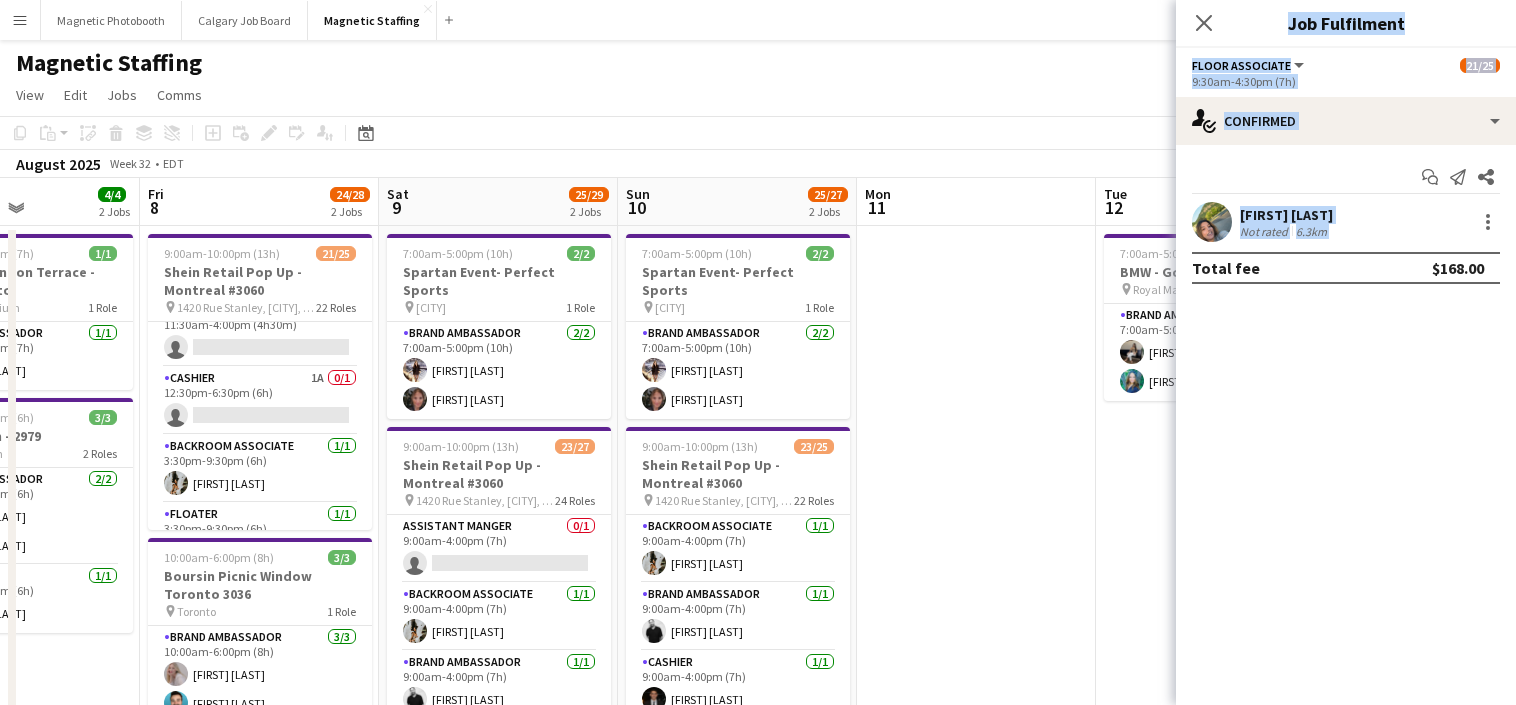 scroll, scrollTop: 805, scrollLeft: 0, axis: vertical 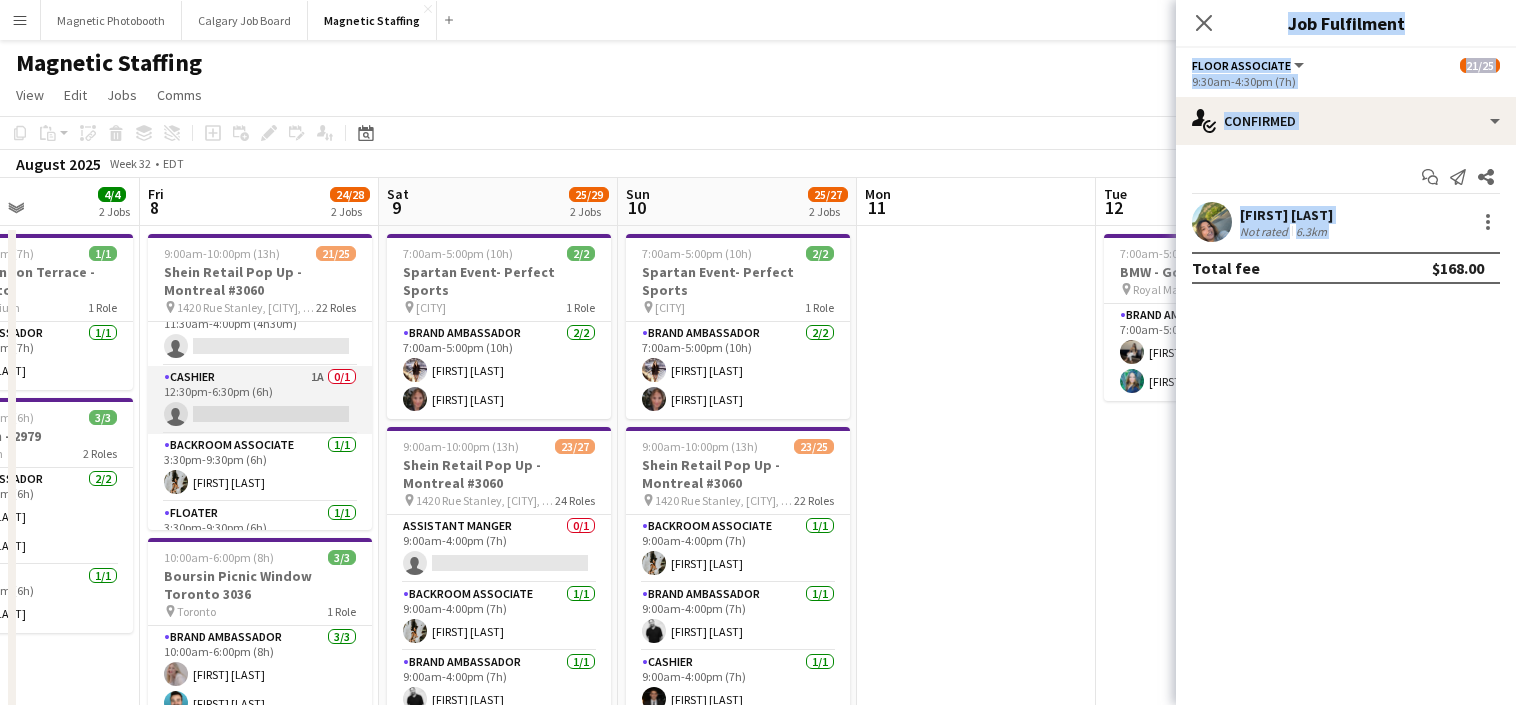 click on "Cashier   1A   0/1   12:30pm-6:30pm (6h)
single-neutral-actions" at bounding box center (260, 400) 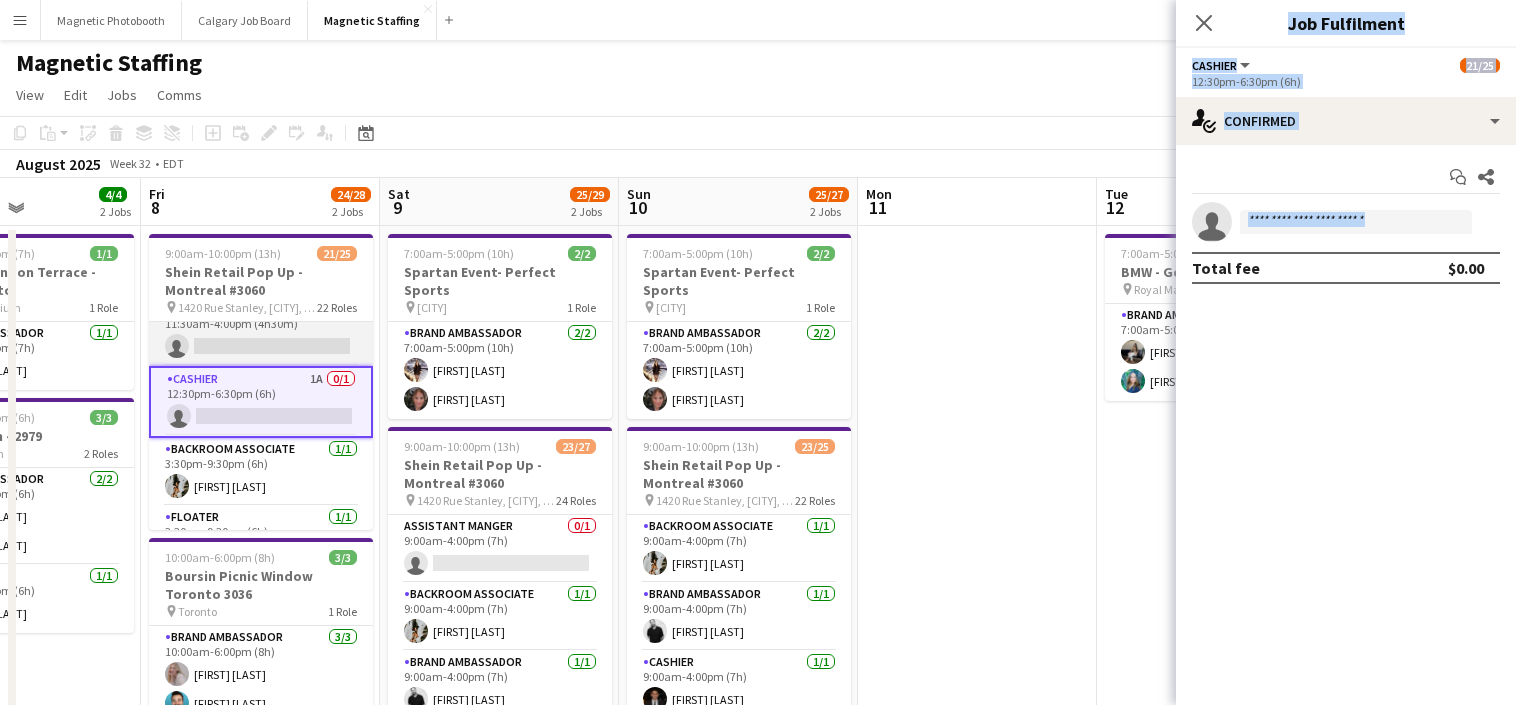 click on "Floater   1A   0/1   11:30am-4:00pm (4h30m)
single-neutral-actions" at bounding box center (261, 332) 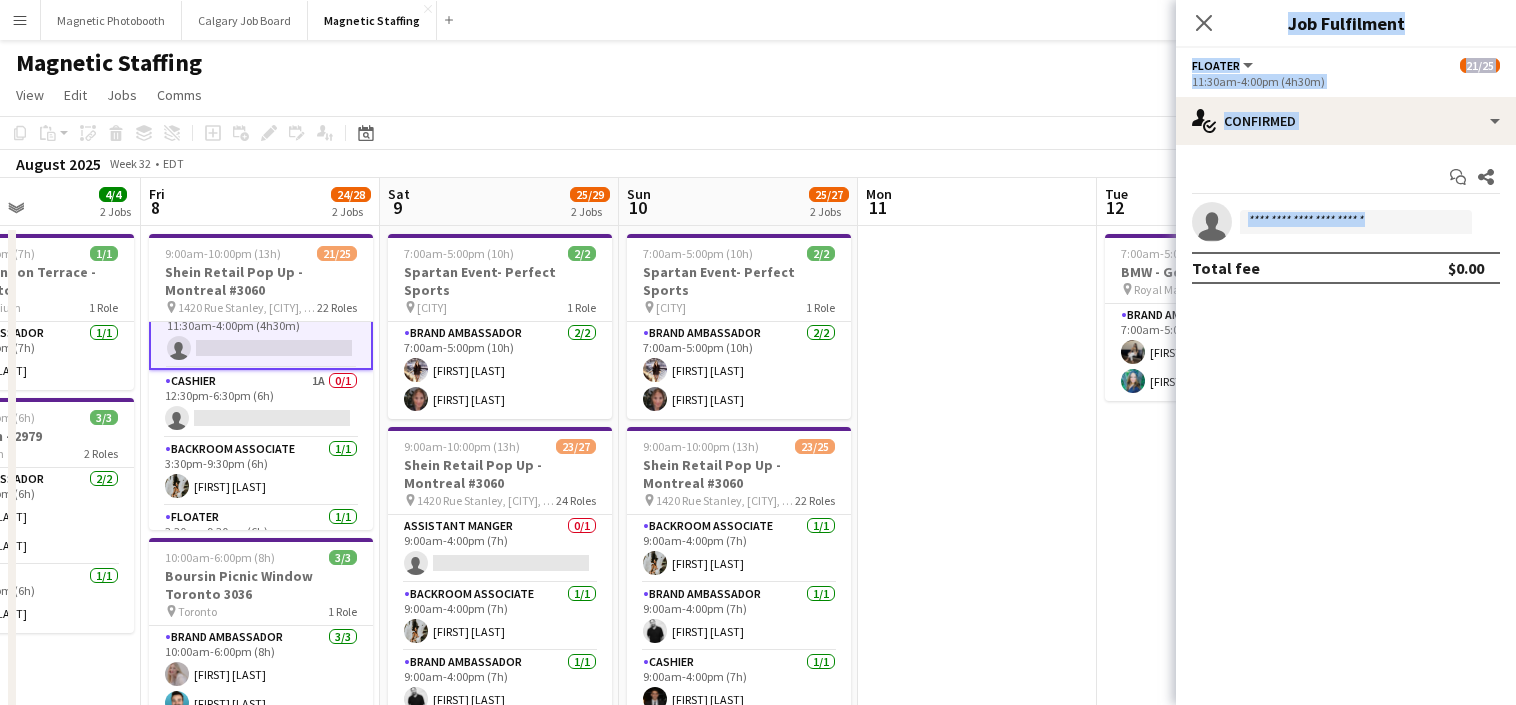 scroll, scrollTop: 803, scrollLeft: 0, axis: vertical 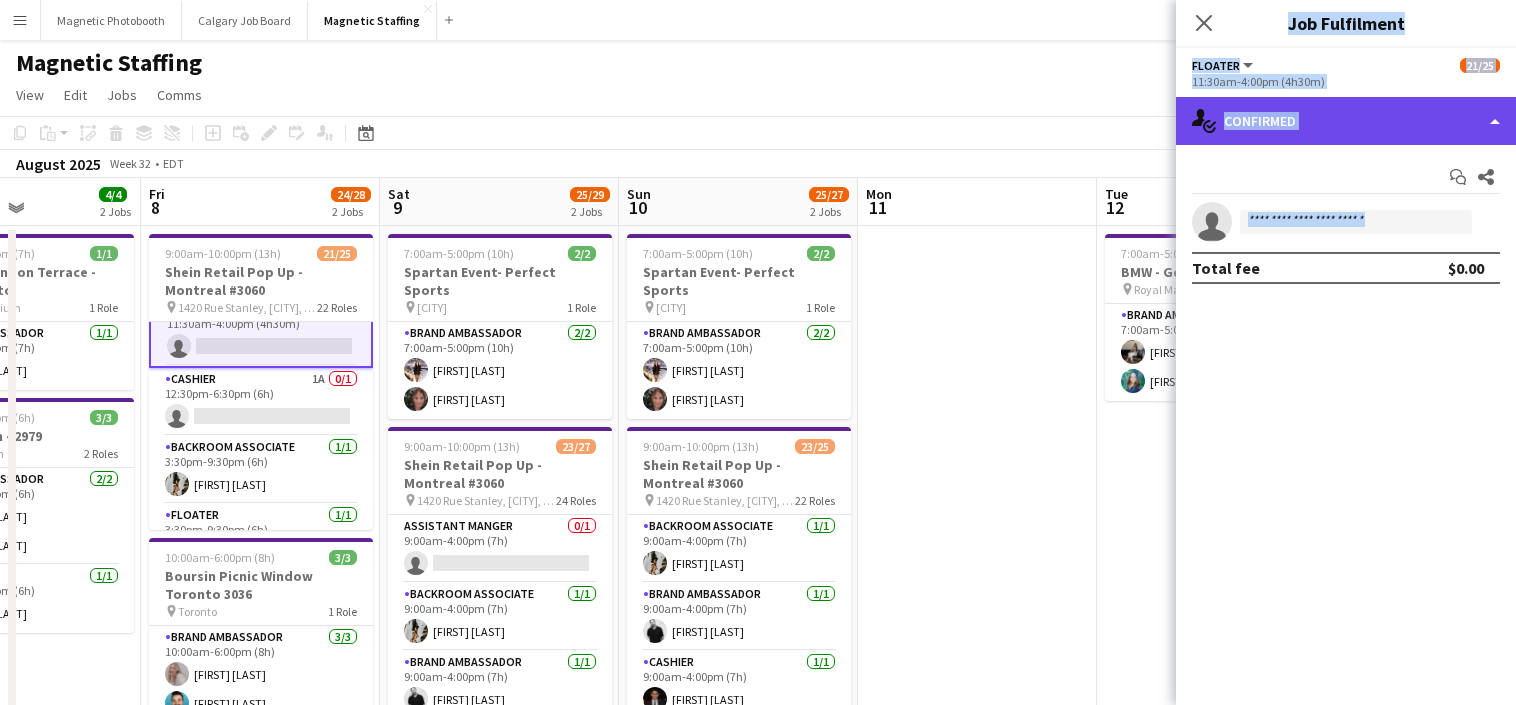 click on "single-neutral-actions-check-2
Confirmed" 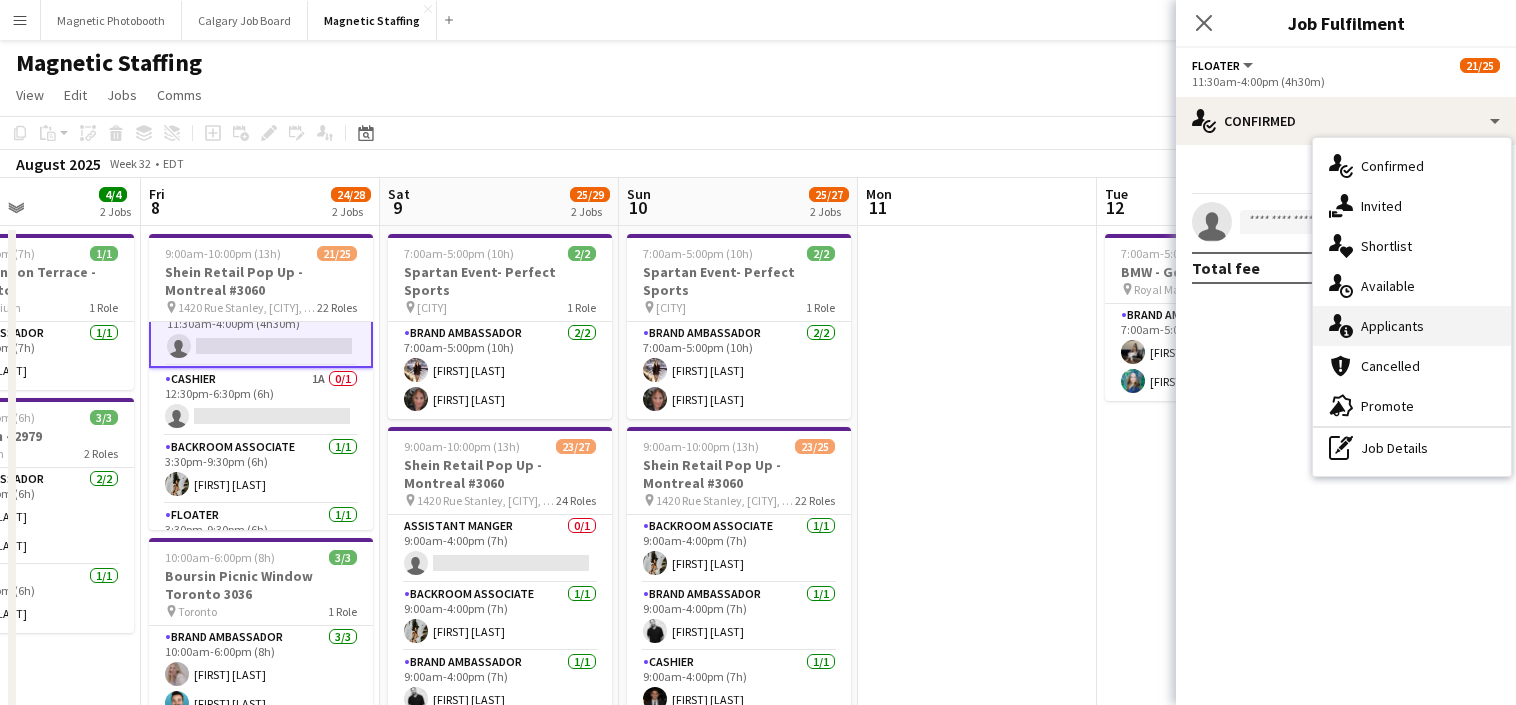 click on "single-neutral-actions-information
Applicants" at bounding box center (1412, 326) 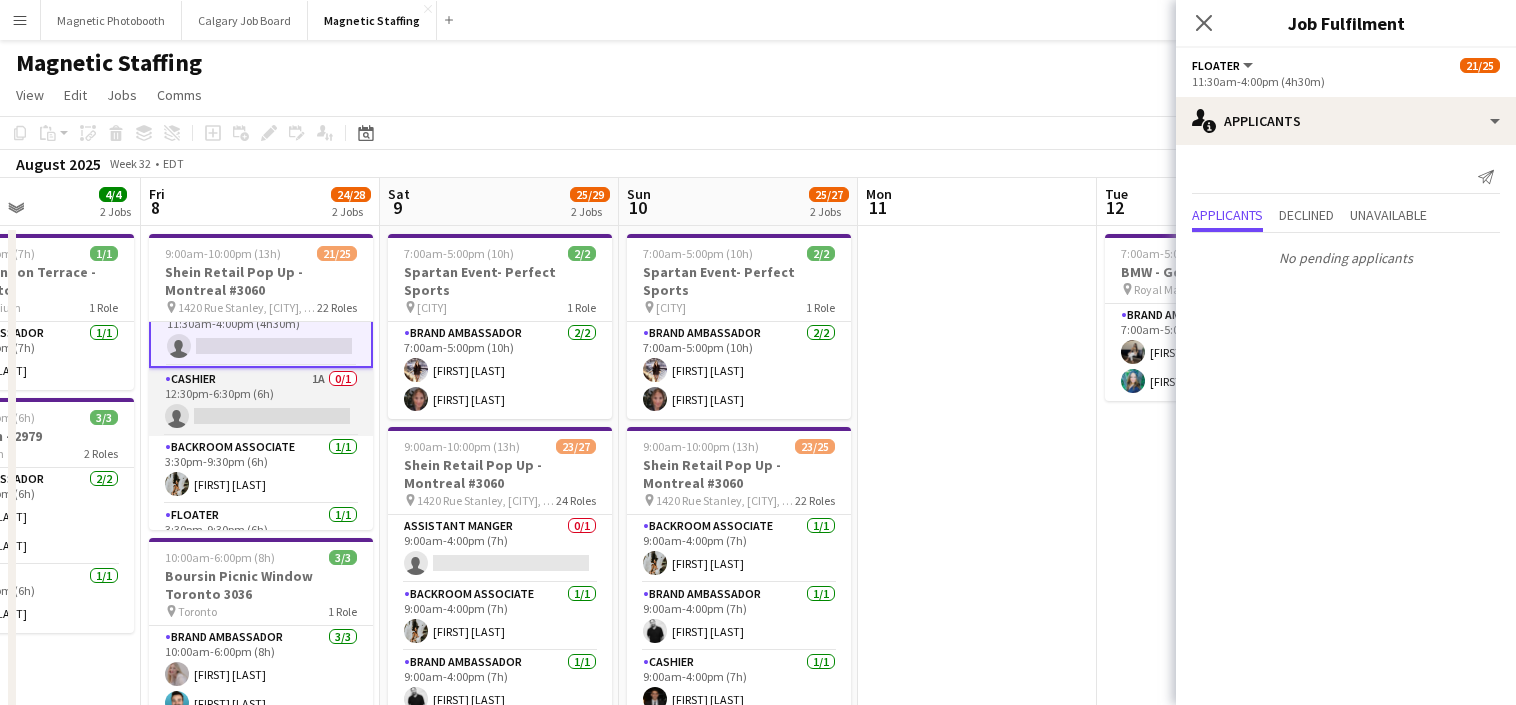 click on "Cashier   1A   0/1   12:30pm-6:30pm (6h)
single-neutral-actions" at bounding box center (261, 402) 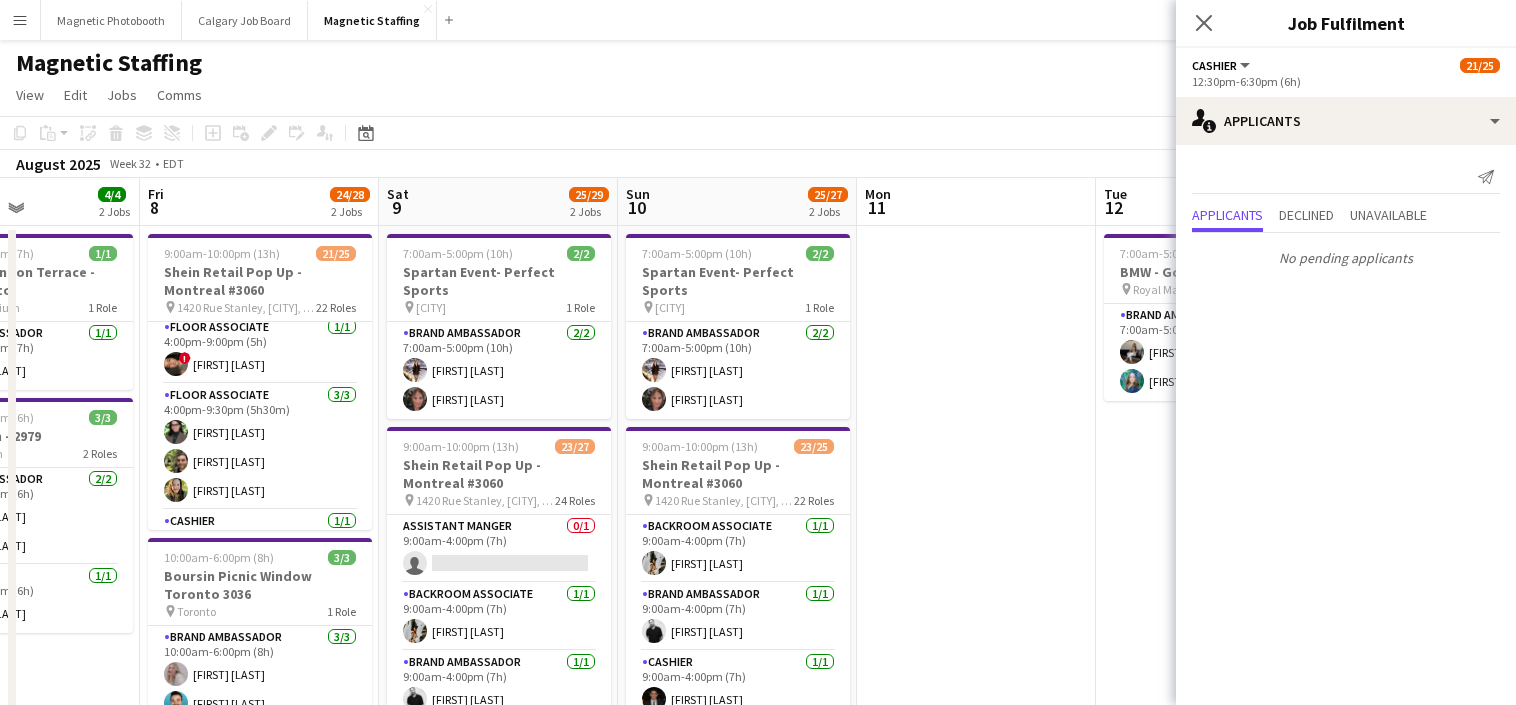 click on "Floor Associate   3/3   [TIME]-[TIME] ([DURATION])
[FIRST] [LAST] [FIRST] [LAST] [FIRST] [LAST]" at bounding box center (260, 447) 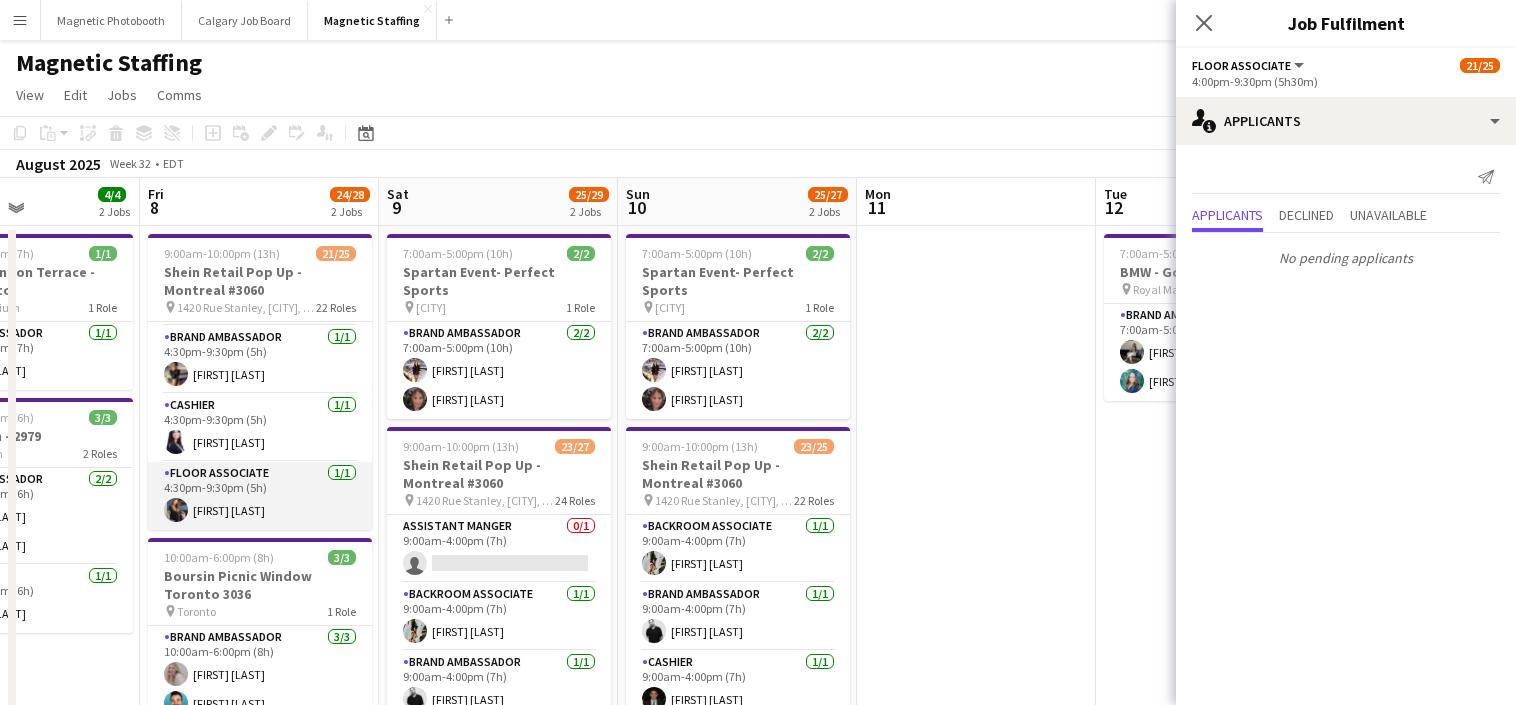 click on "Floor Associate   1/1   [TIME]-[TIME] ([DURATION])
[FIRST] [LAST]" at bounding box center [260, 496] 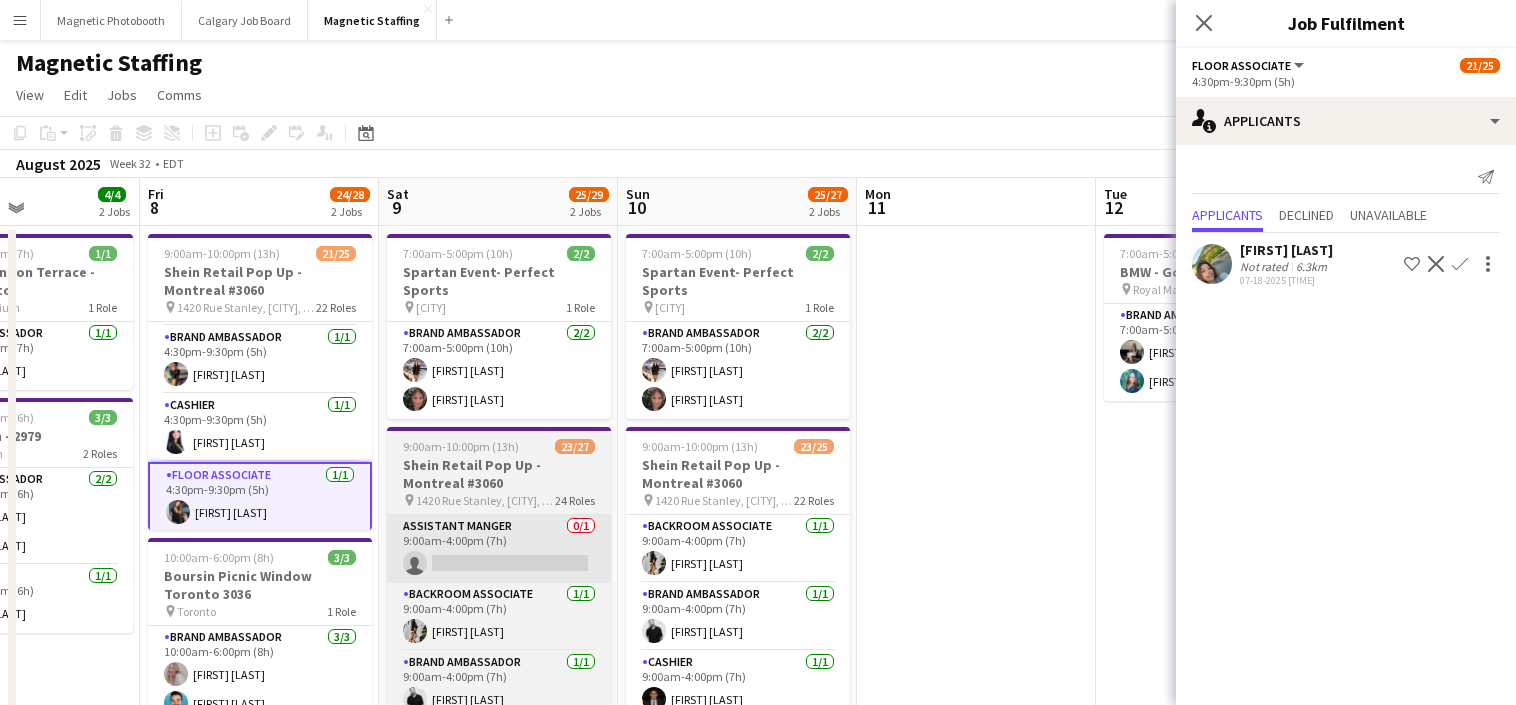 click on "Assistant Manger    0/1   9:00am-4:00pm (7h)
single-neutral-actions" at bounding box center (499, 549) 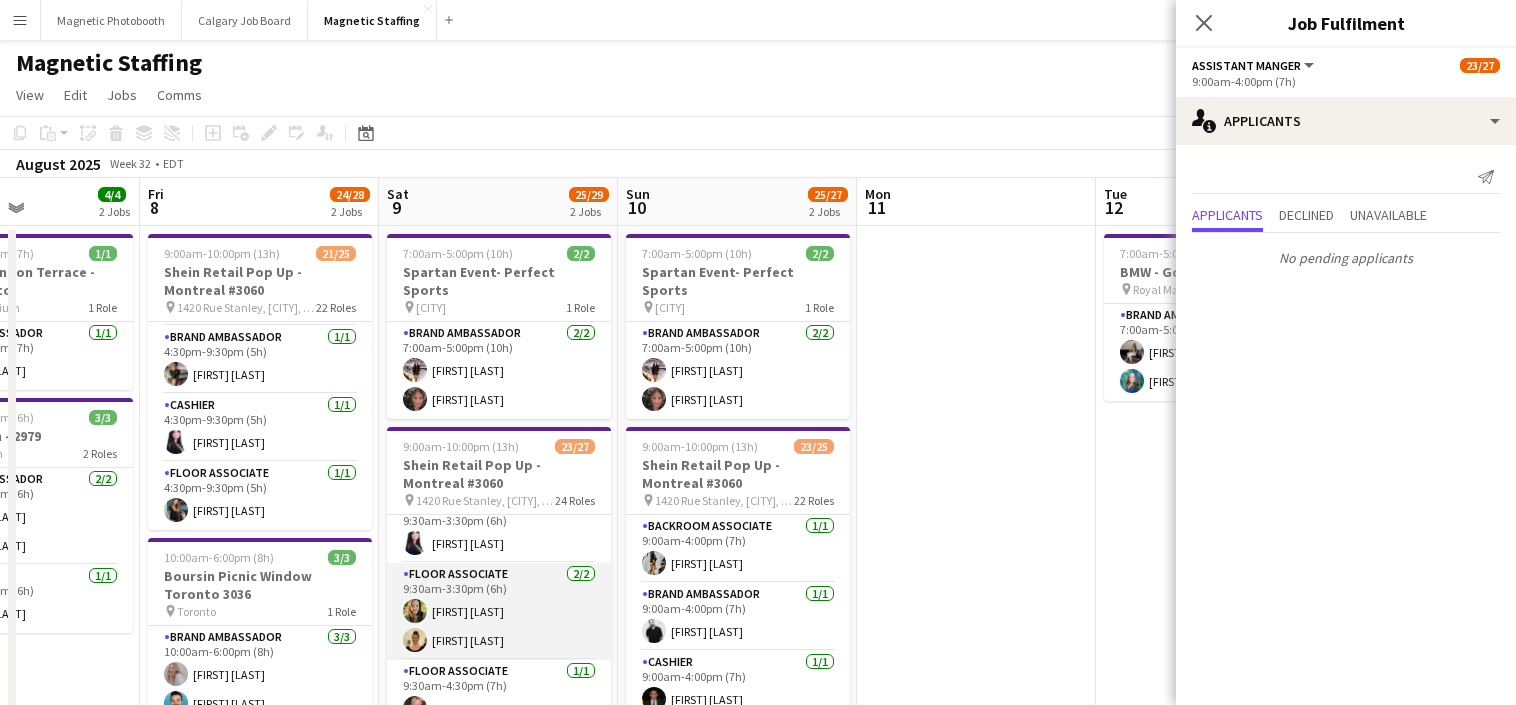 click on "Floor Associate   2/2   [TIME]-[TIME] ([DURATION])
[FIRST] [LAST] [FIRST] [LAST]" at bounding box center (499, 611) 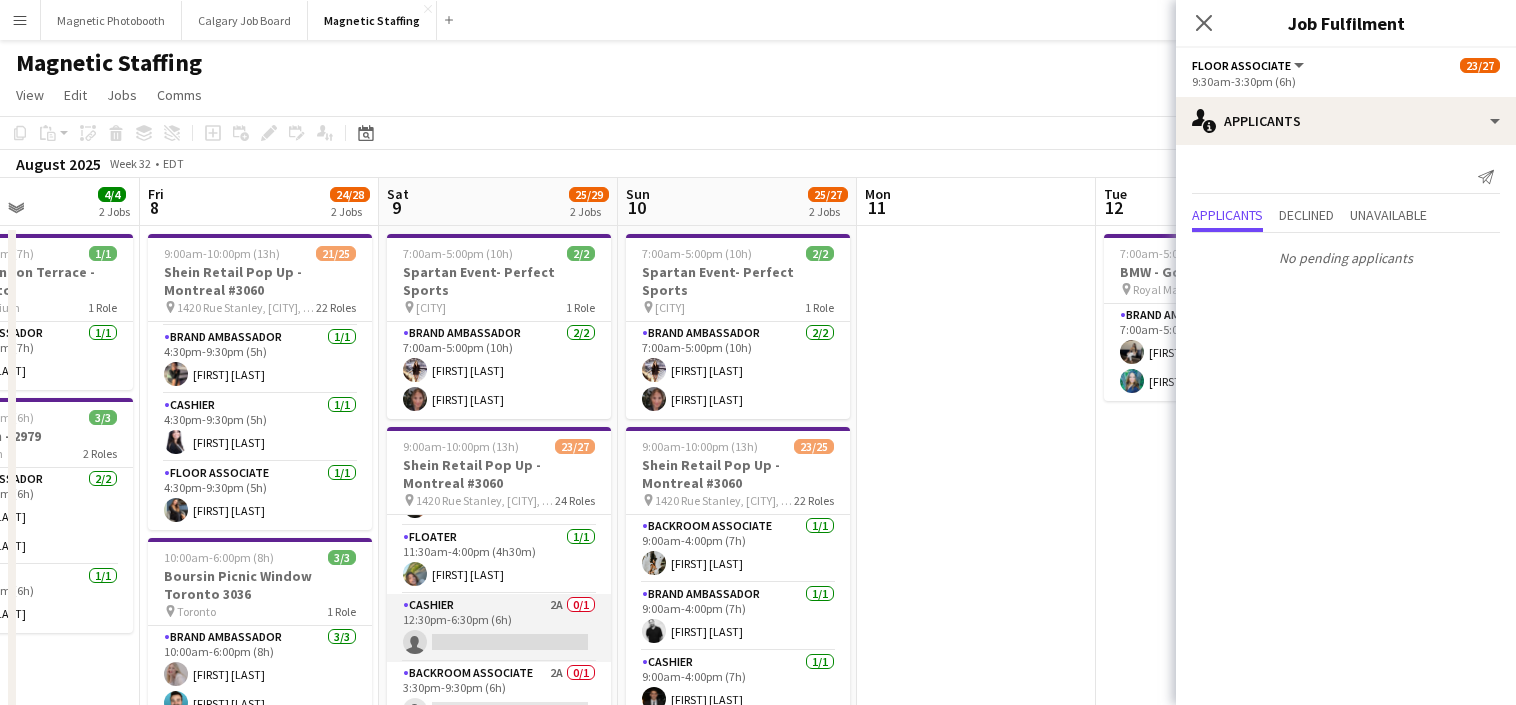 click on "Cashier   2A   0/1   12:30pm-6:30pm (6h)
single-neutral-actions" at bounding box center [499, 628] 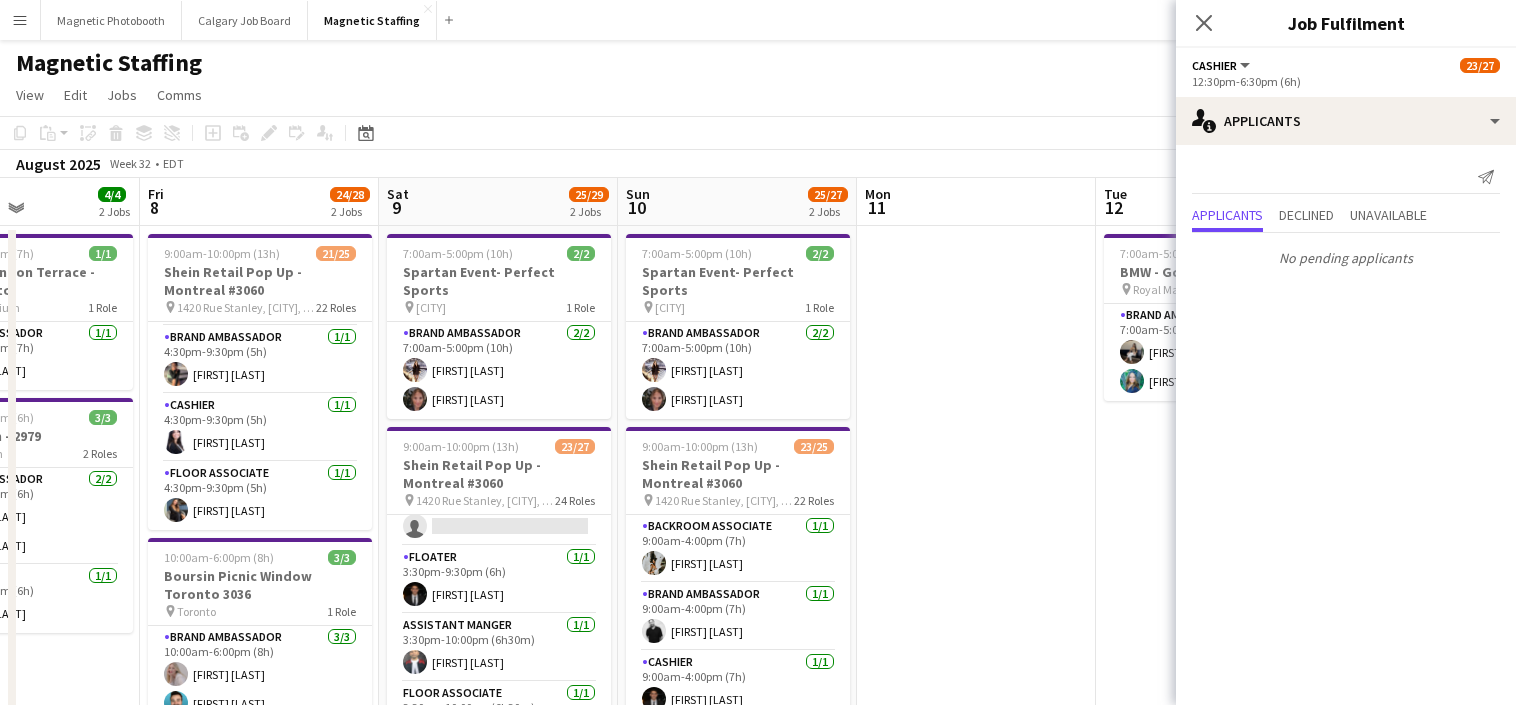 click on "Floater   1/1   3:30pm-9:30pm (6h)
[FIRST] [LAST]" at bounding box center (499, 580) 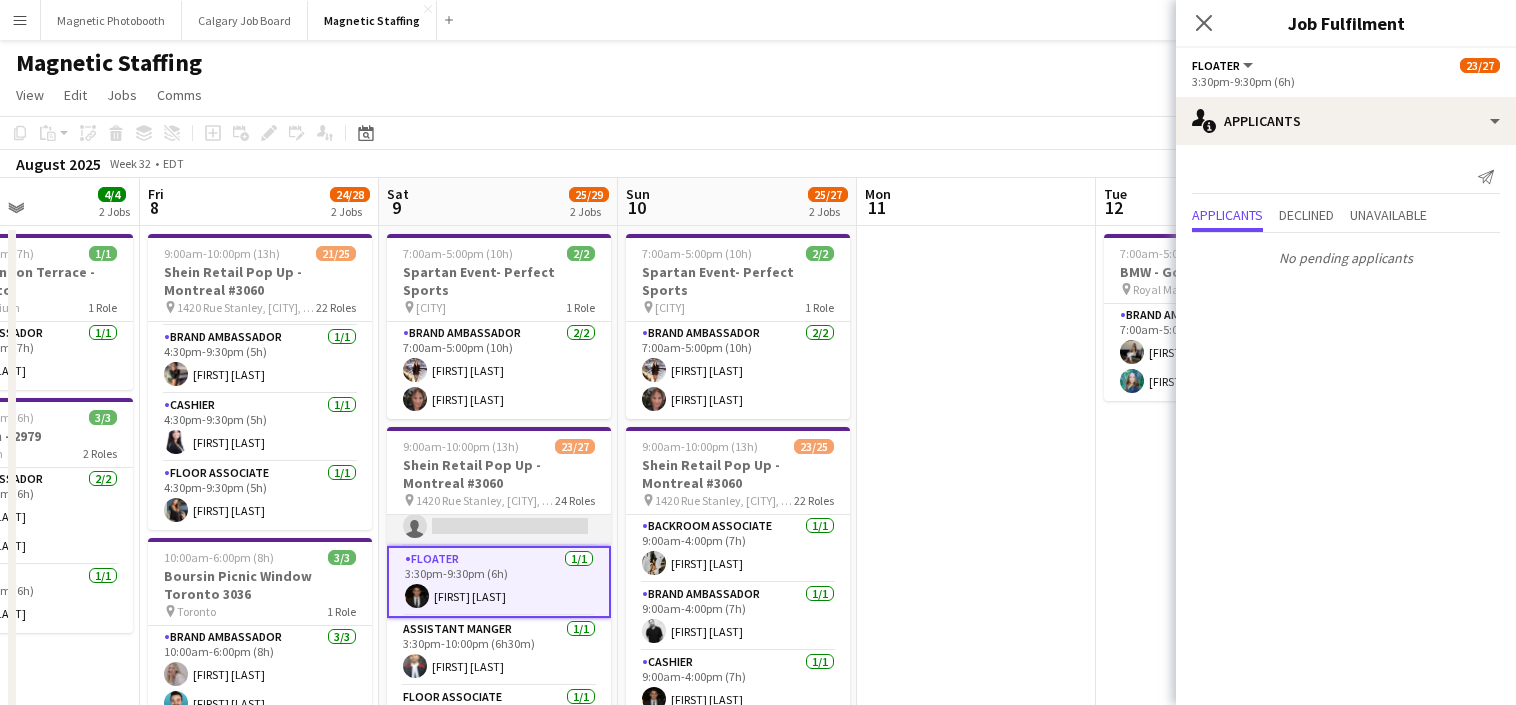 click on "Backroom Associate   2A   0/1   3:30pm-9:30pm (6h)
single-neutral-actions" at bounding box center [499, 512] 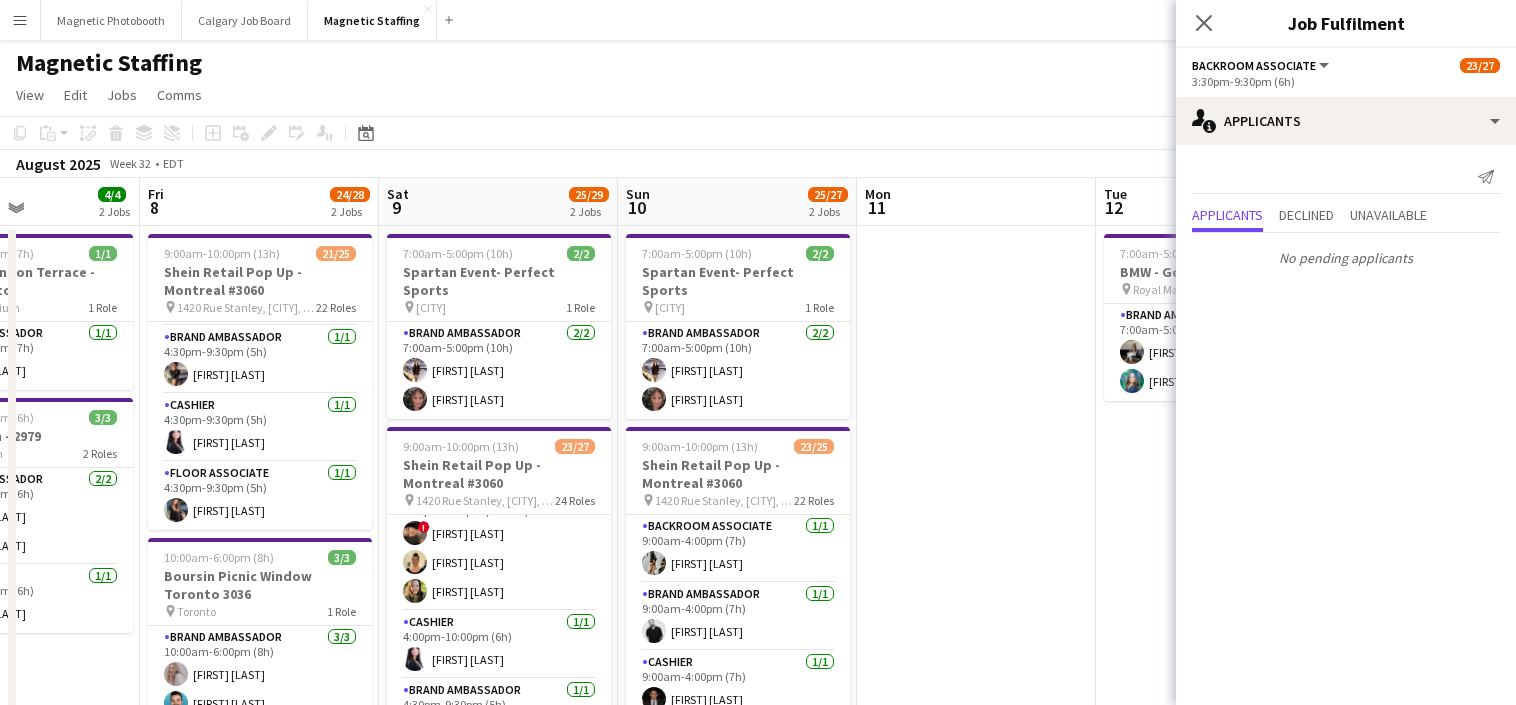 click on "Cashier   1/1   4:00pm-10:00pm (6h)
[FIRST] [LAST]" at bounding box center [499, 645] 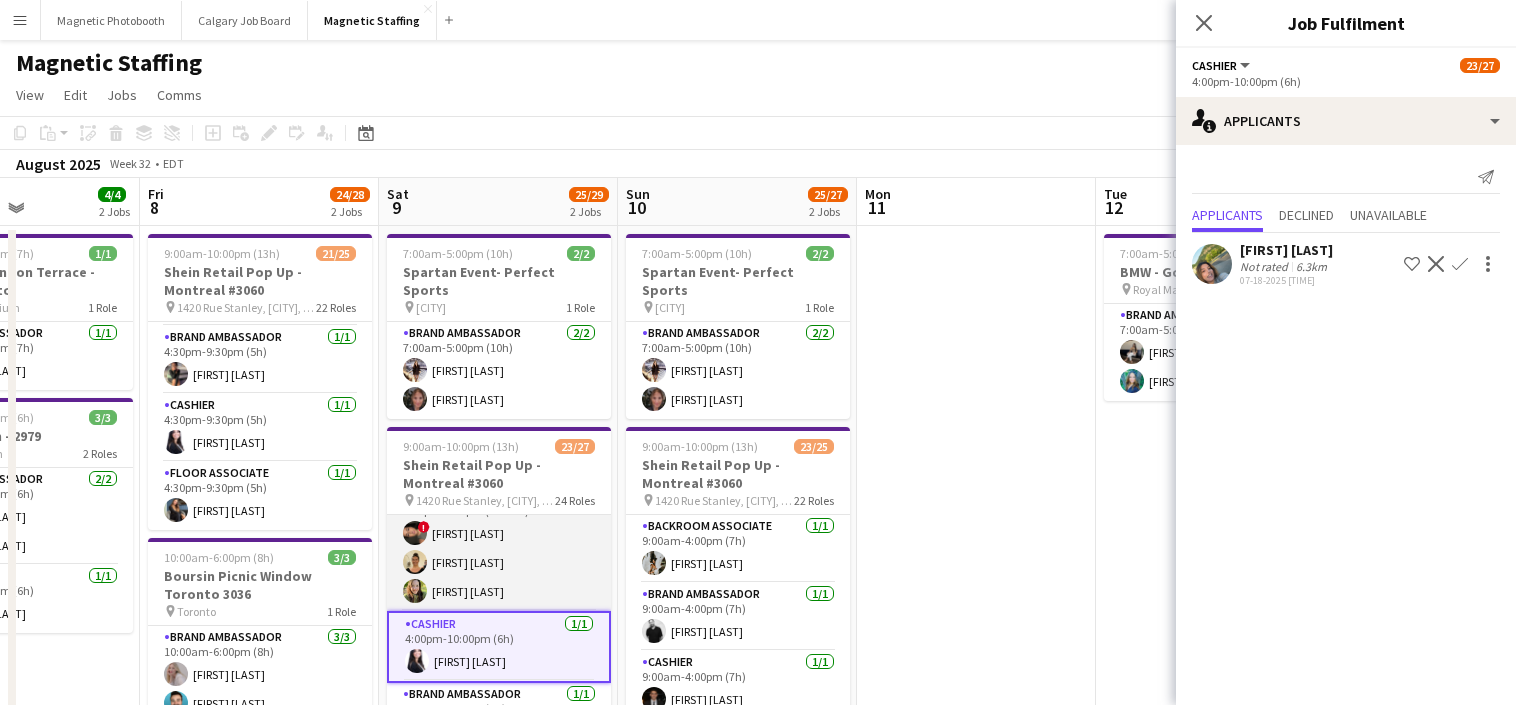 click on "Floor Associate   3/3   4:00pm-9:30pm (5h30m)
! [FIRST] [LAST] [FIRST] [LAST]" at bounding box center [499, 548] 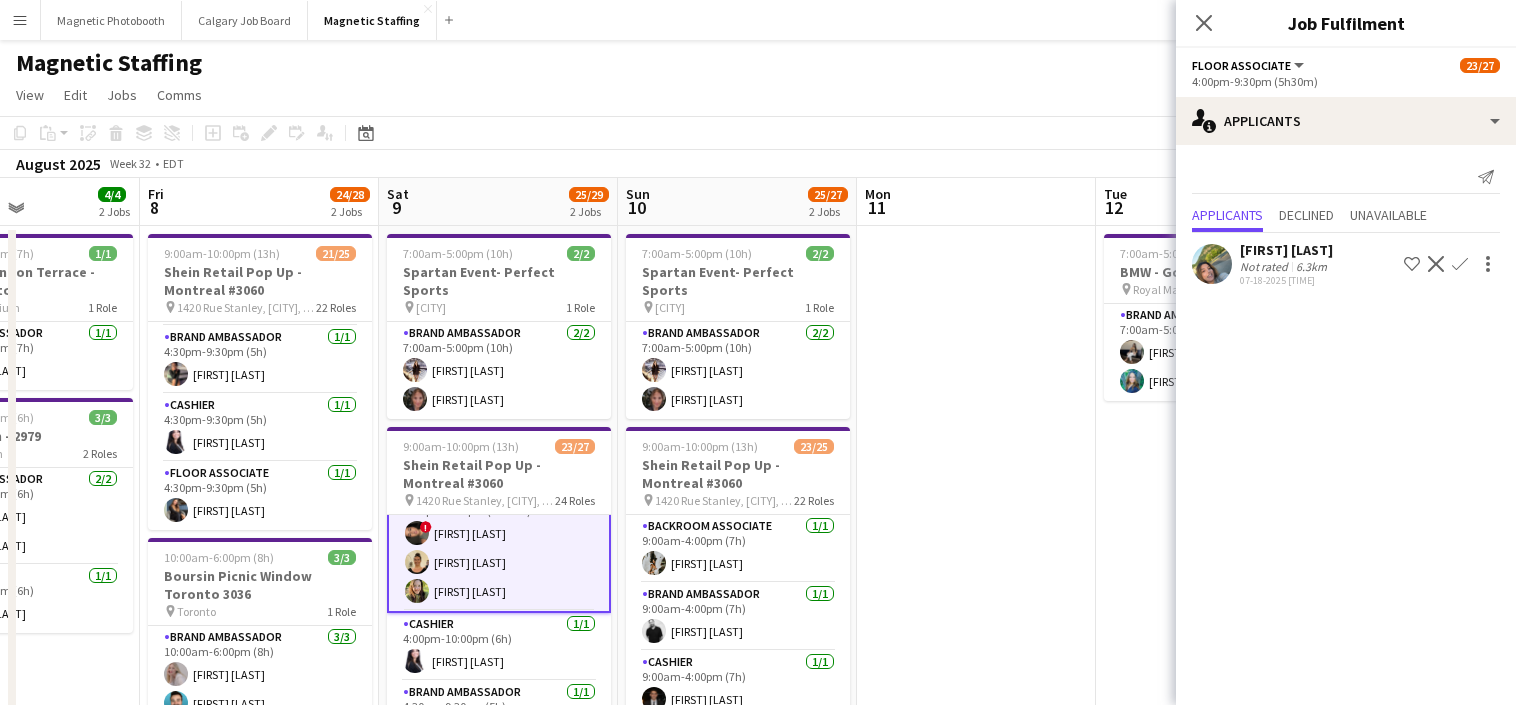 scroll, scrollTop: 1515, scrollLeft: 0, axis: vertical 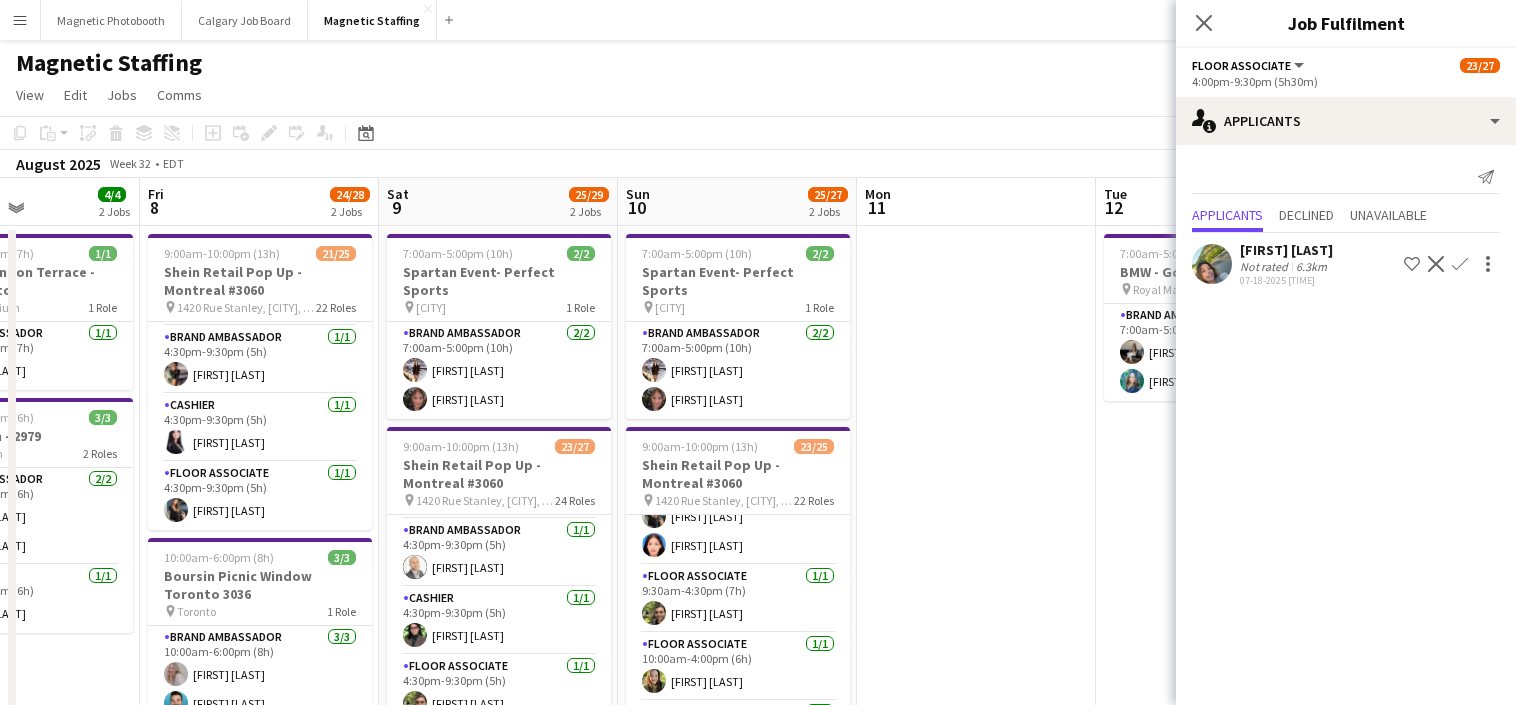click on "Floor Associate   1/1   9:30am-4:30pm (7h)
[FIRST] [LAST]" at bounding box center (738, 599) 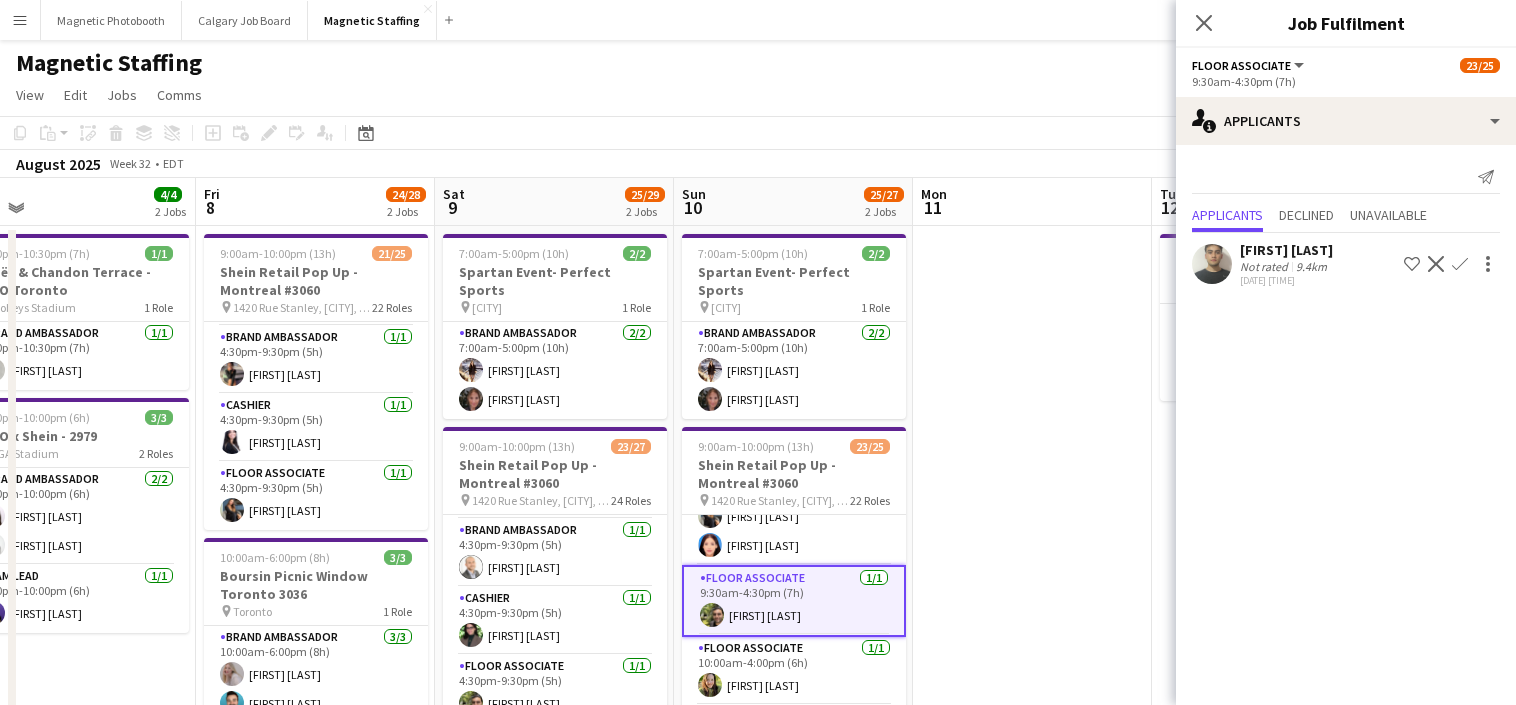 drag, startPoint x: 948, startPoint y: 363, endPoint x: 333, endPoint y: 481, distance: 626.218 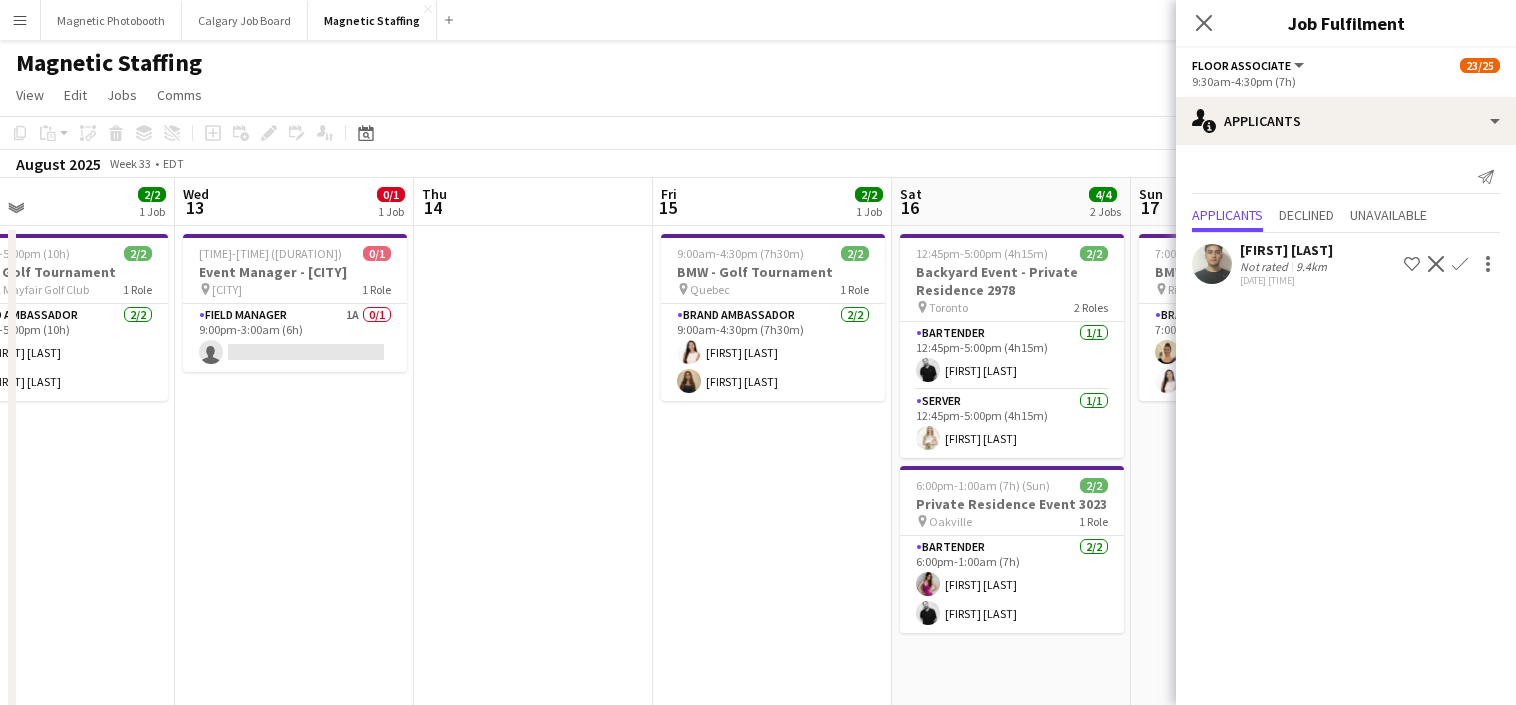 drag, startPoint x: 549, startPoint y: 497, endPoint x: 397, endPoint y: 496, distance: 152.0033 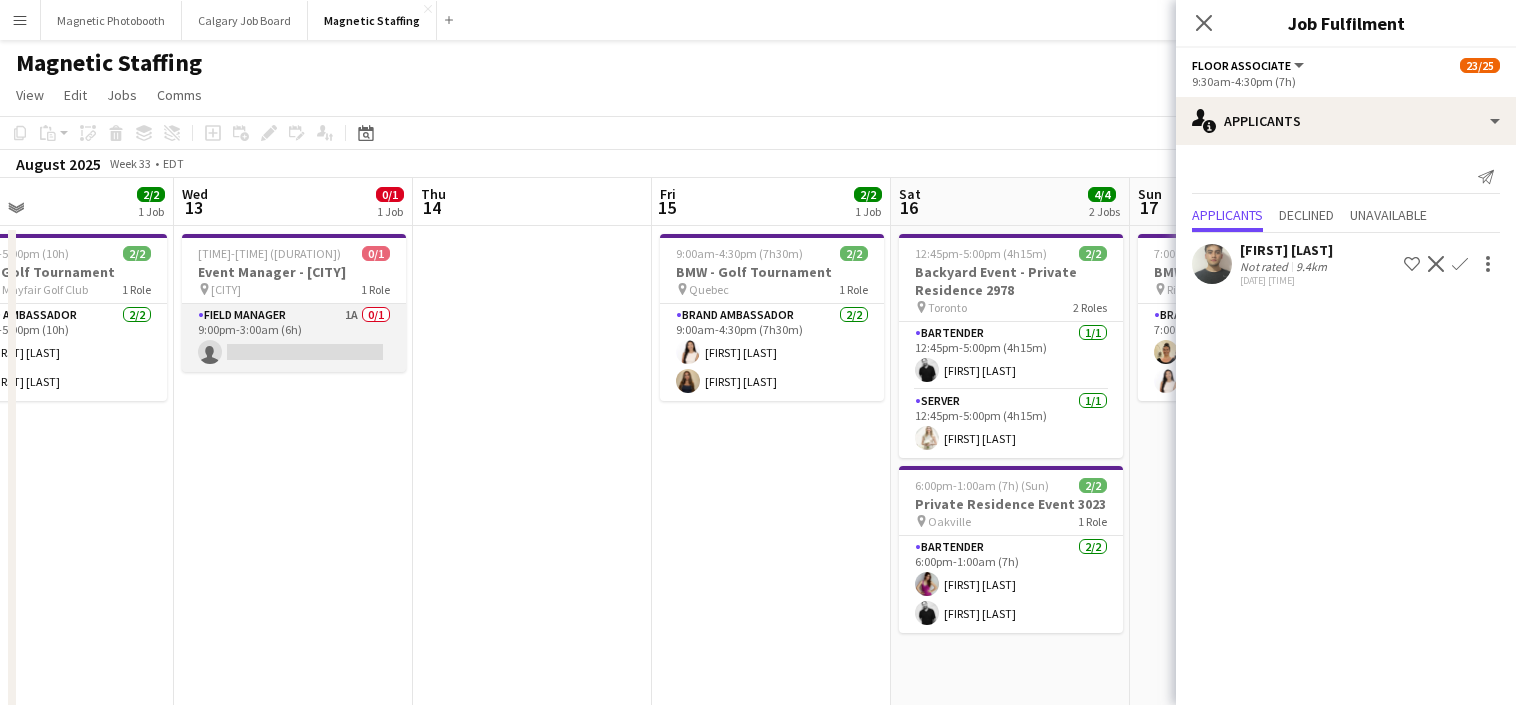 click on "Field Manager   1A   0/1   9:00pm-3:00am (6h)
single-neutral-actions" at bounding box center (294, 338) 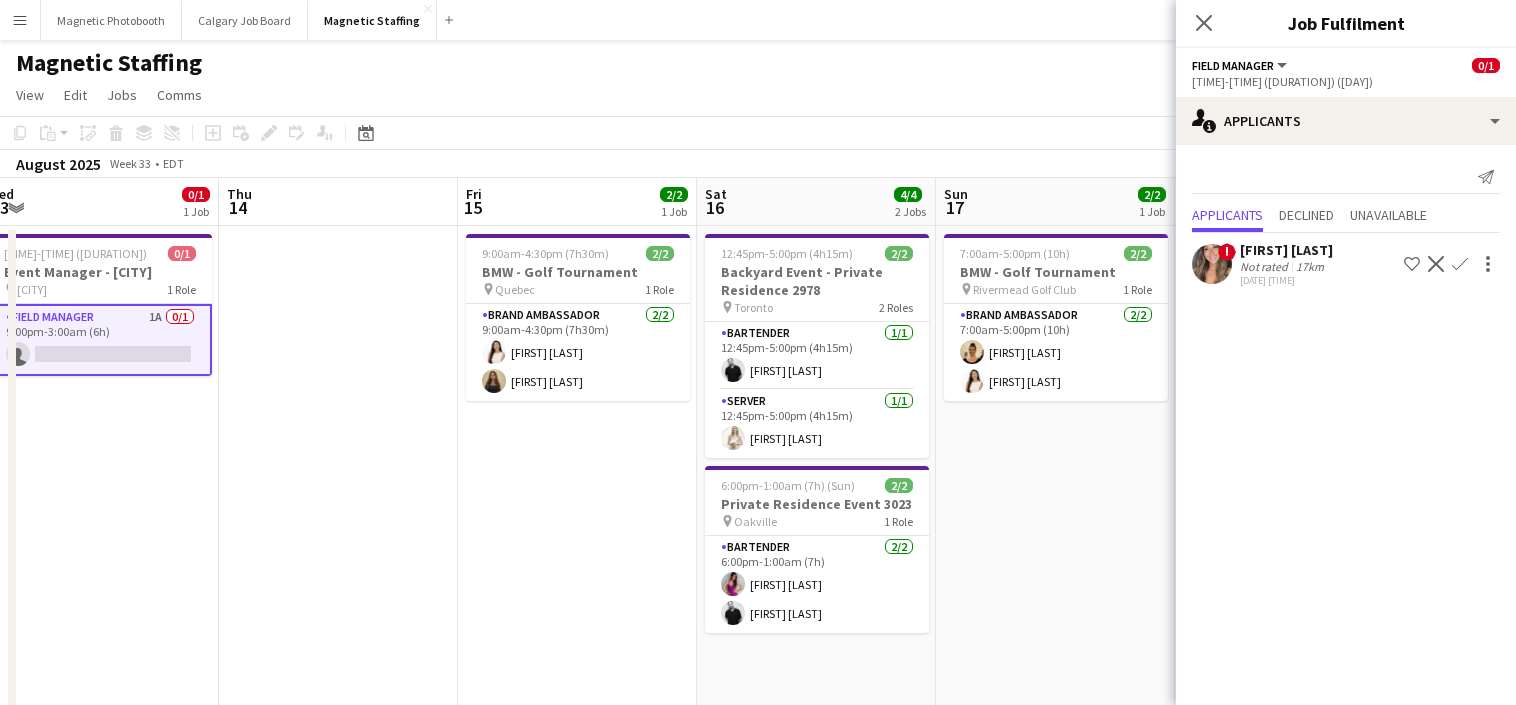 drag, startPoint x: 802, startPoint y: 439, endPoint x: 150, endPoint y: 514, distance: 656.2995 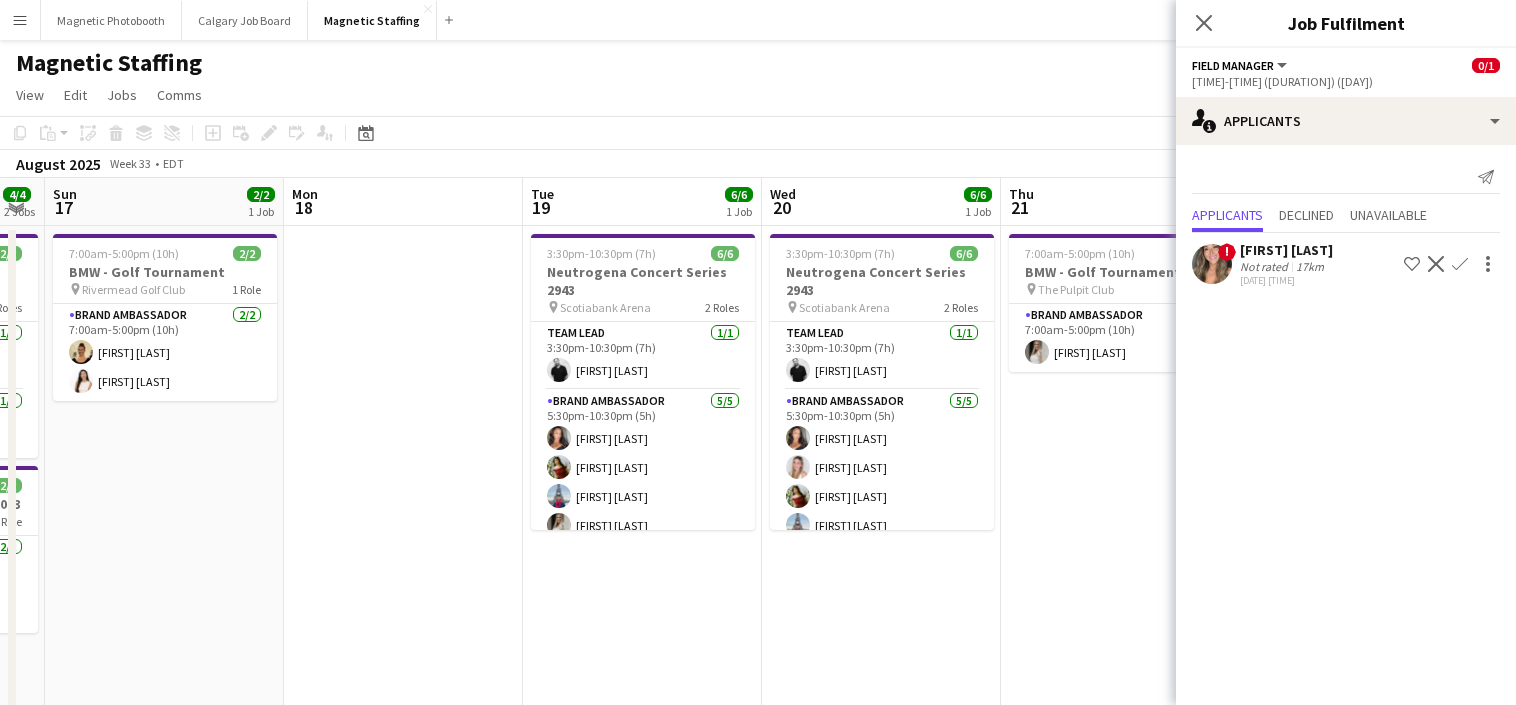 drag, startPoint x: 433, startPoint y: 451, endPoint x: 216, endPoint y: 483, distance: 219.34676 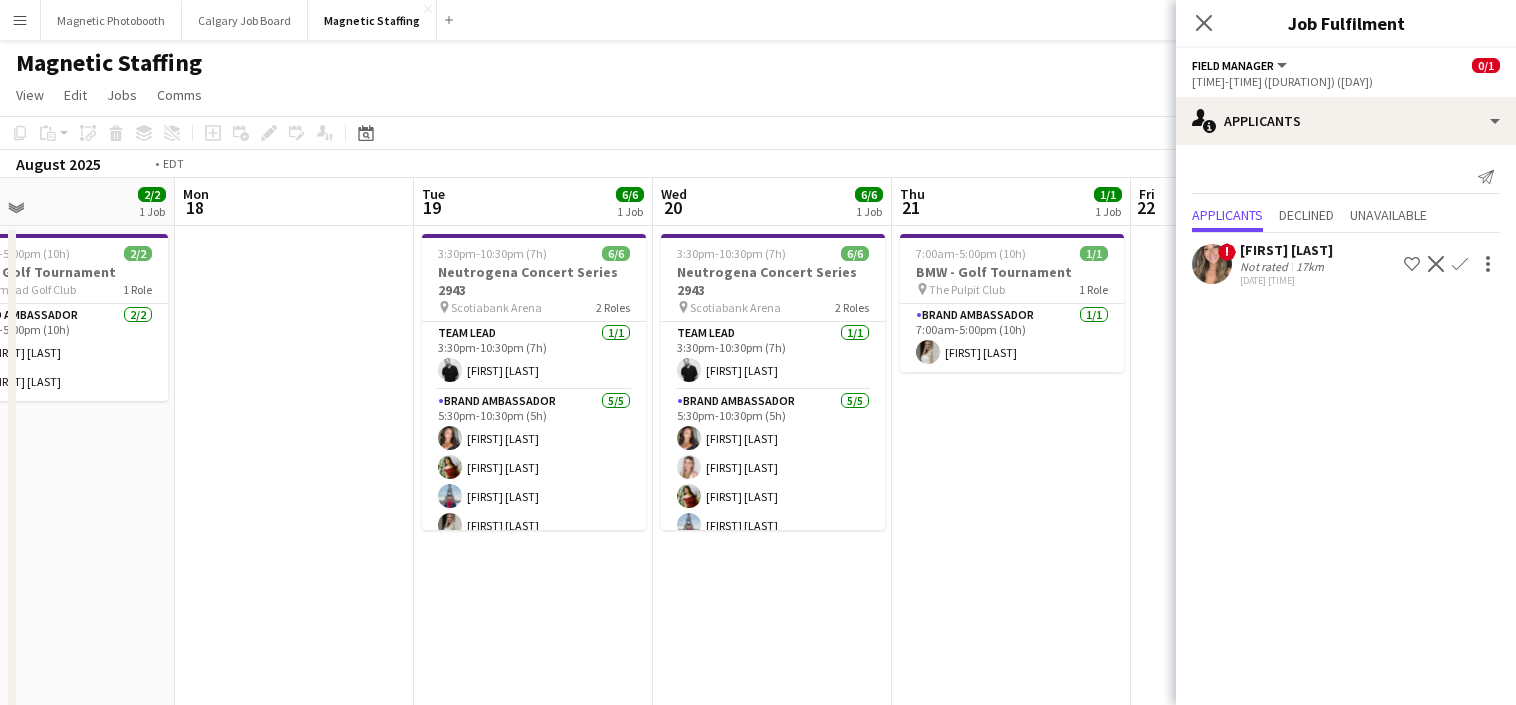 drag, startPoint x: 741, startPoint y: 354, endPoint x: 52, endPoint y: 355, distance: 689.00073 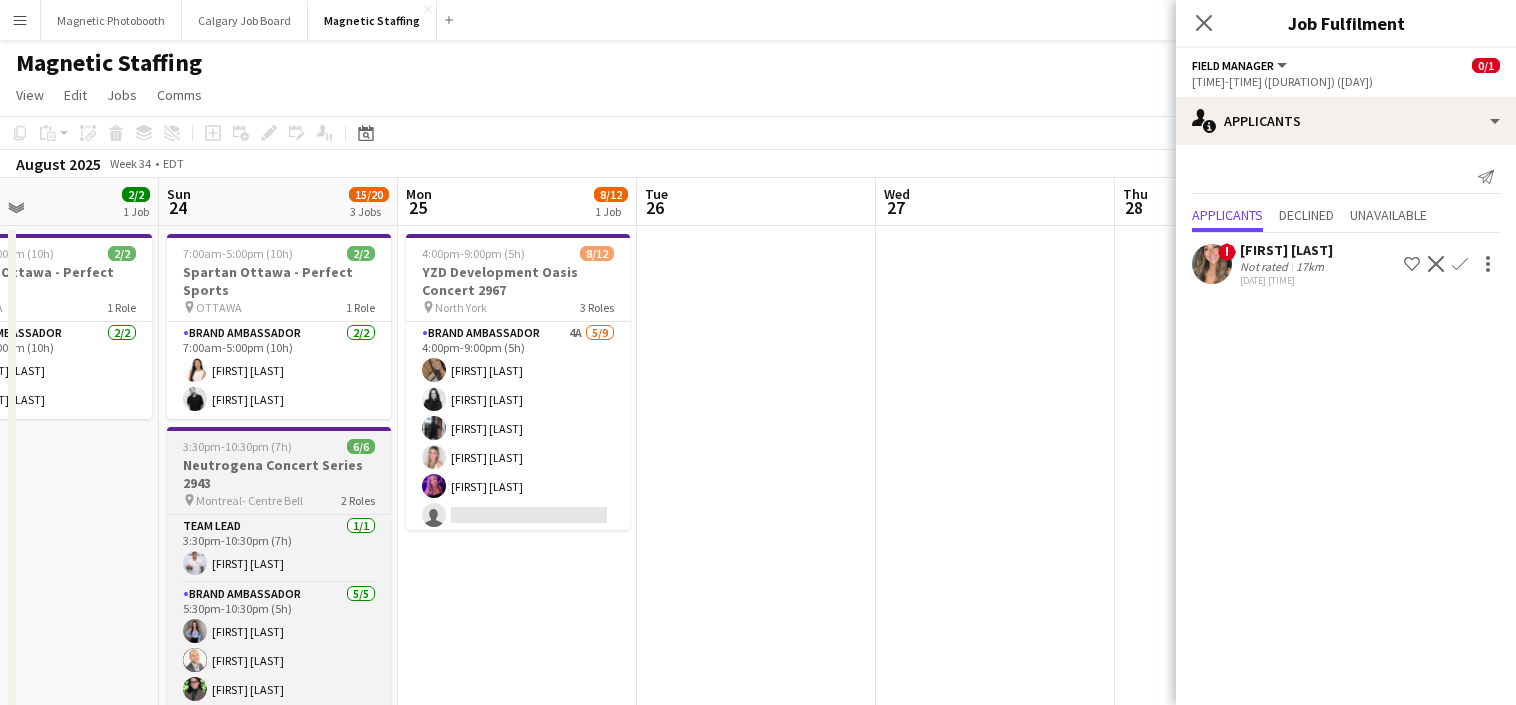 drag, startPoint x: 929, startPoint y: 423, endPoint x: 52, endPoint y: 485, distance: 879.18884 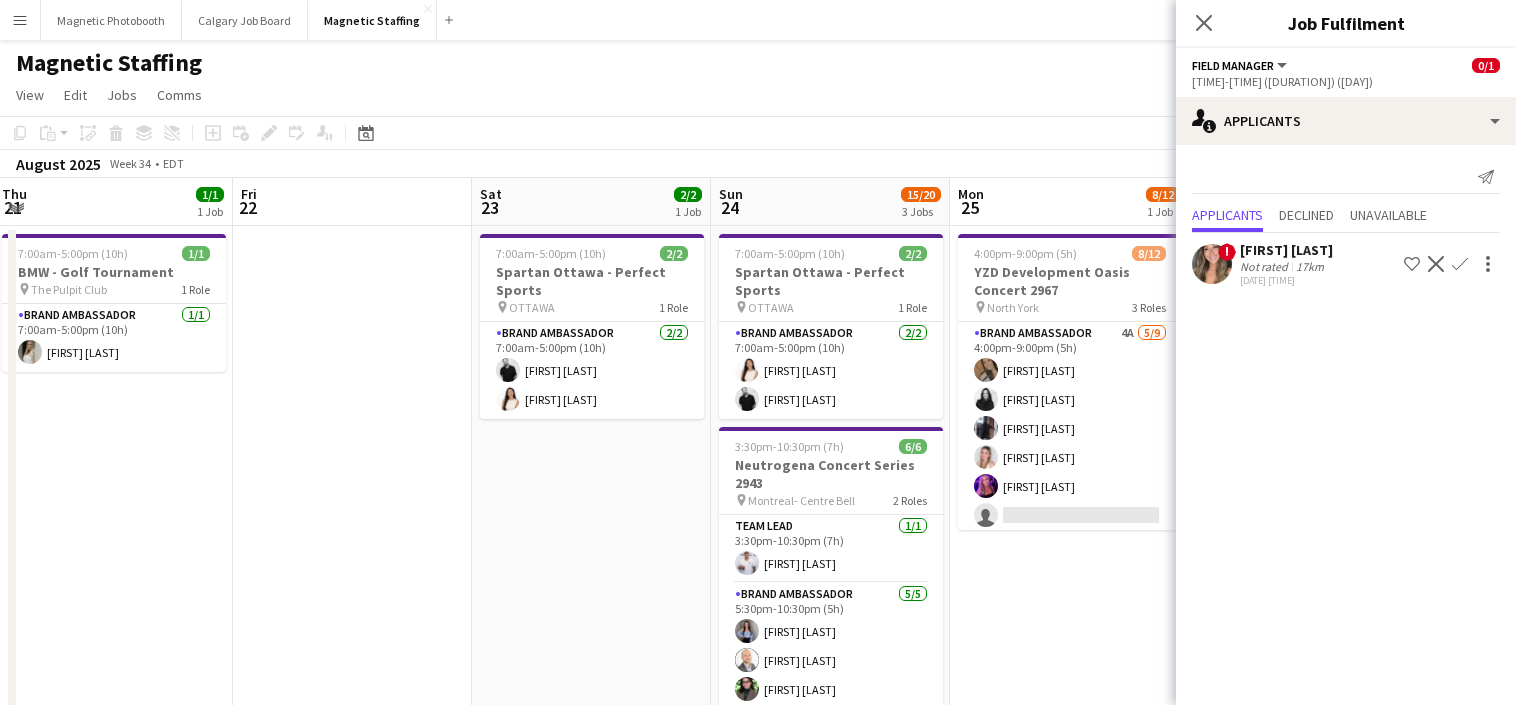 drag, startPoint x: 129, startPoint y: 401, endPoint x: 896, endPoint y: 369, distance: 767.66724 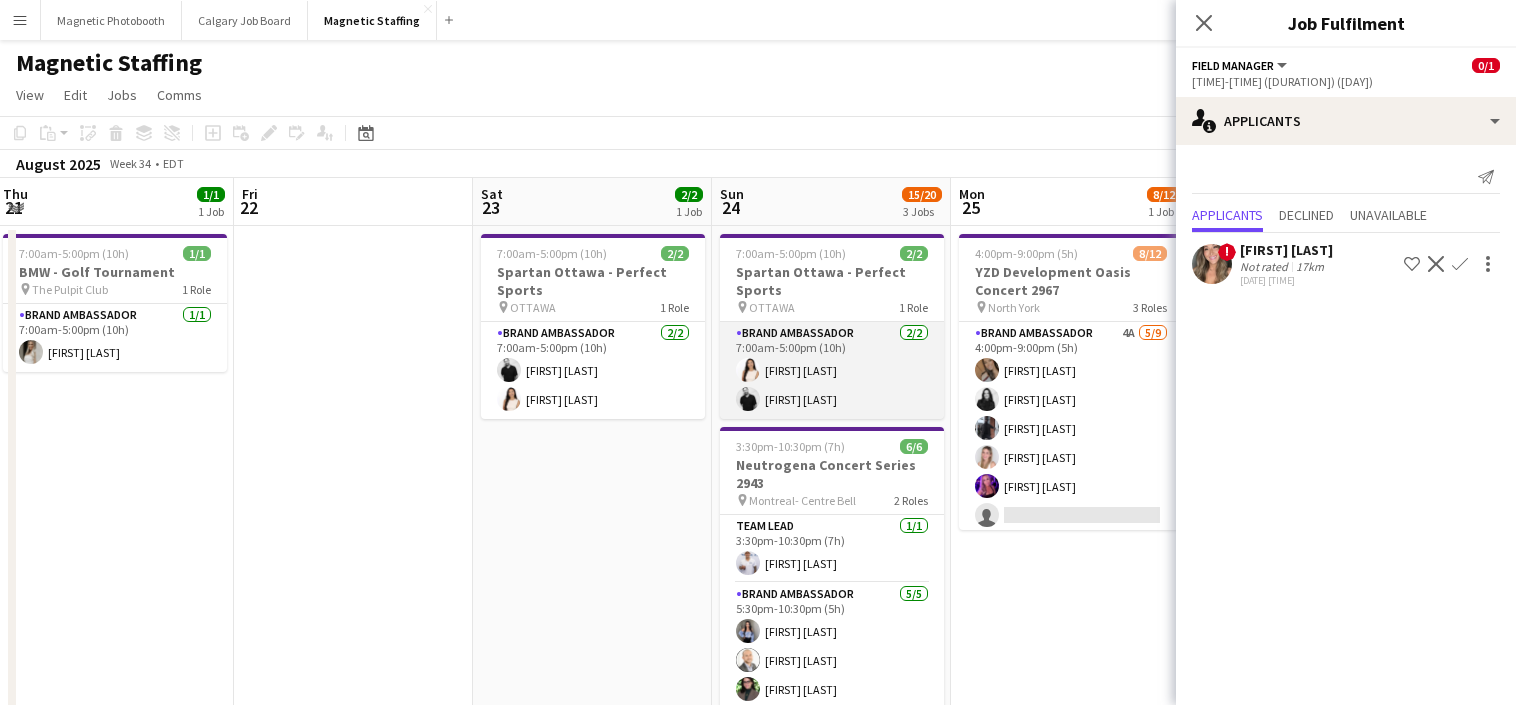 click on "Brand Ambassador   2/2   7:00am-5:00pm (10h)
[FIRST] [LAST]" at bounding box center (832, 370) 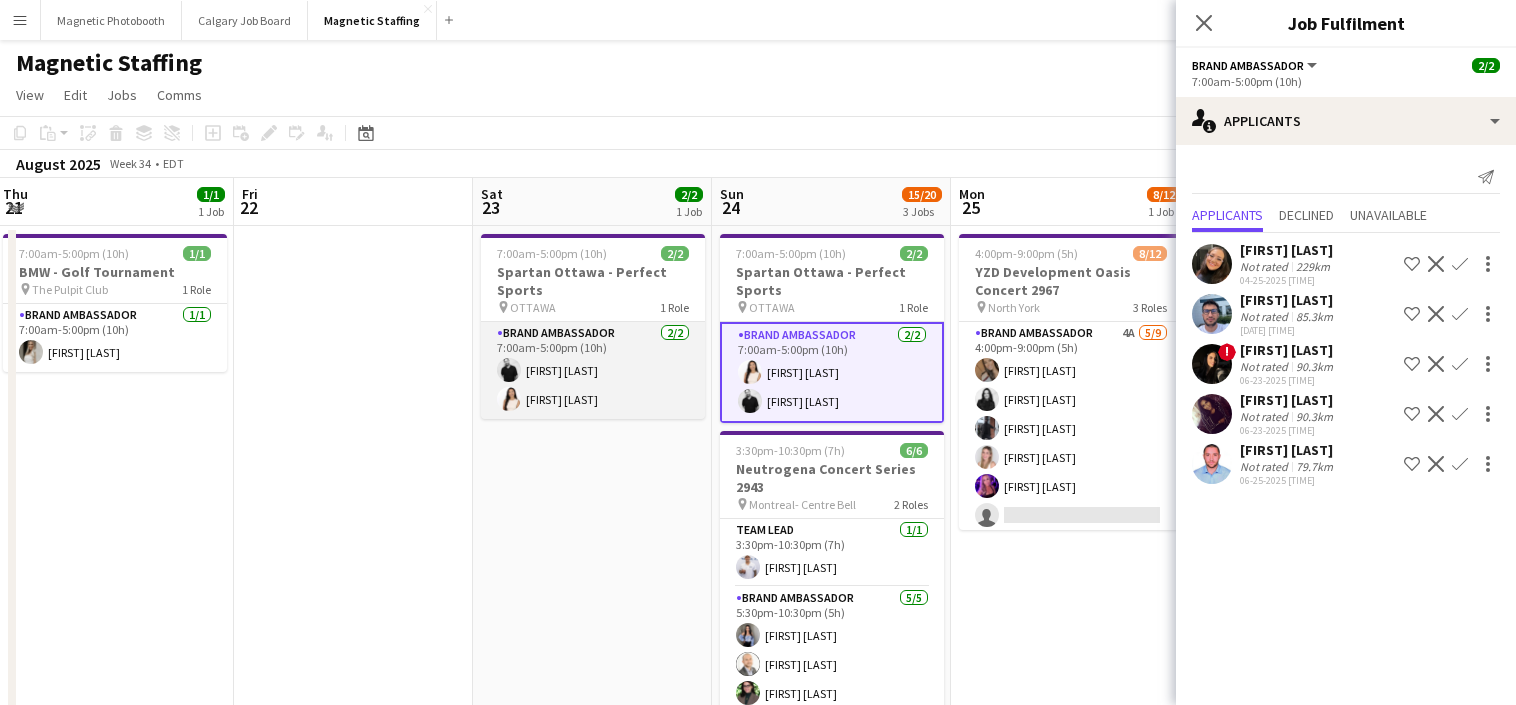click on "Brand Ambassador   2/2   7:00am-5:00pm (10h)
[FIRST] [LAST] [FIRST] [LAST]" at bounding box center (593, 370) 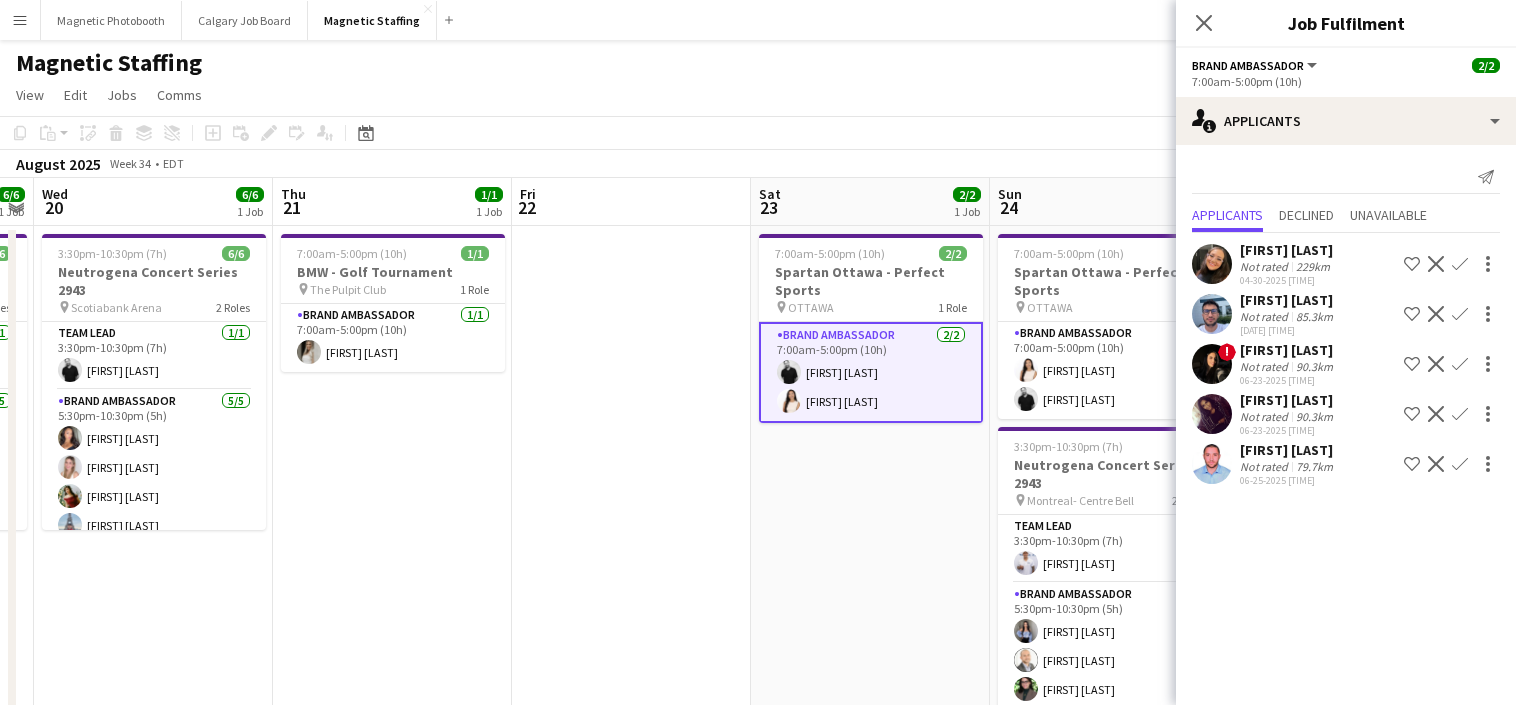 scroll, scrollTop: 0, scrollLeft: 629, axis: horizontal 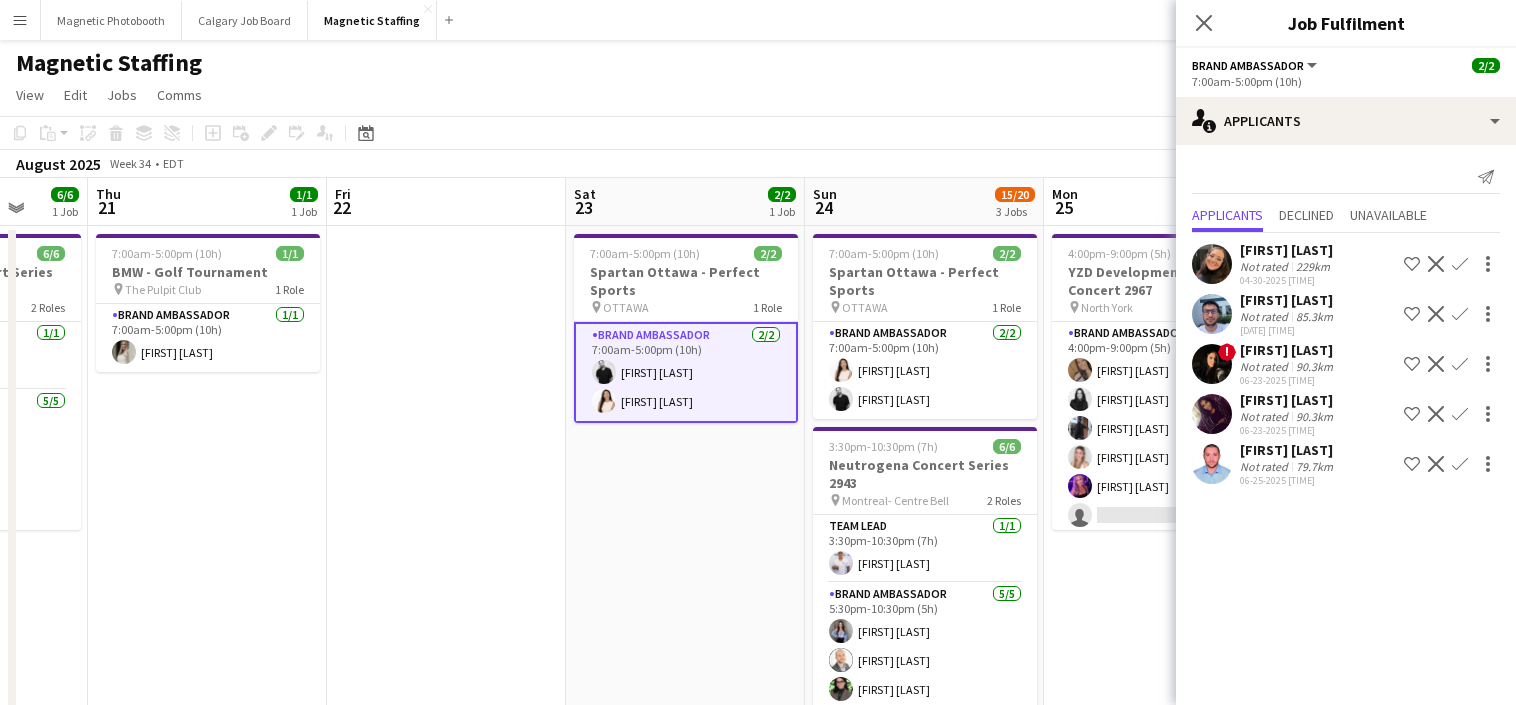 drag, startPoint x: 434, startPoint y: 468, endPoint x: 763, endPoint y: 398, distance: 336.36438 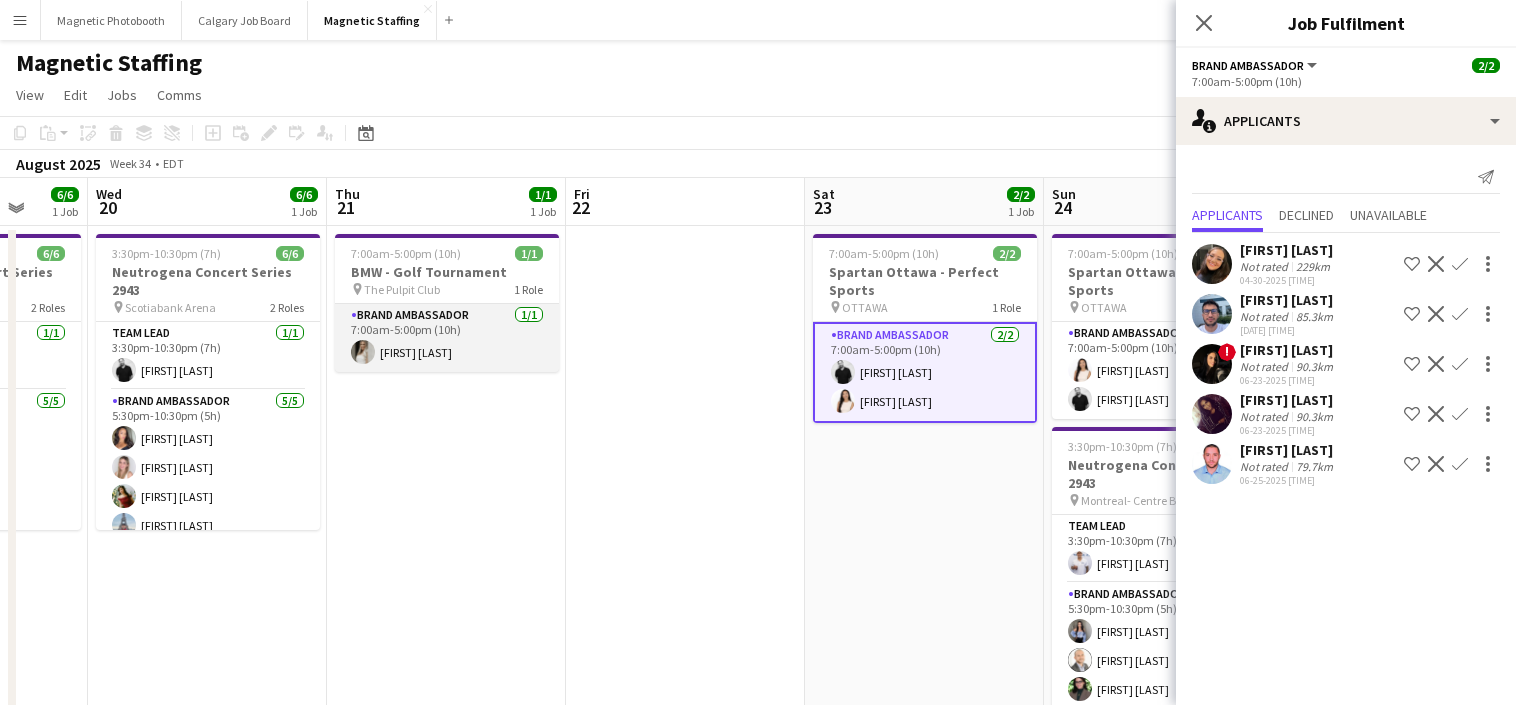 click on "Brand Ambassador   1/1   7:00am-5:00pm (10h)
[FIRST] [LAST]" at bounding box center [447, 338] 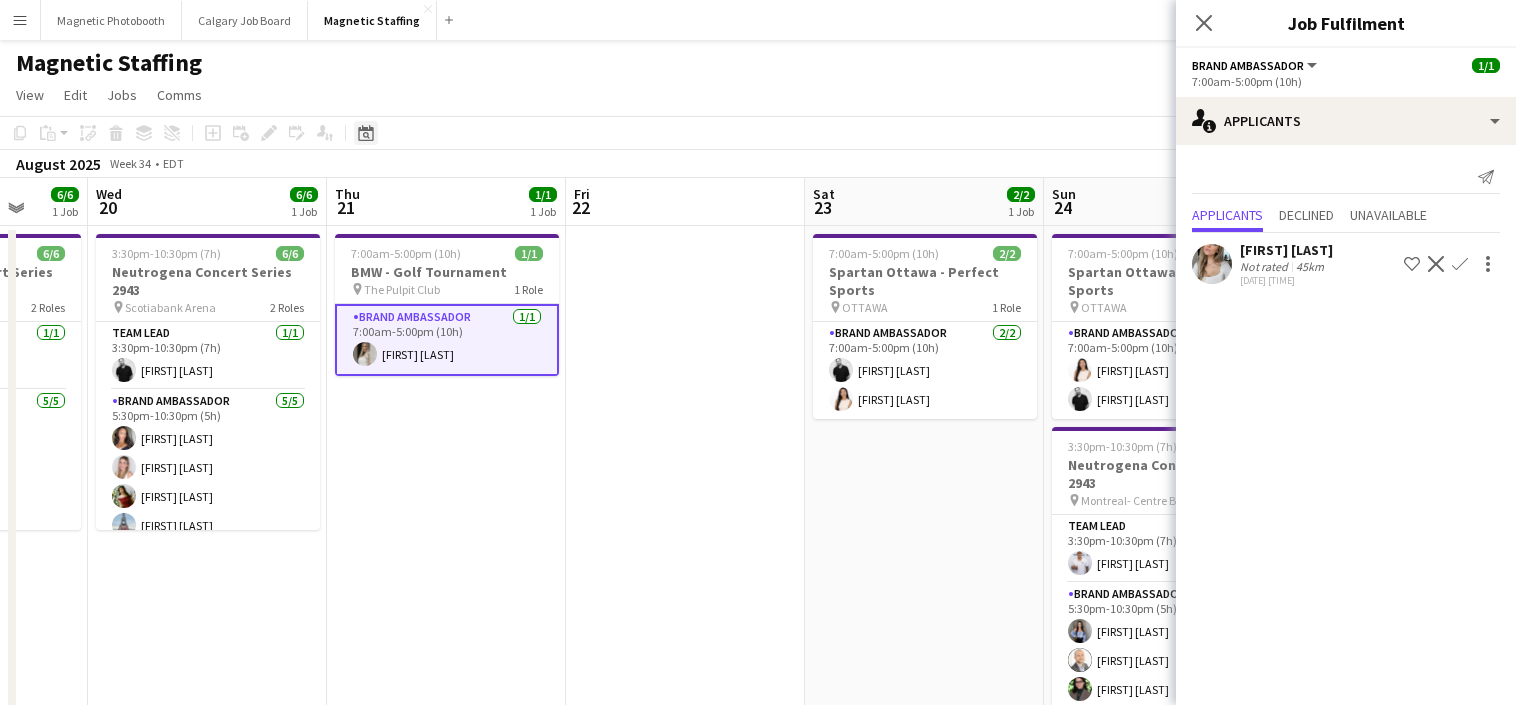 click 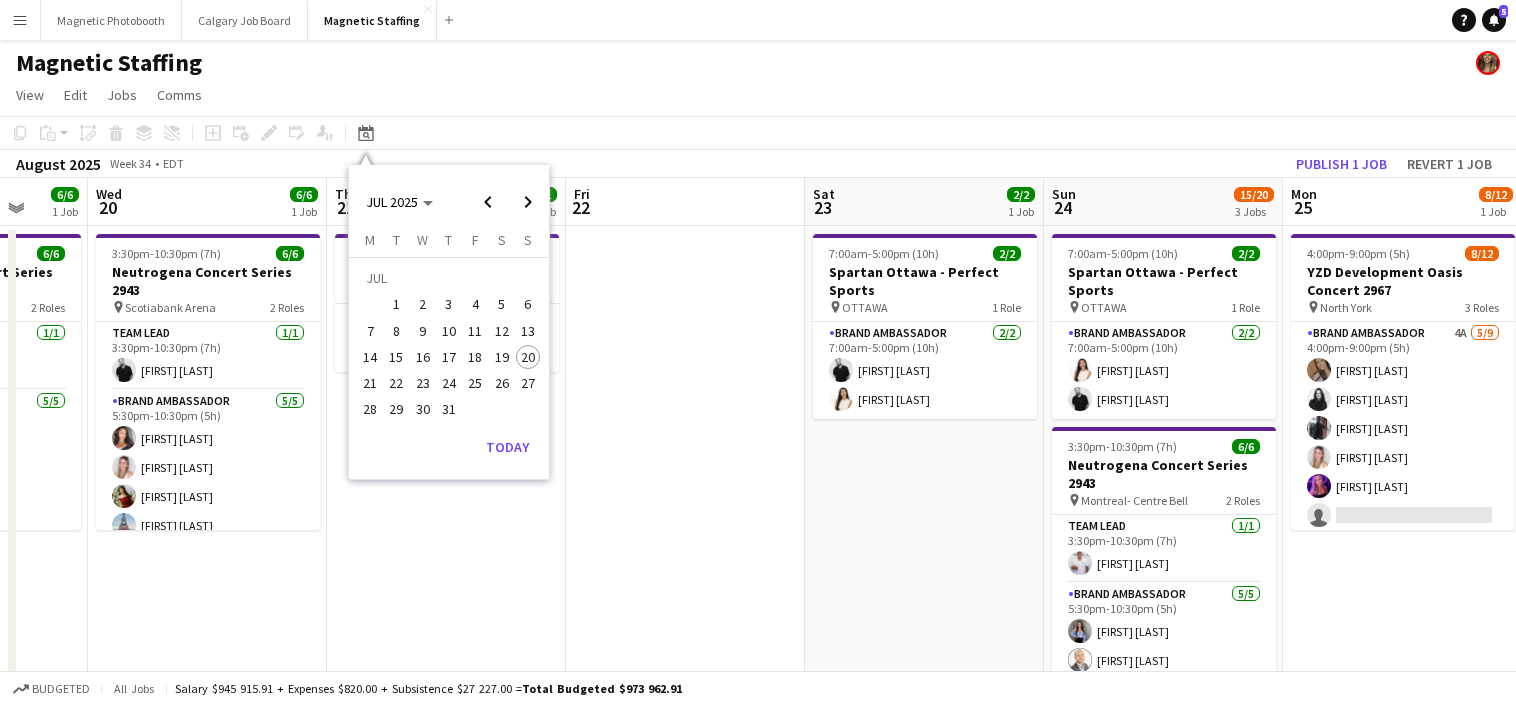click on "28" at bounding box center [370, 410] 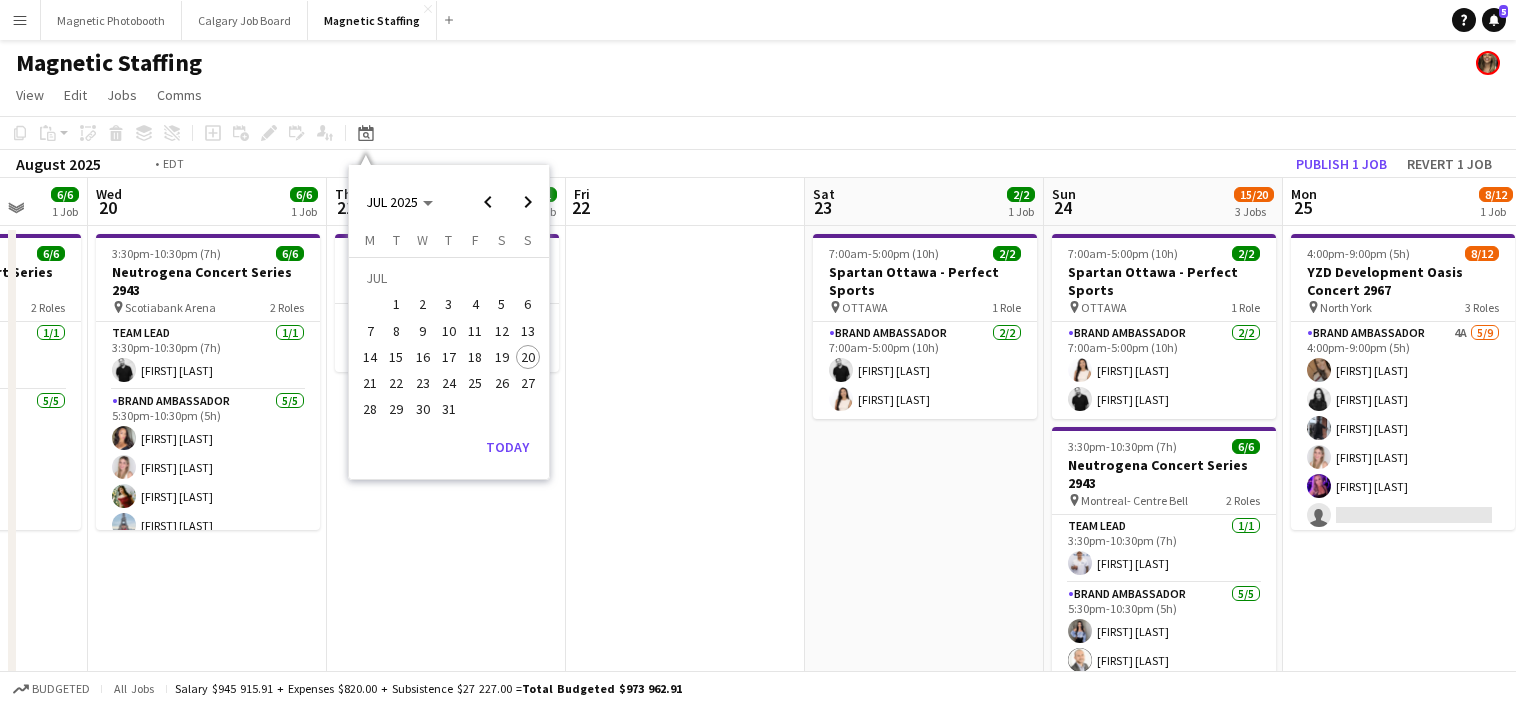 scroll, scrollTop: 0, scrollLeft: 688, axis: horizontal 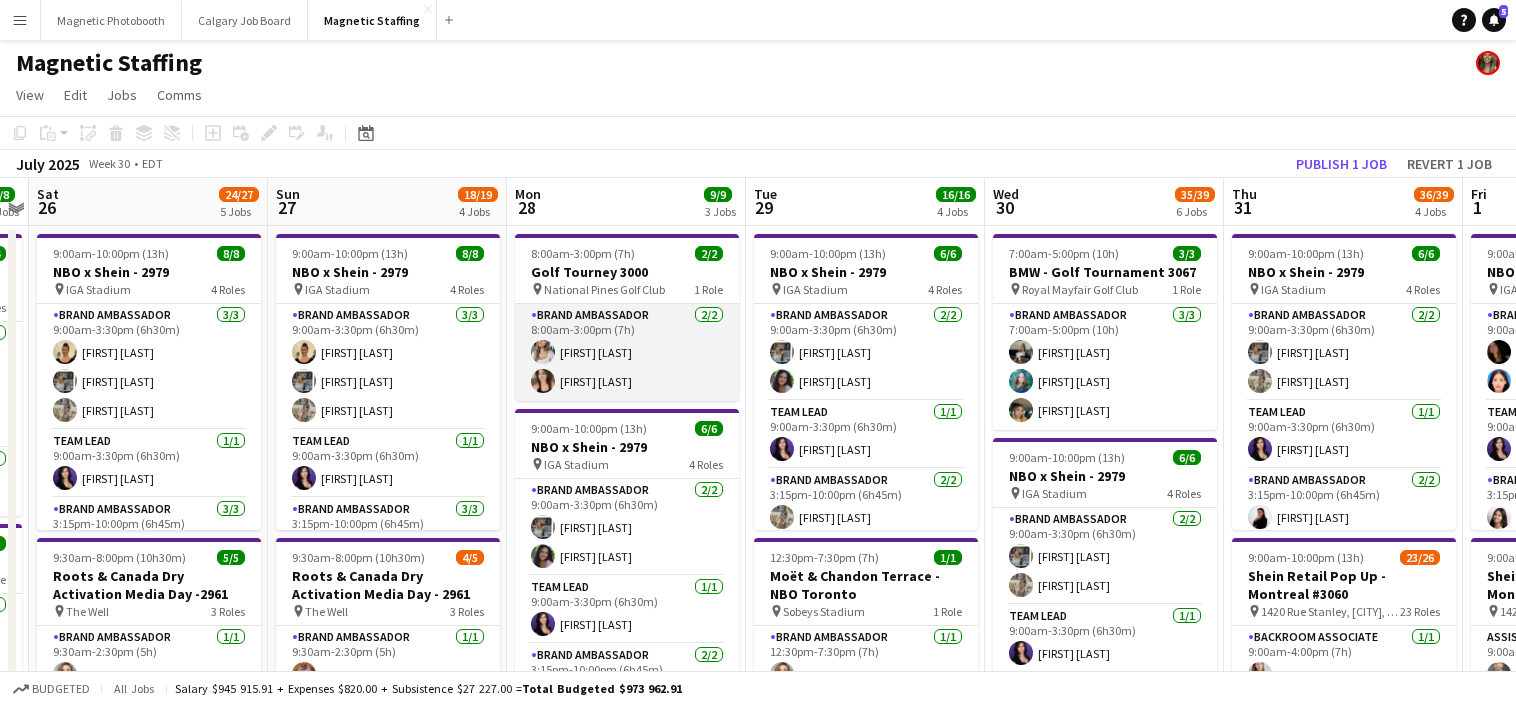 click on "Brand Ambassador   2/2   8:00am-3:00pm (7h)
[FIRST] [LAST]" at bounding box center (627, 352) 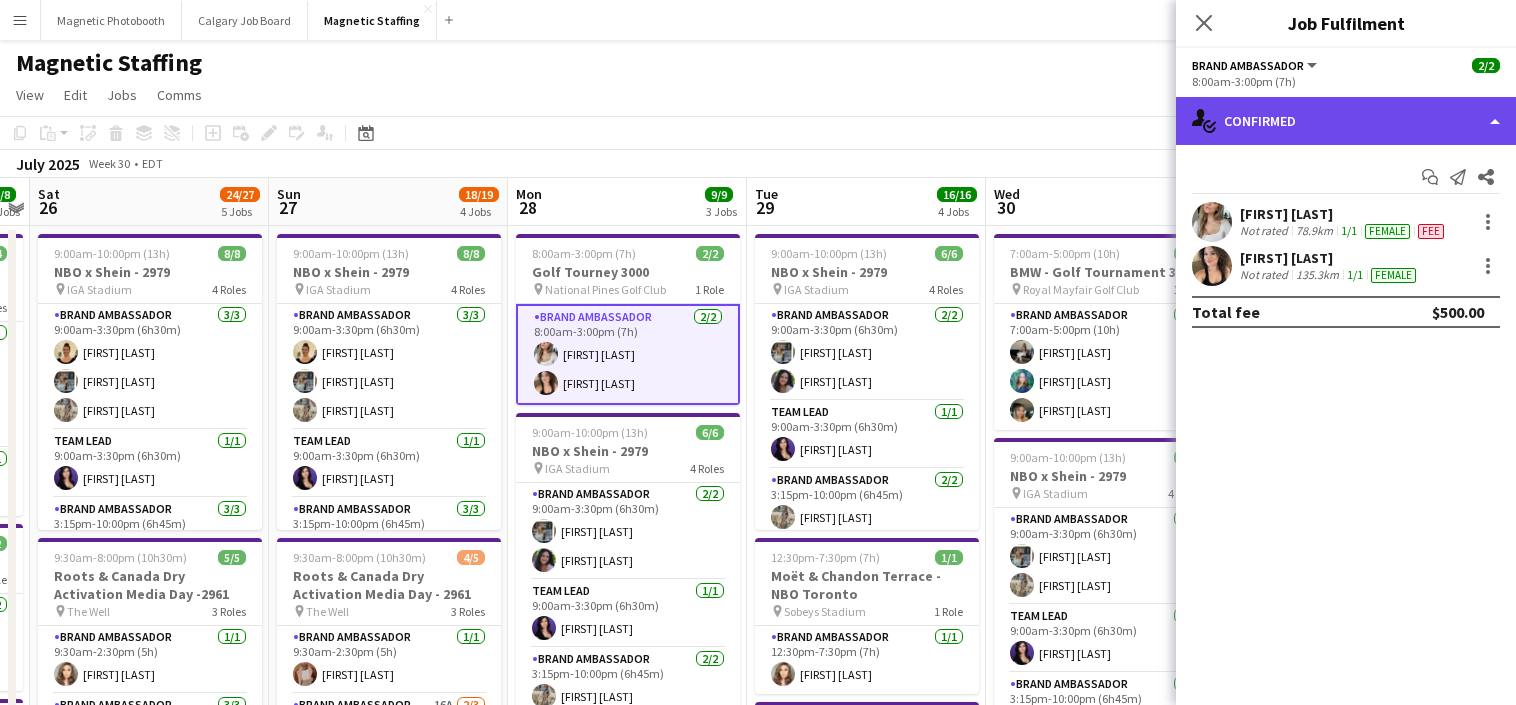 click on "single-neutral-actions-check-2
Confirmed" 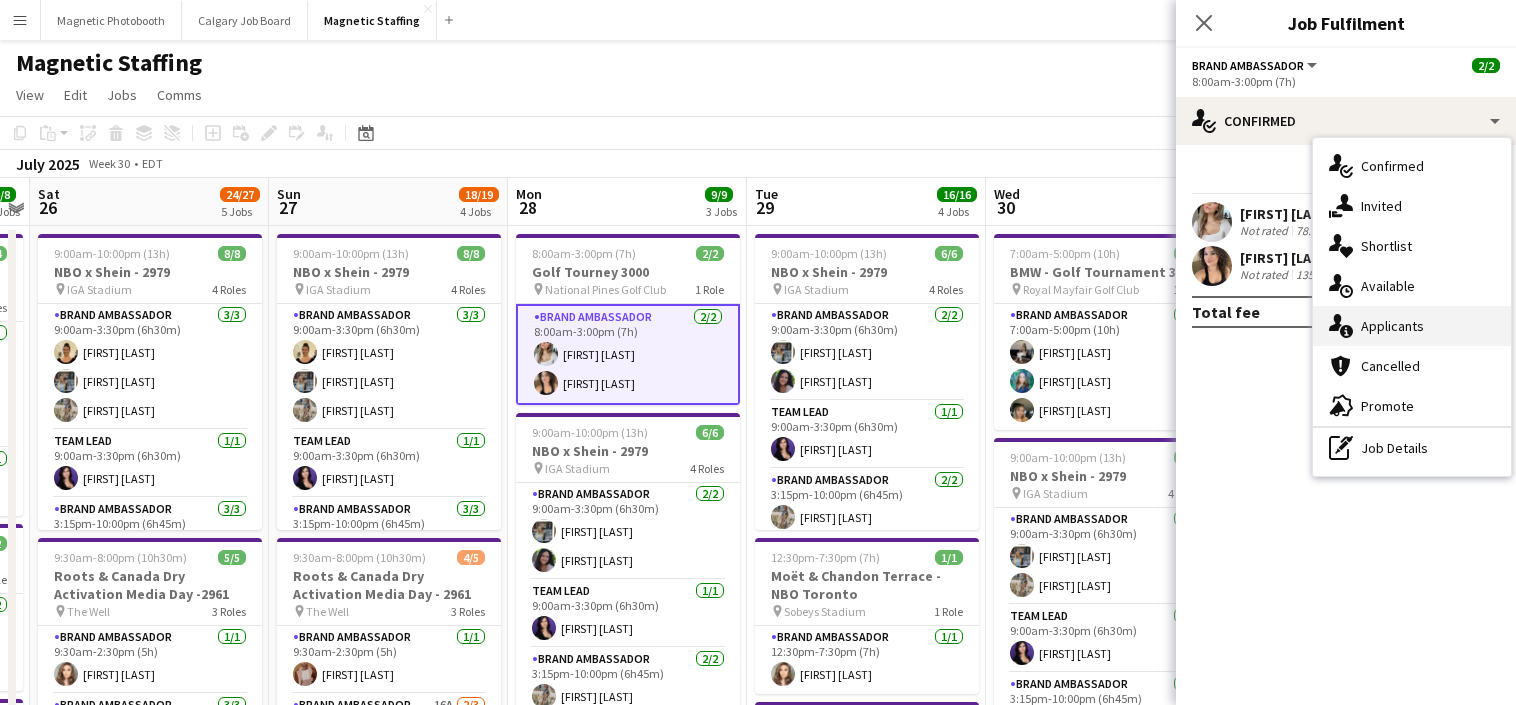 click on "single-neutral-actions-information
Applicants" at bounding box center (1412, 326) 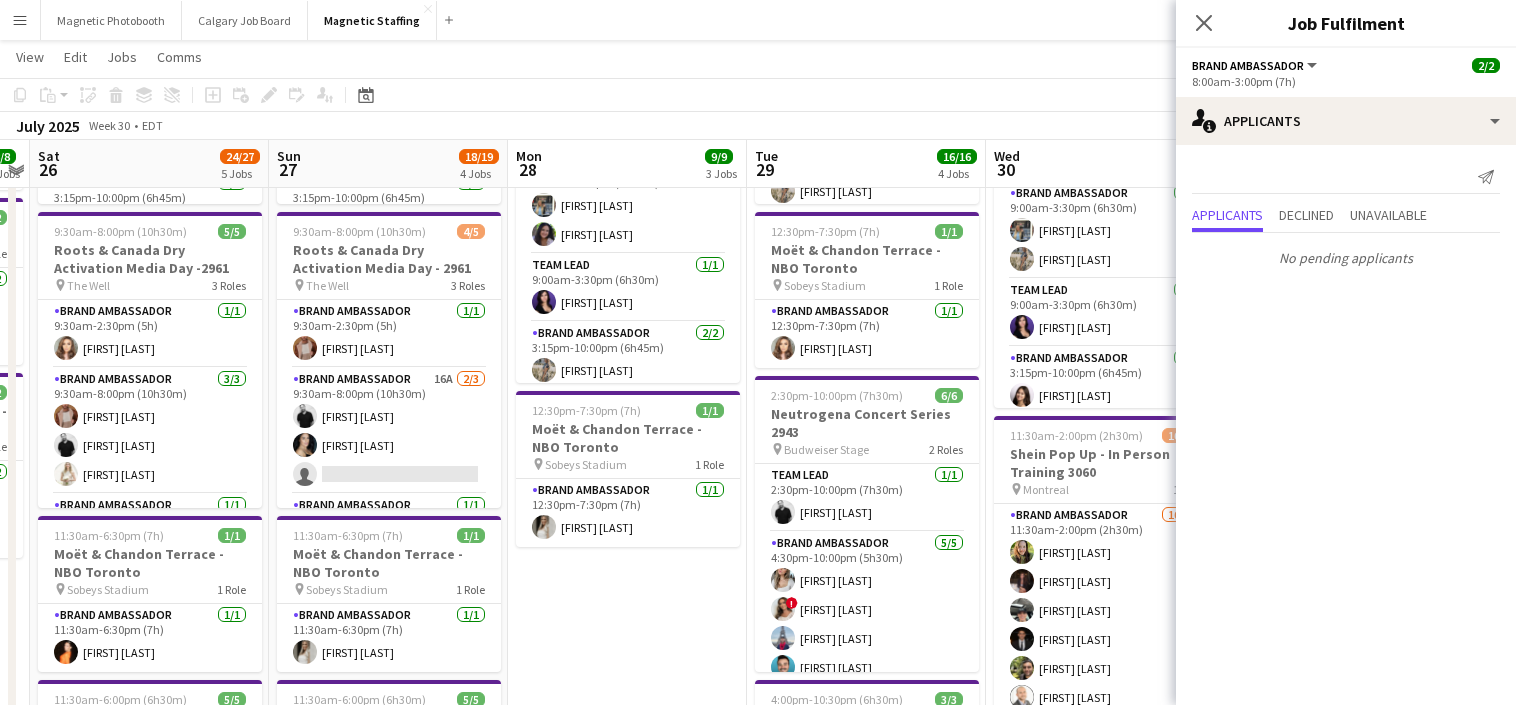 scroll, scrollTop: 432, scrollLeft: 0, axis: vertical 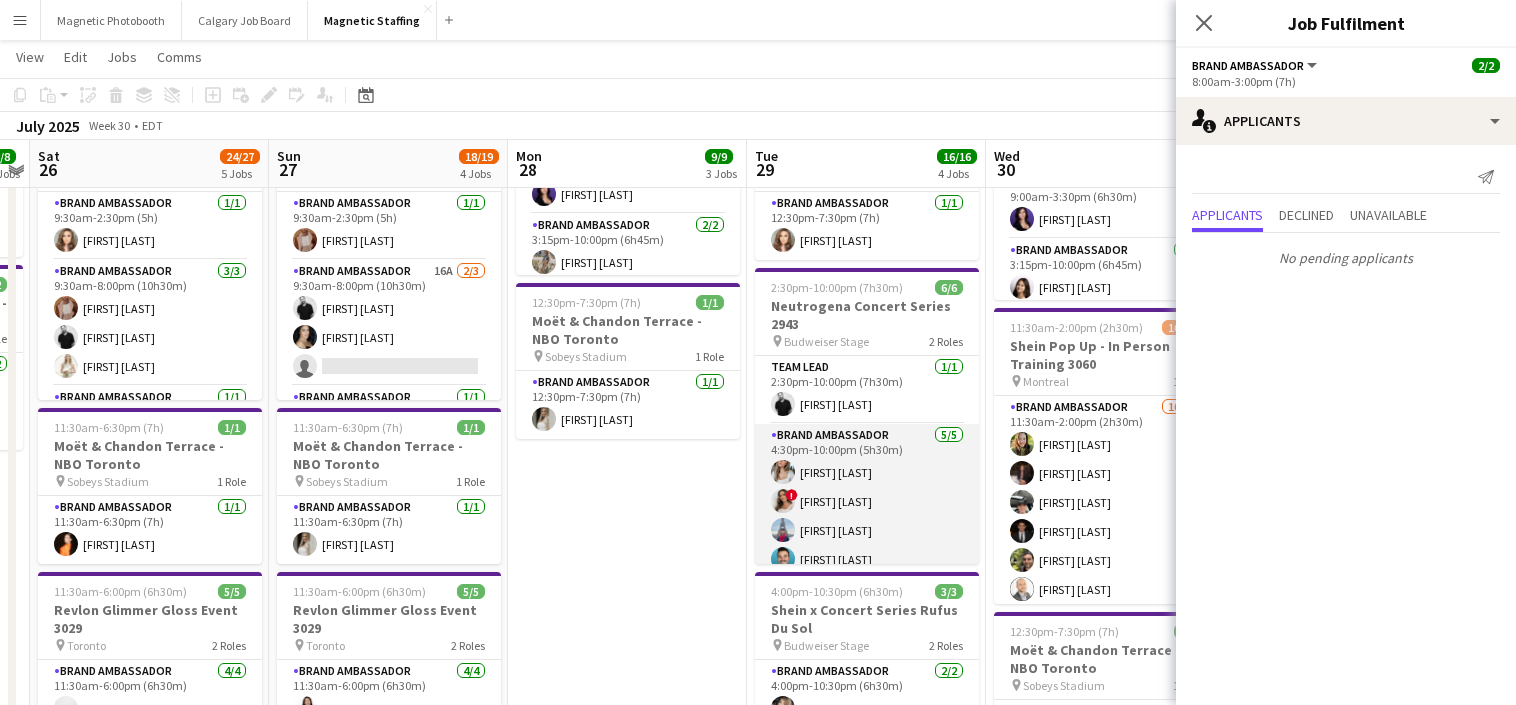 click on "Brand Ambassador   5/5   4:30pm-10:00pm (5h30m)
[FIRST] [LAST] ! [FIRST] [LAST] [FIRST] [LAST] [FIRST] [LAST] [FIRST] [LAST]" at bounding box center (867, 516) 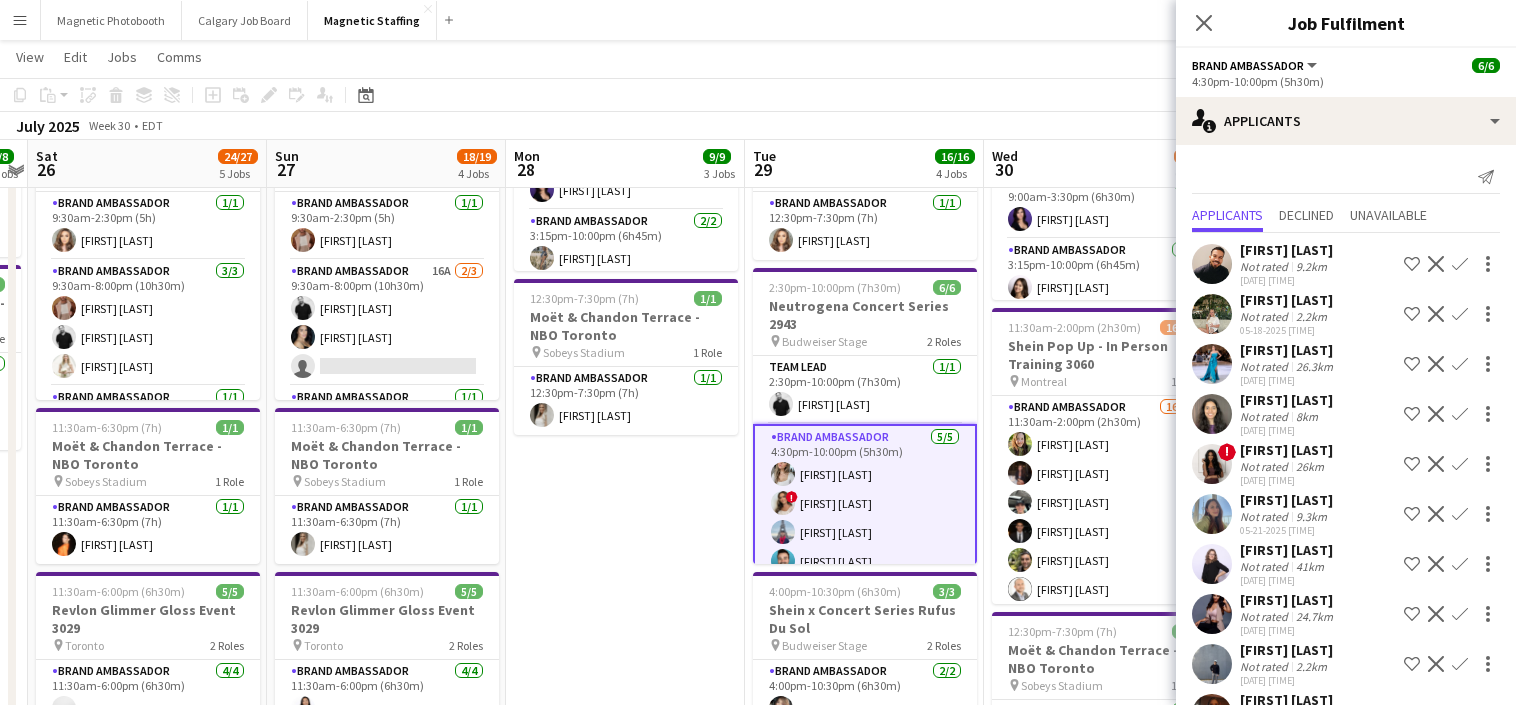 scroll, scrollTop: 48, scrollLeft: 0, axis: vertical 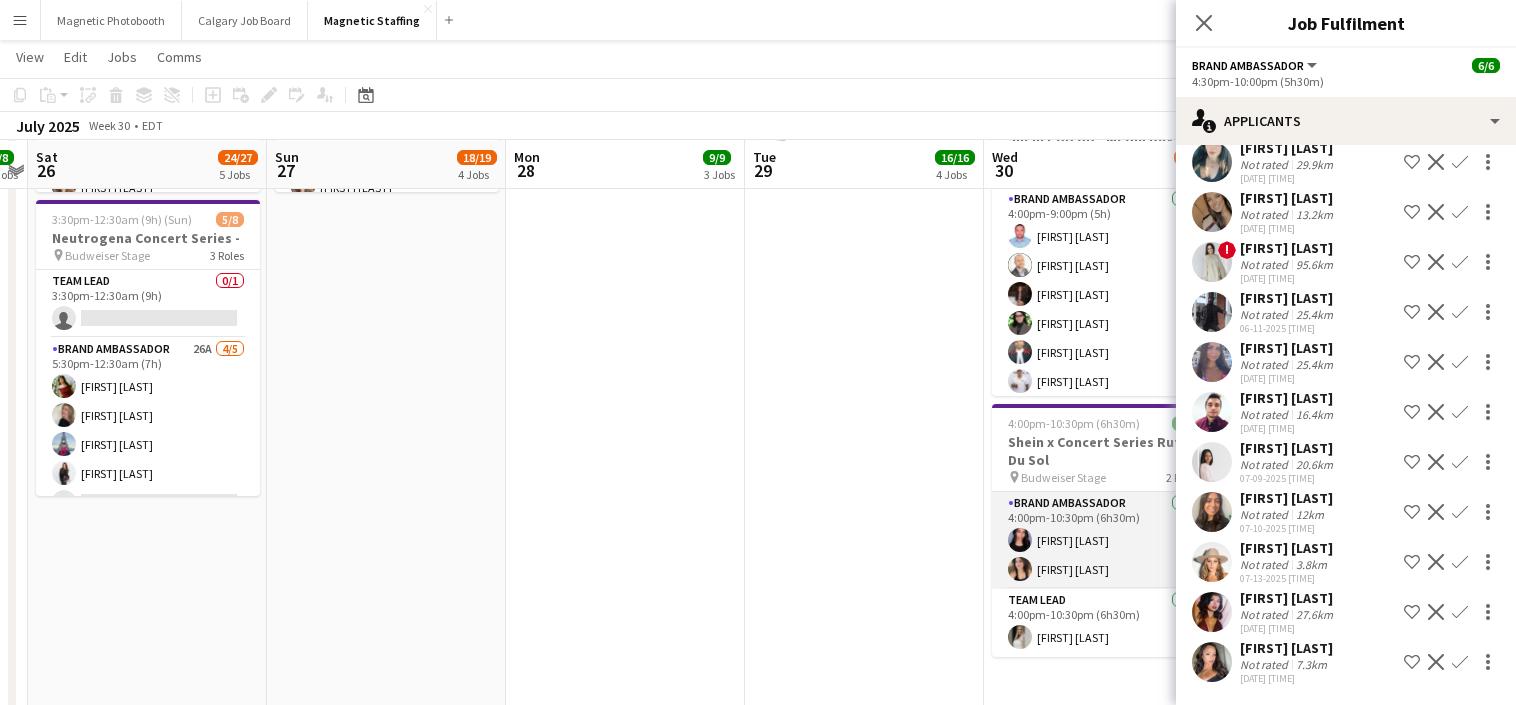 click on "Brand Ambassador   2/2   [TIME]-[TIME] ([DURATION])
[FIRST] [LAST] [FIRST] [LAST]" at bounding box center (1104, 540) 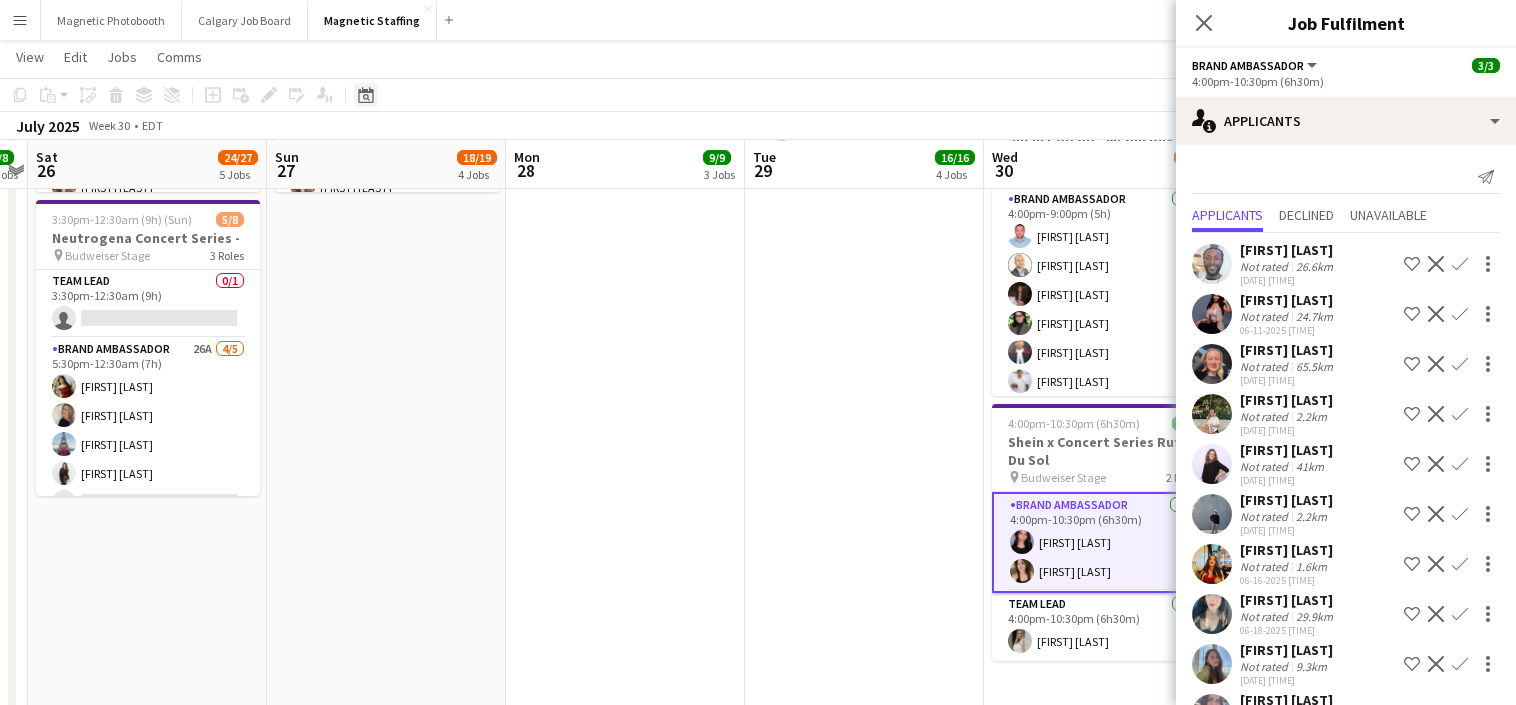 click on "Date picker" 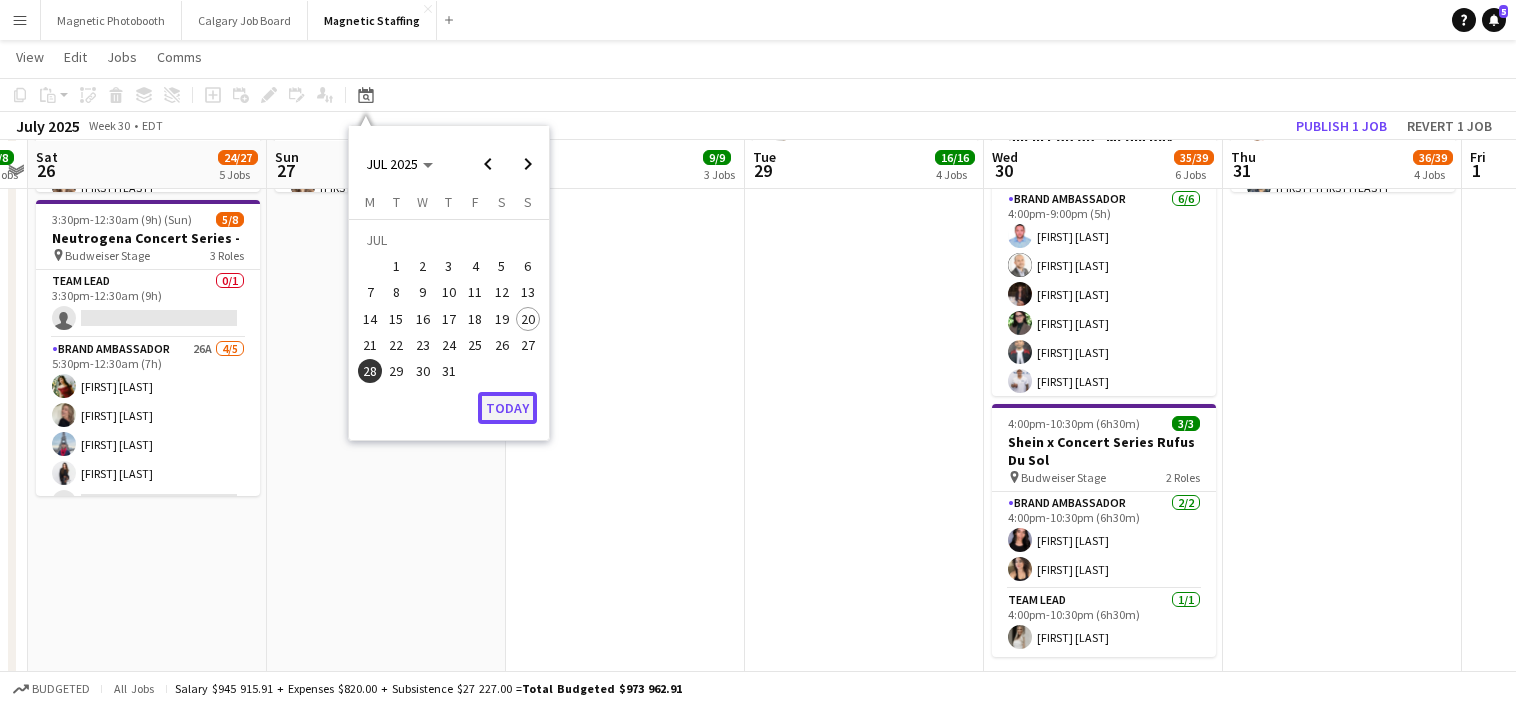 click on "Today" at bounding box center (507, 408) 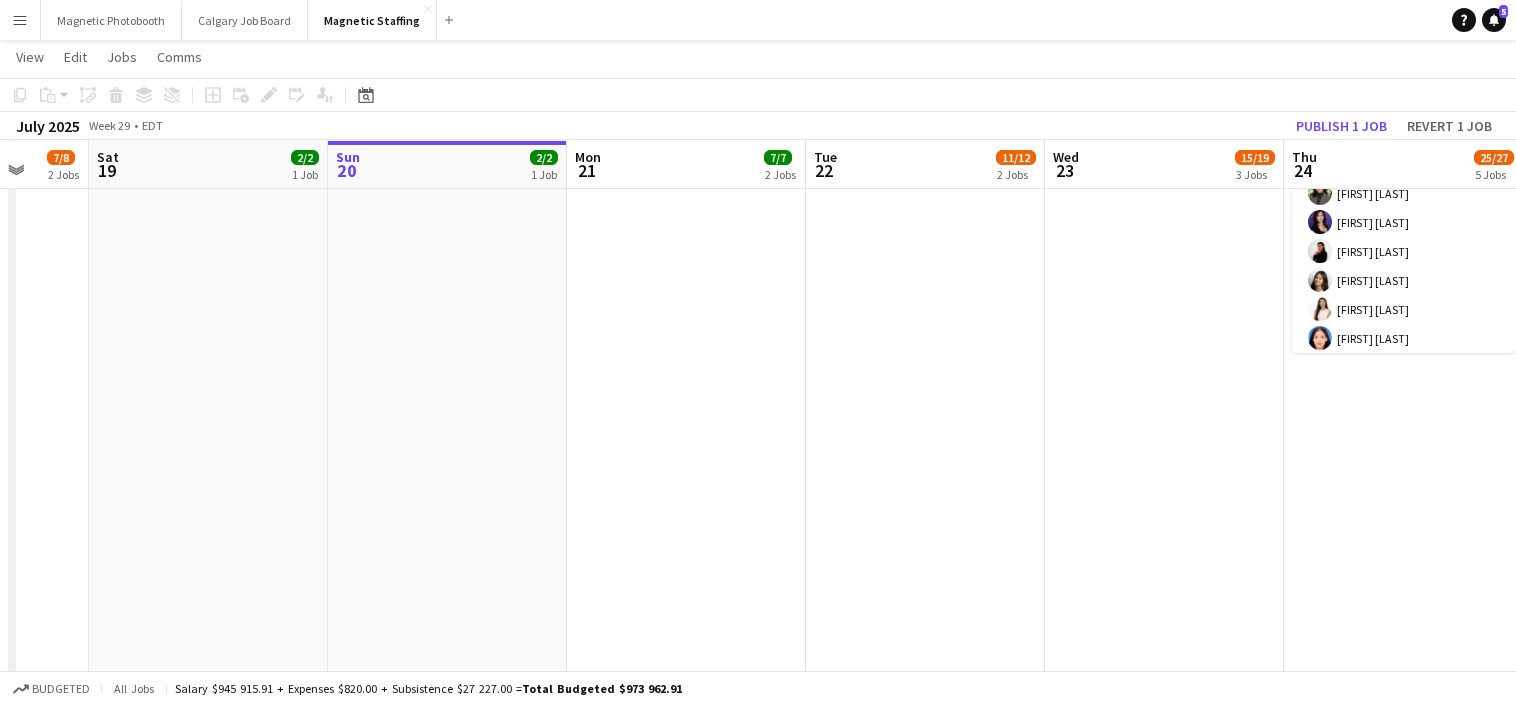 scroll, scrollTop: 0, scrollLeft: 757, axis: horizontal 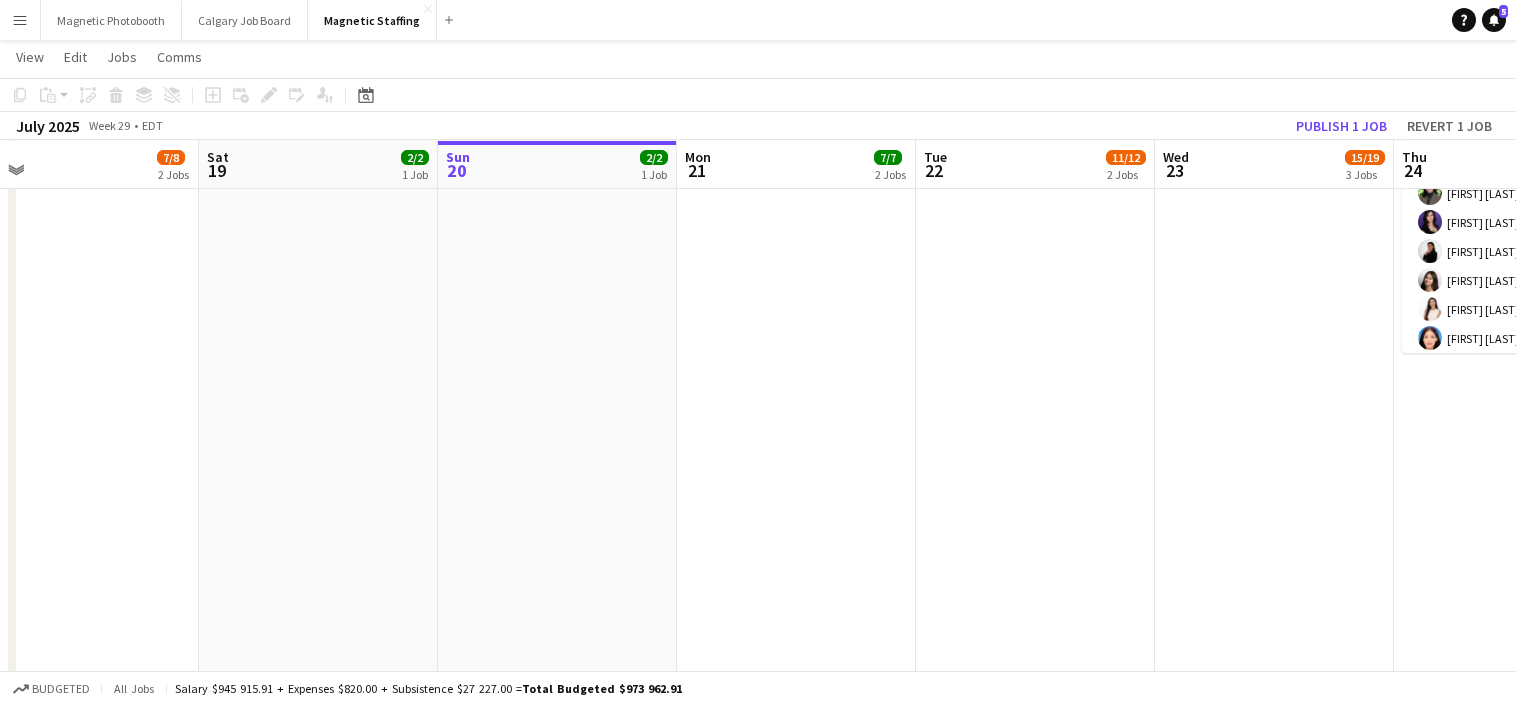 drag, startPoint x: 938, startPoint y: 417, endPoint x: 397, endPoint y: 451, distance: 542.0673 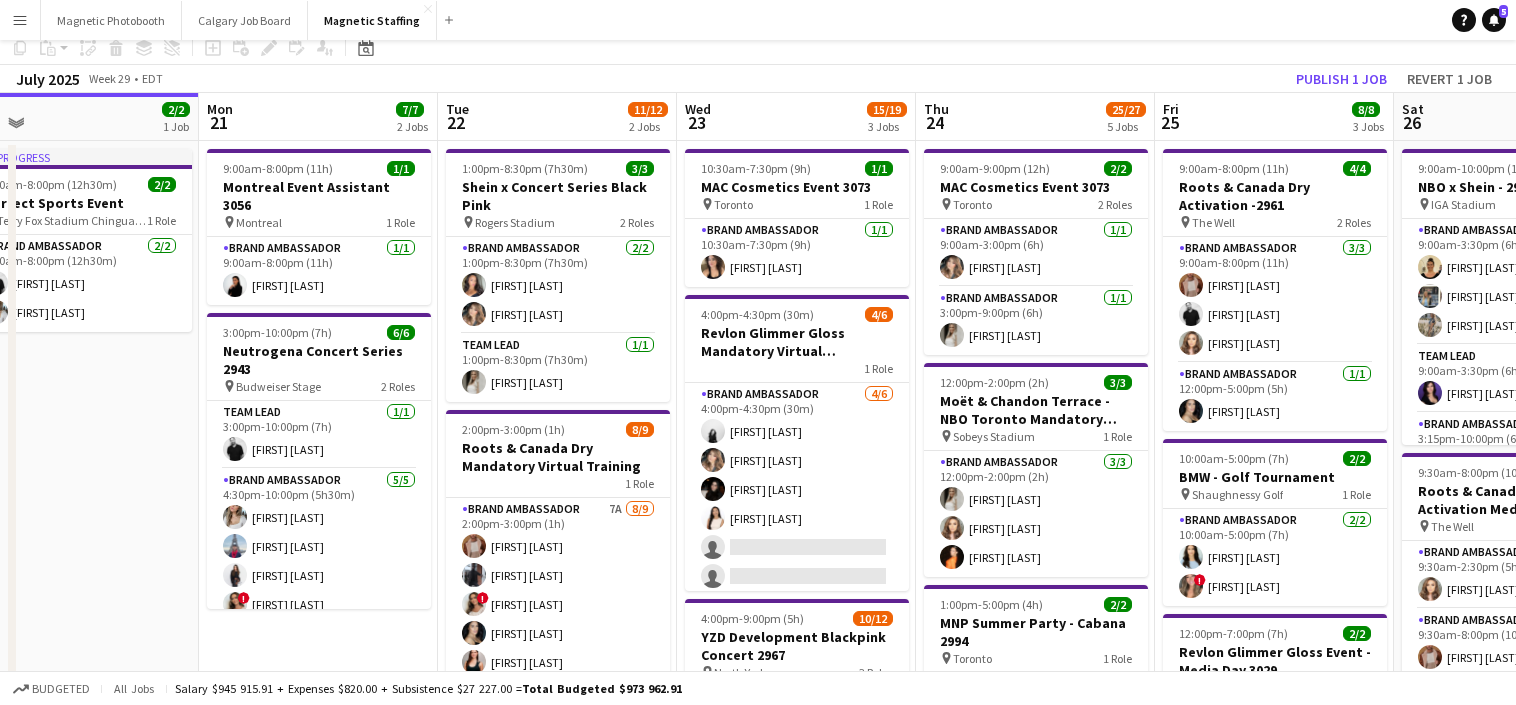 scroll, scrollTop: 2, scrollLeft: 0, axis: vertical 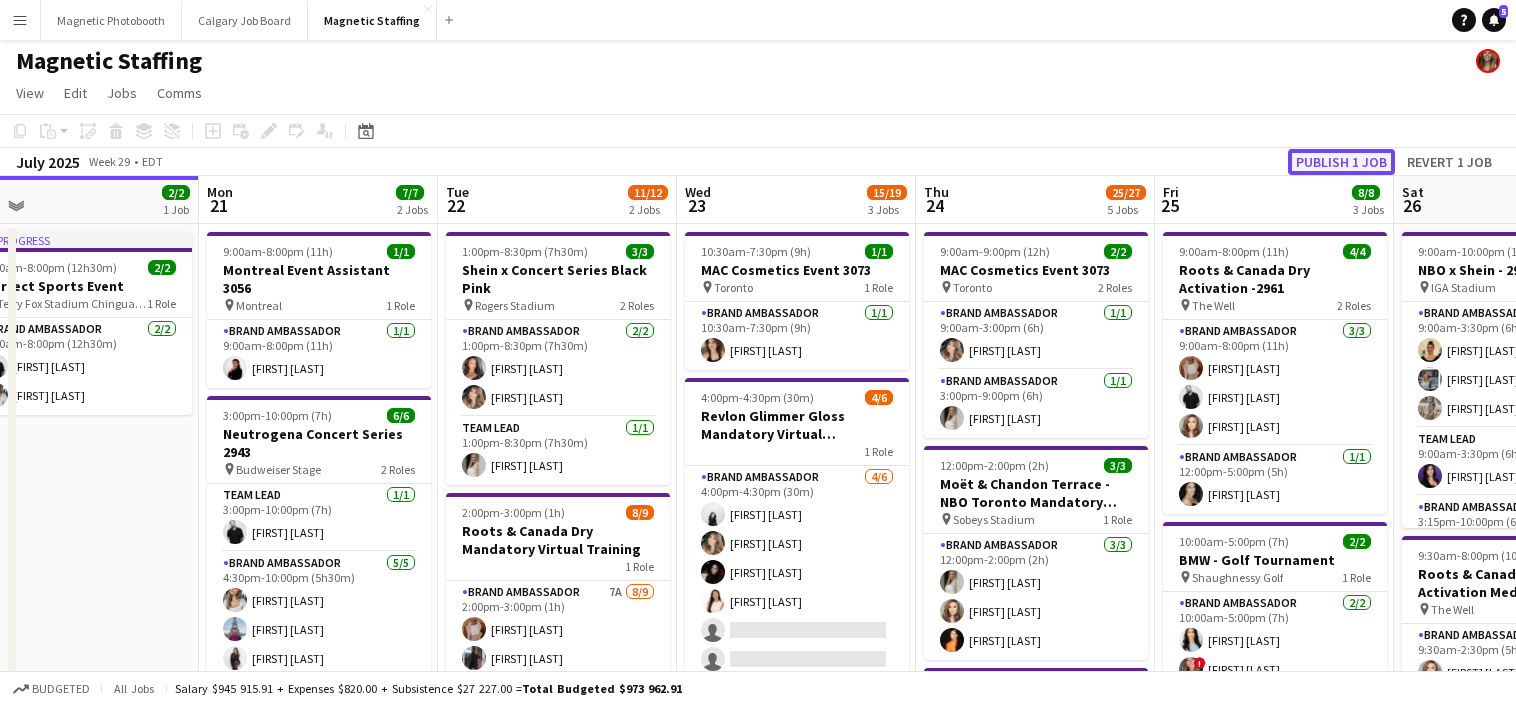 click on "Publish 1 job" 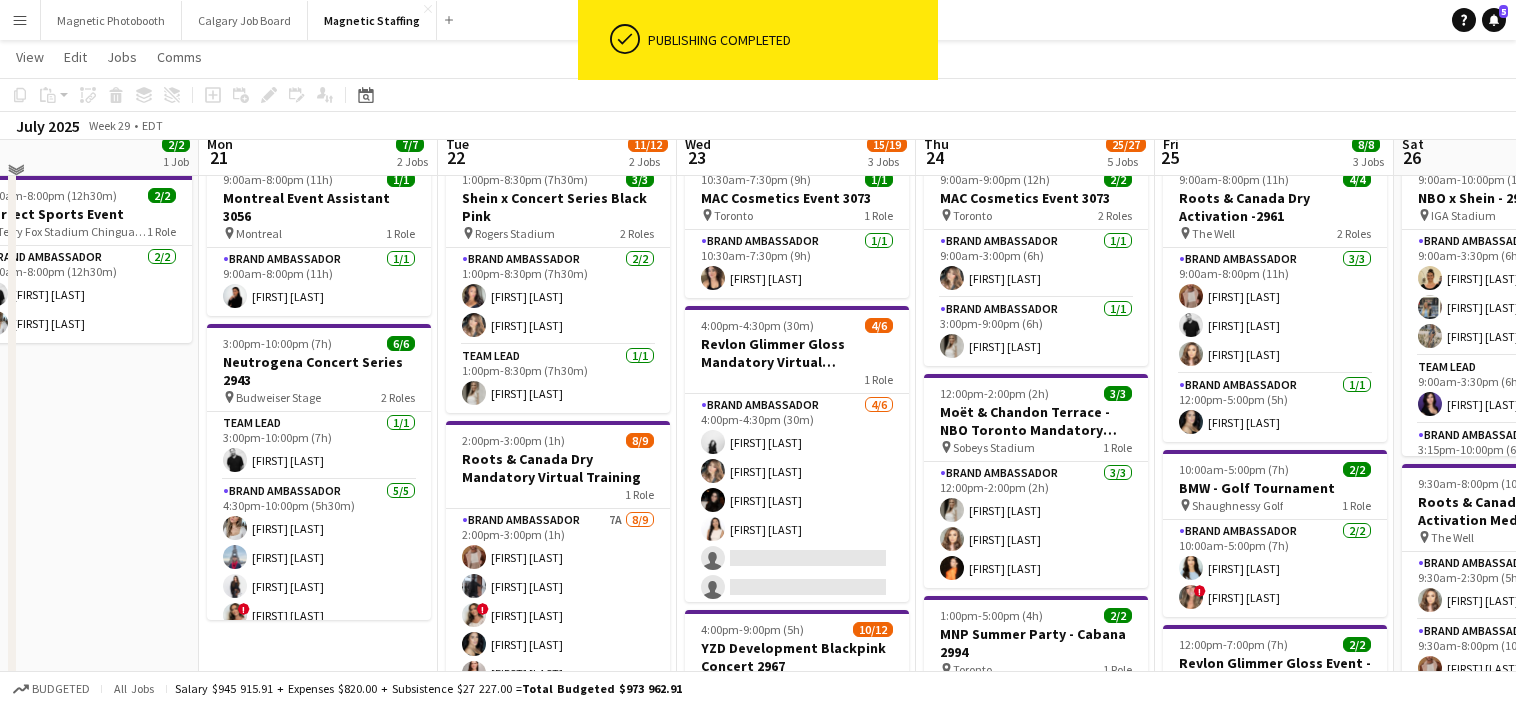 scroll, scrollTop: 12, scrollLeft: 0, axis: vertical 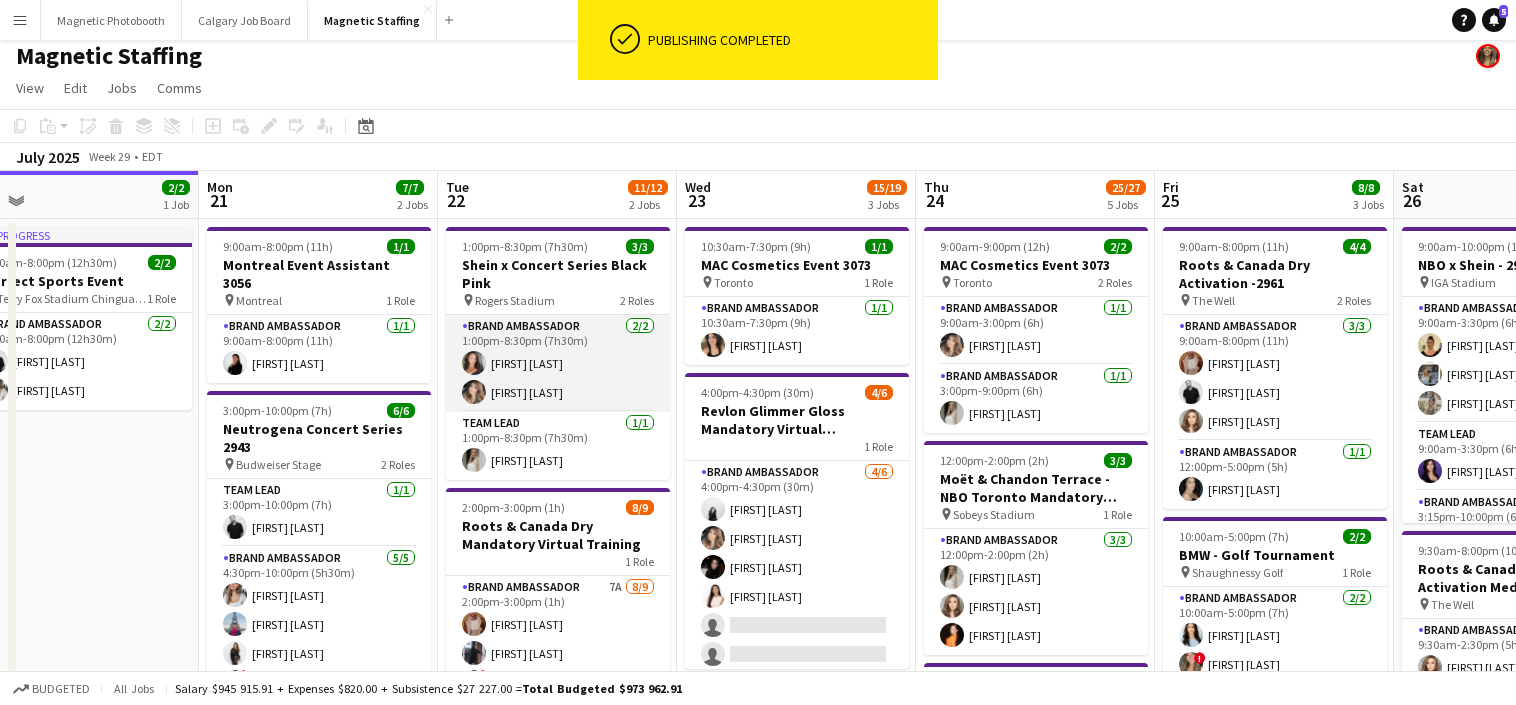 click on "Brand Ambassador   2/2   1:00pm-8:30pm (7h30m)
[FIRST] [LAST]" at bounding box center [558, 363] 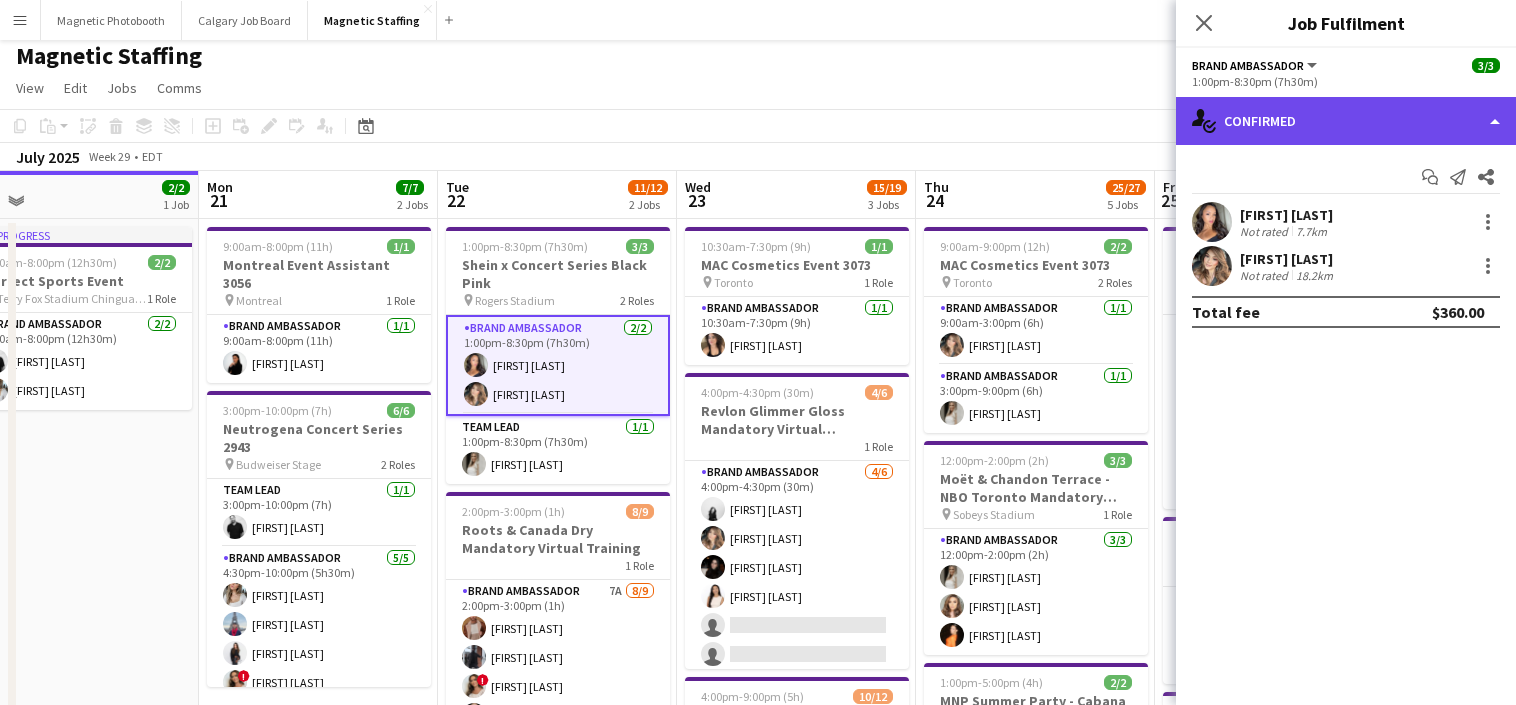 click on "single-neutral-actions-check-2
Confirmed" 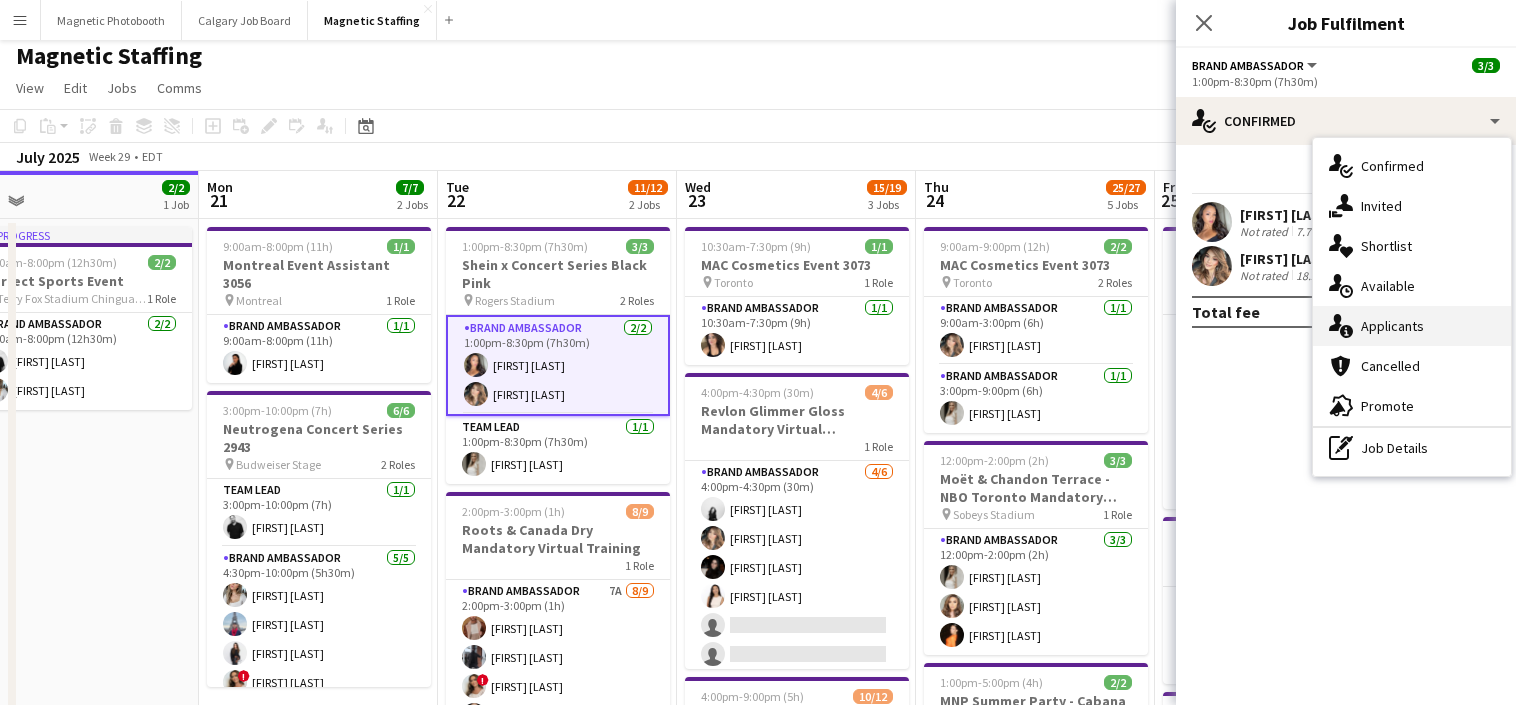 click on "single-neutral-actions-information
Applicants" at bounding box center (1412, 326) 